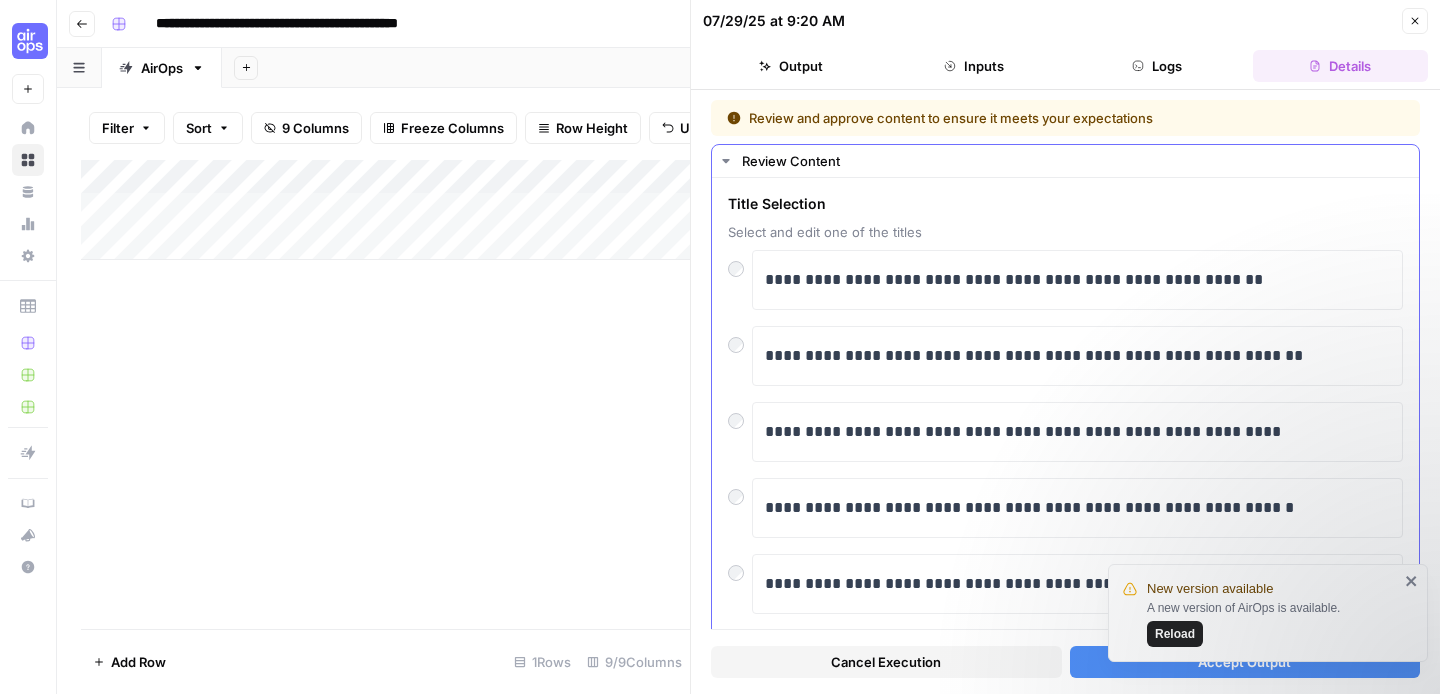 scroll, scrollTop: 0, scrollLeft: 0, axis: both 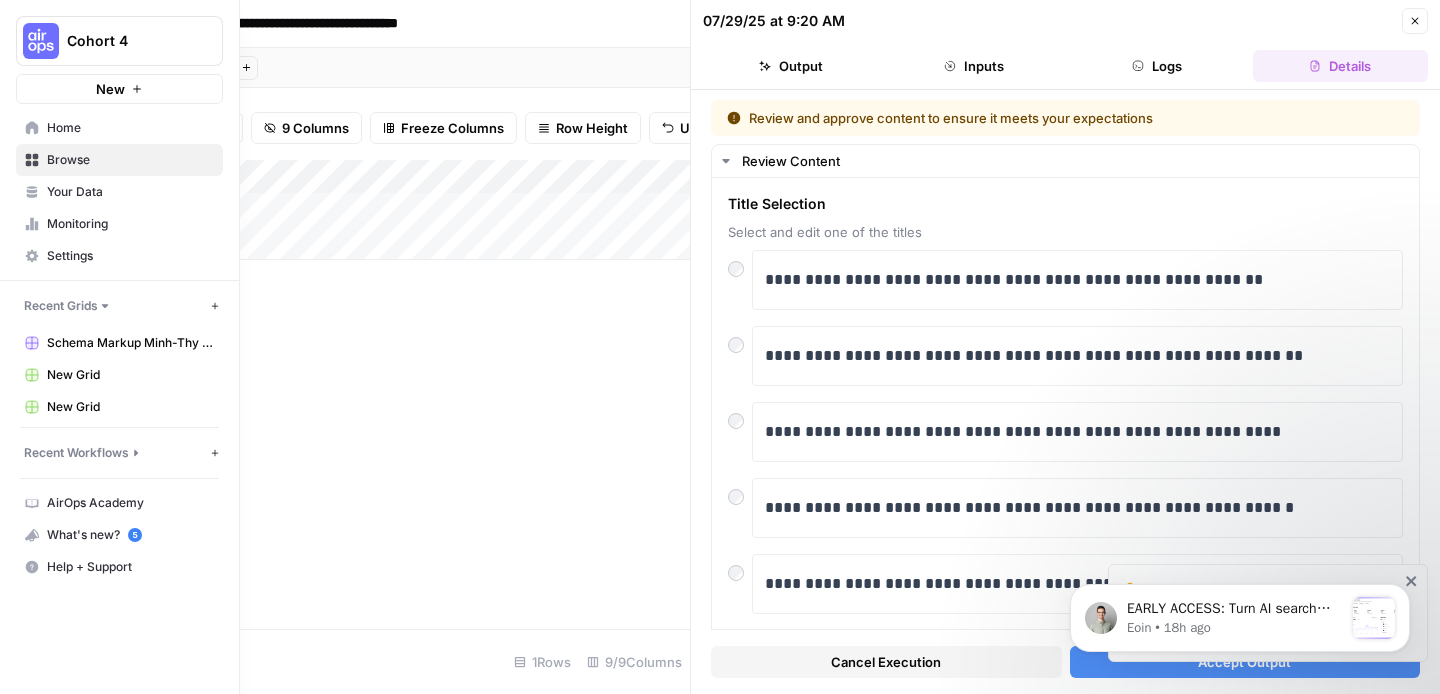click on "Browse" at bounding box center [119, 160] 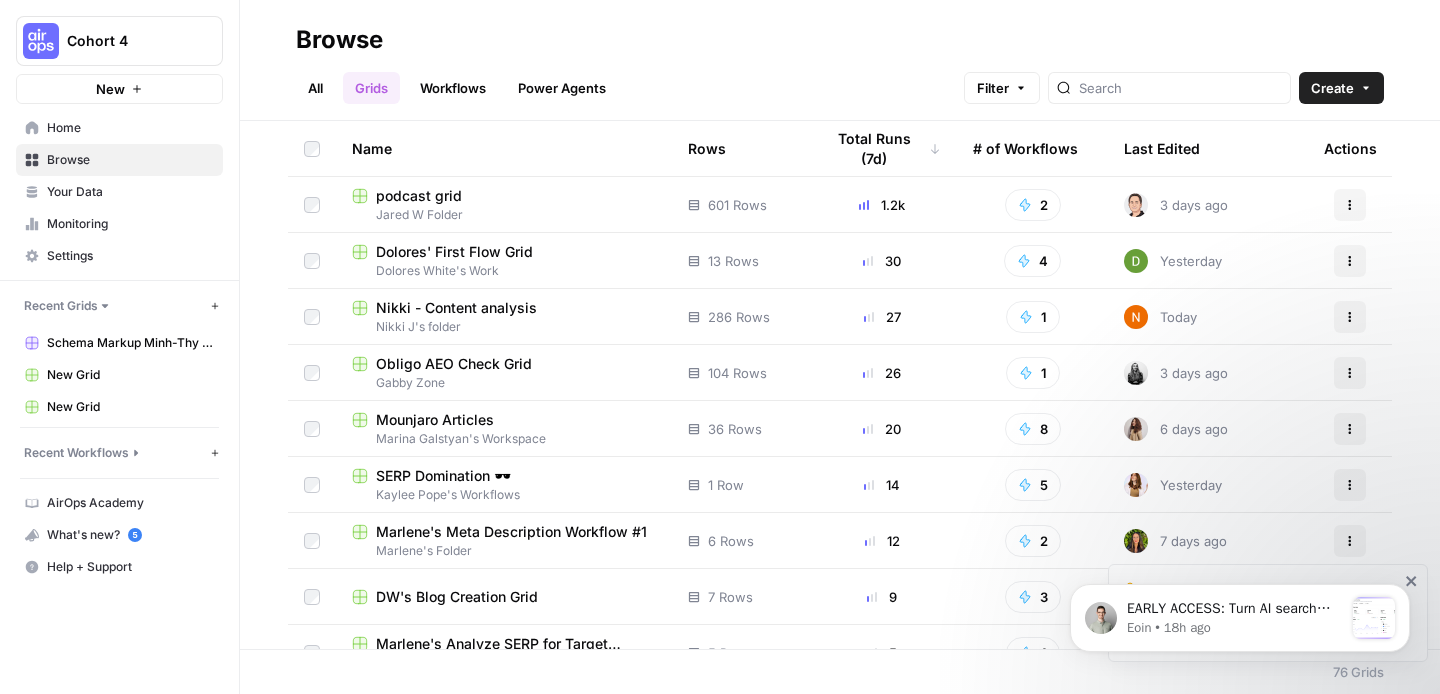 scroll, scrollTop: 39, scrollLeft: 0, axis: vertical 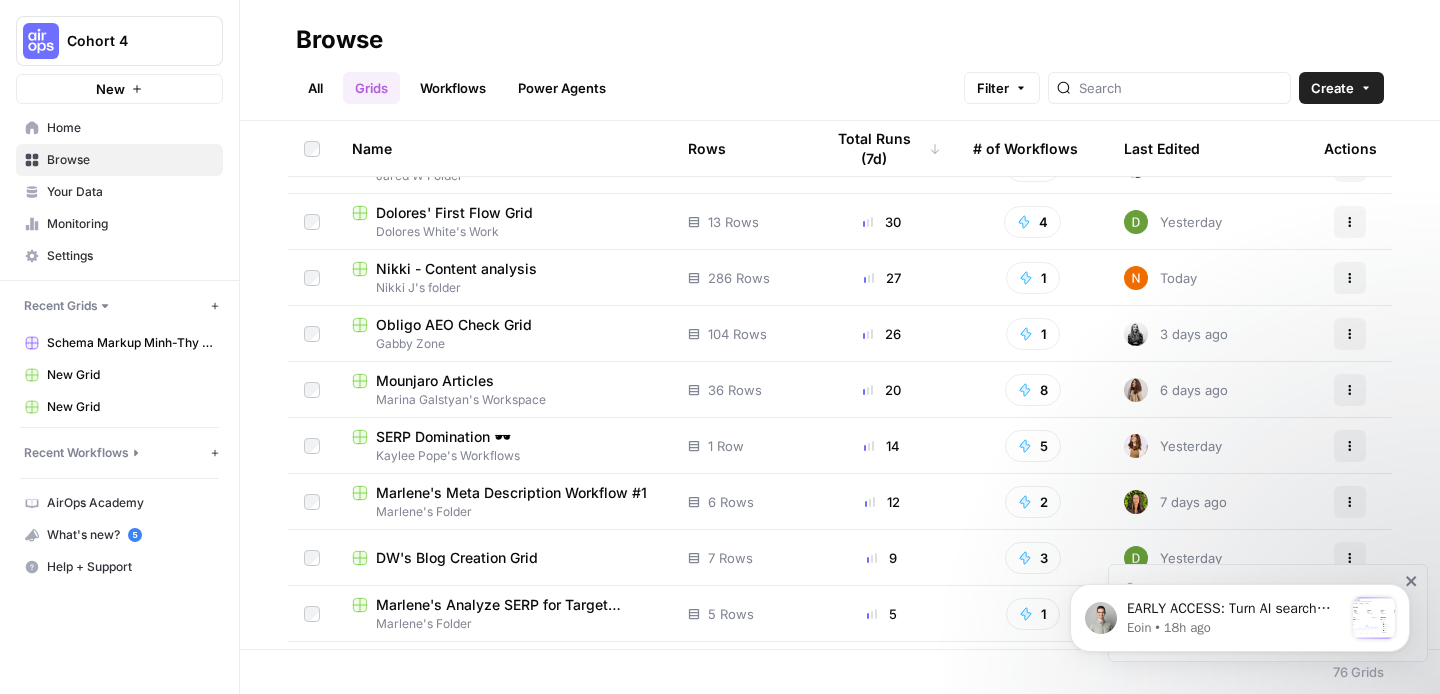 click on "All" at bounding box center (315, 88) 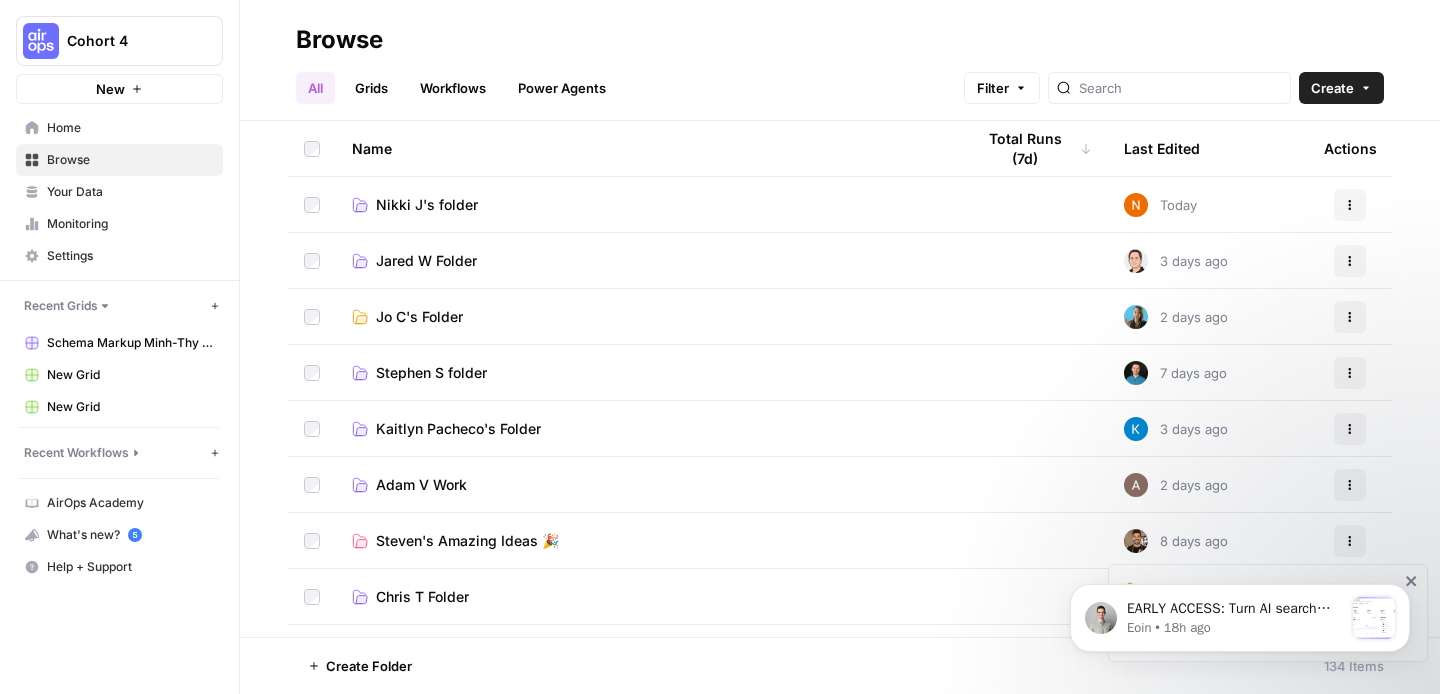 scroll, scrollTop: 112, scrollLeft: 0, axis: vertical 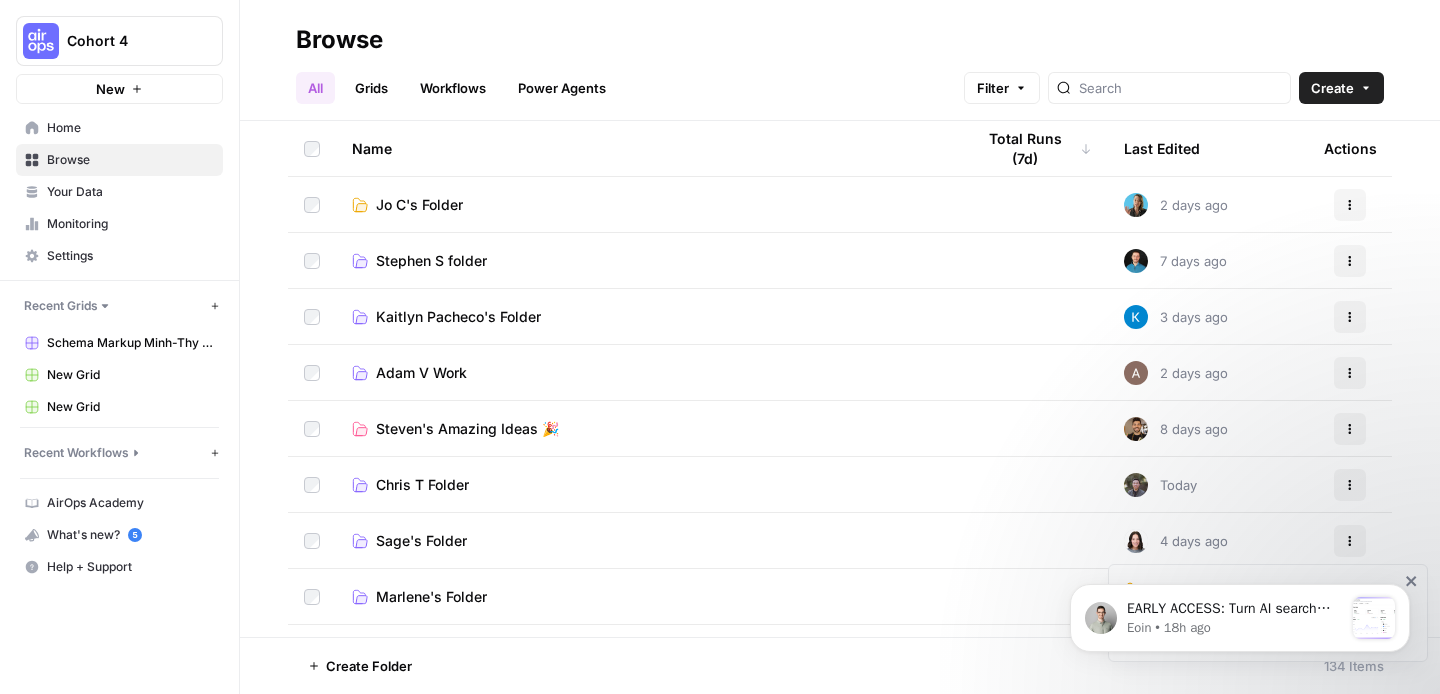 click on "Liv Corp" at bounding box center (647, 764) 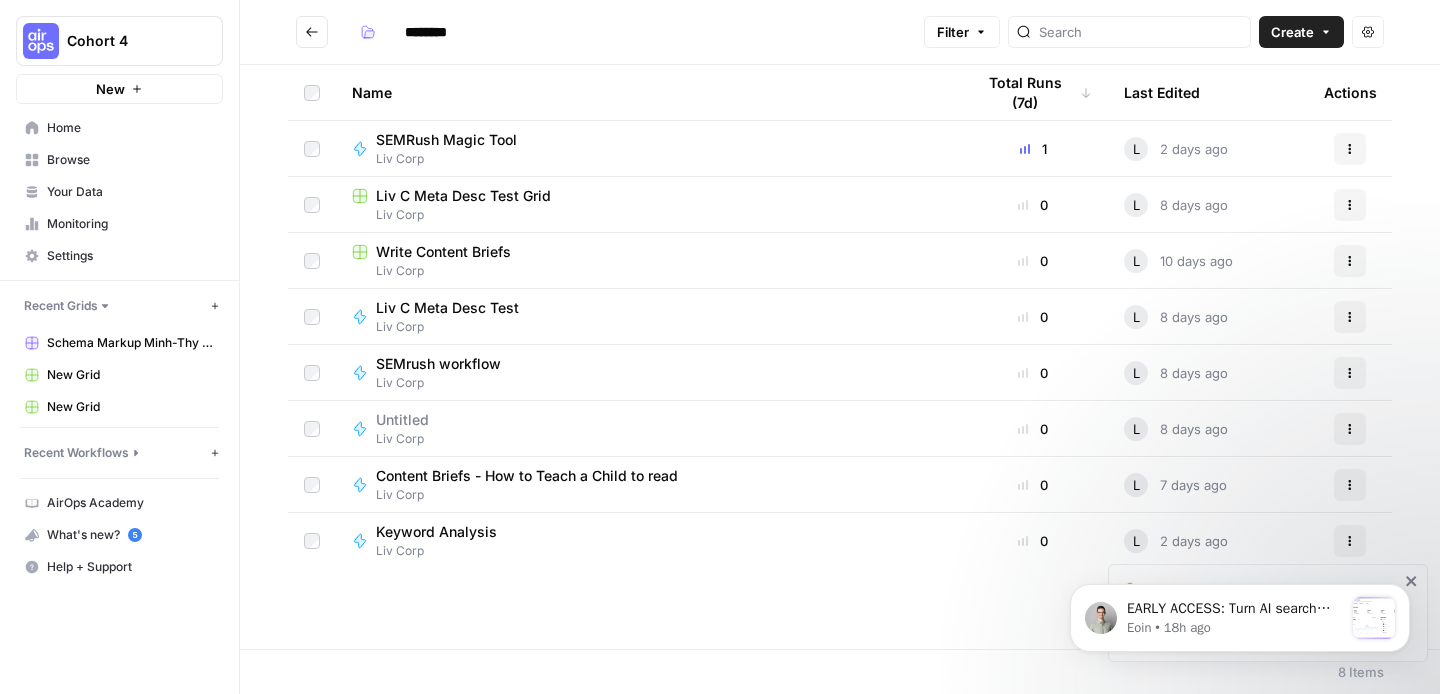 click on "Create" at bounding box center (1292, 32) 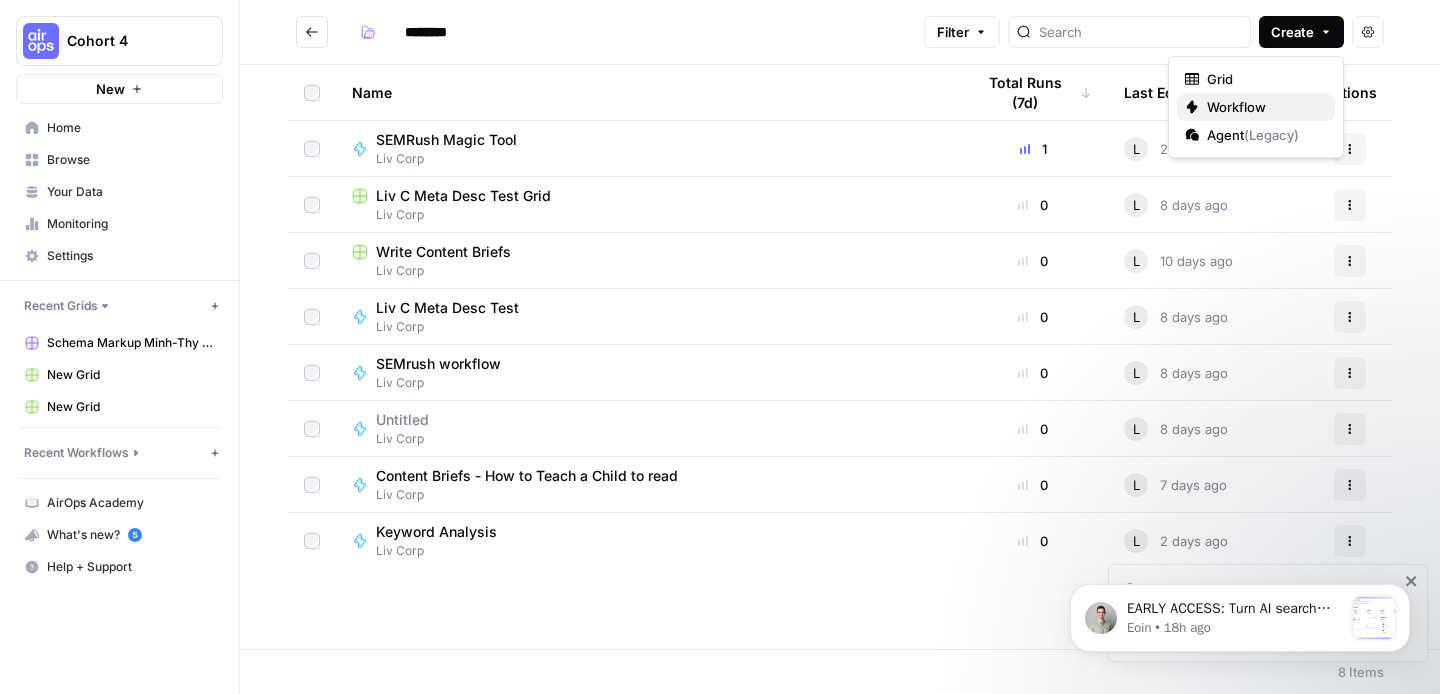 click on "Workflow" at bounding box center [1263, 107] 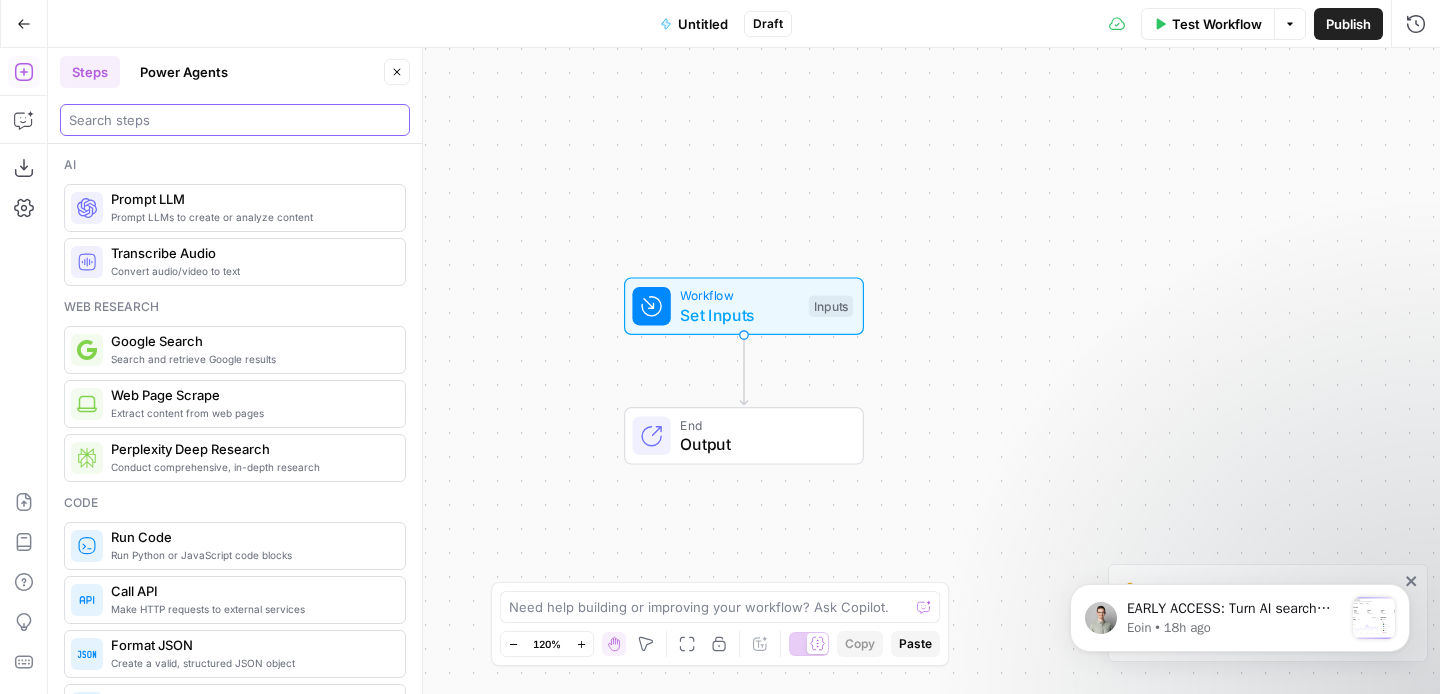 click at bounding box center [235, 120] 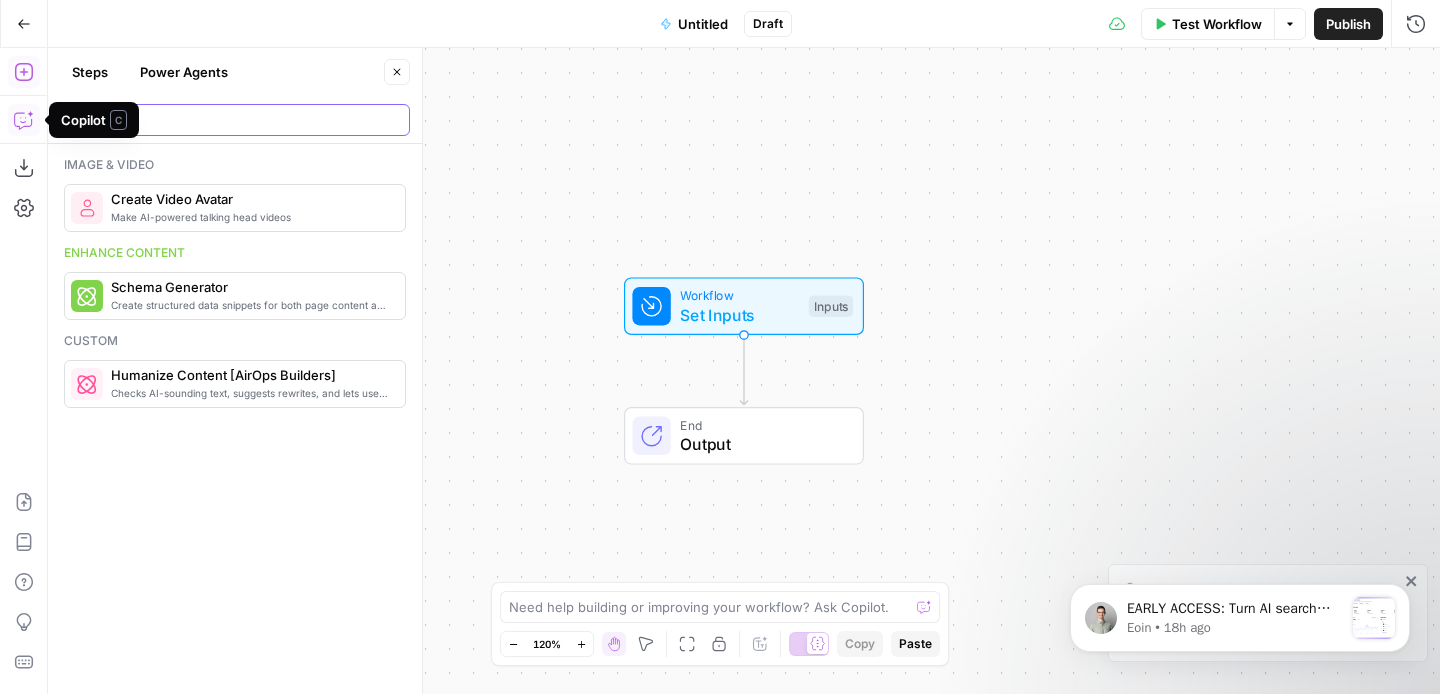 type on "reddit" 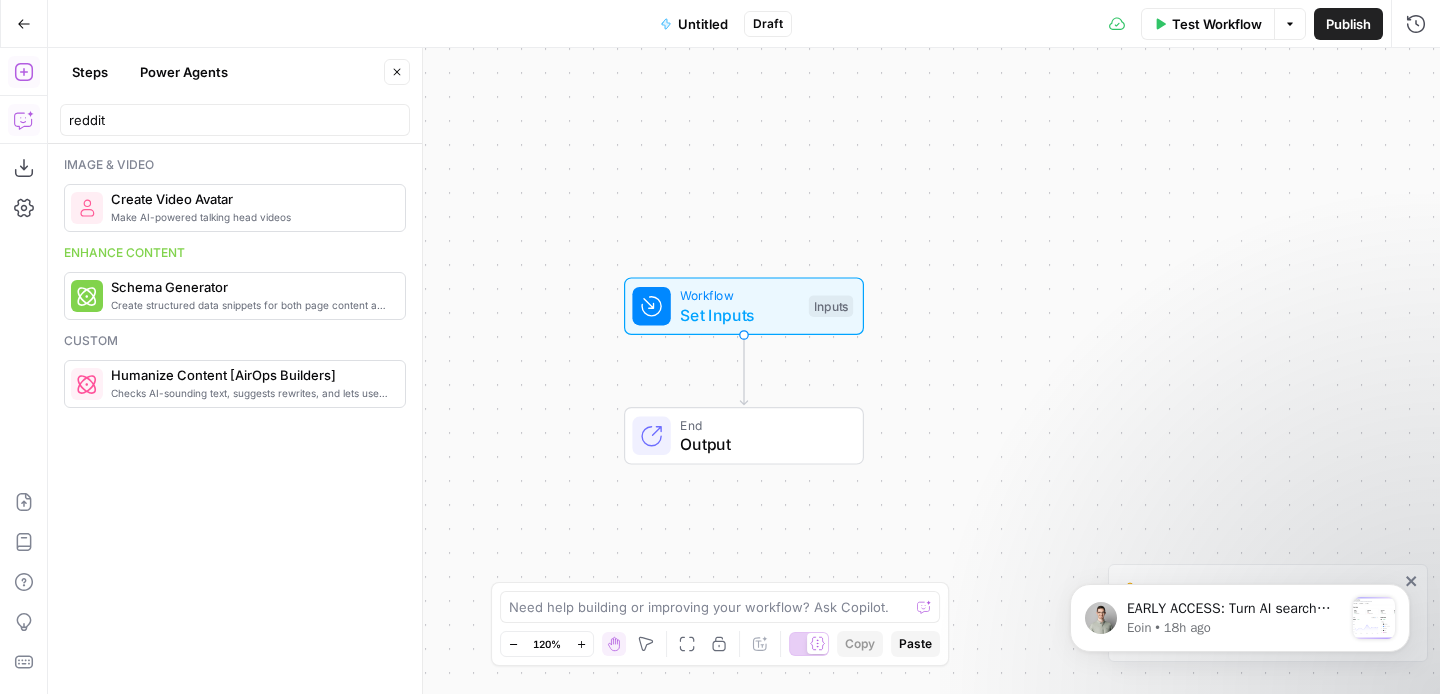 click 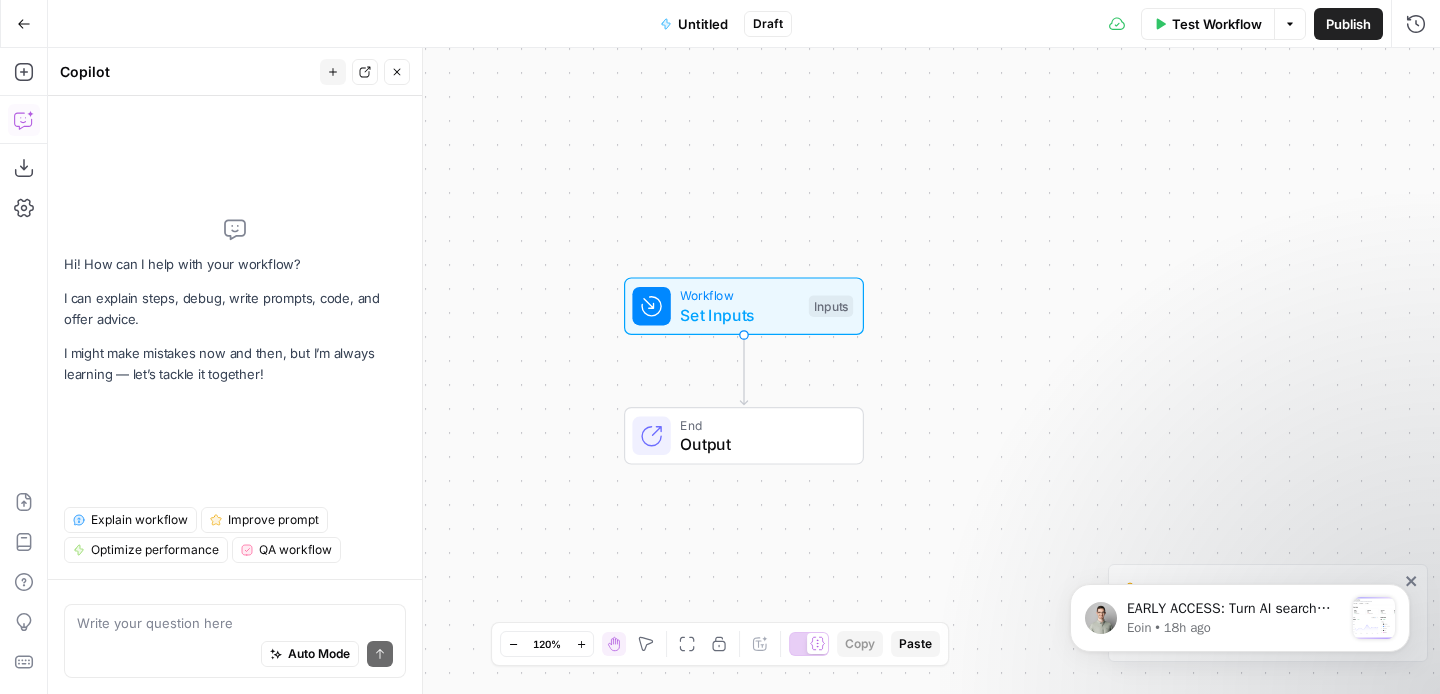 click on "Auto Mode Send" at bounding box center [235, 655] 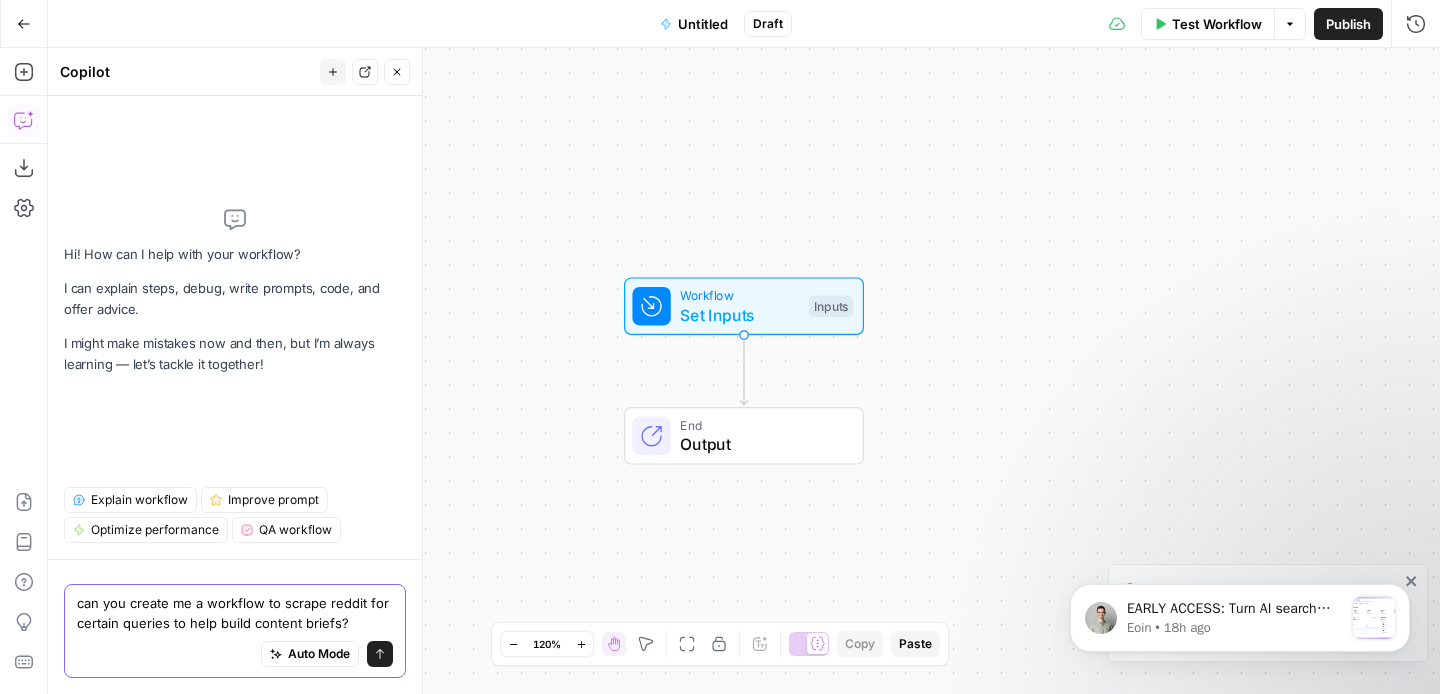 type on "can you create me a workflow to scrape reddit for certain queries to help build content briefs?" 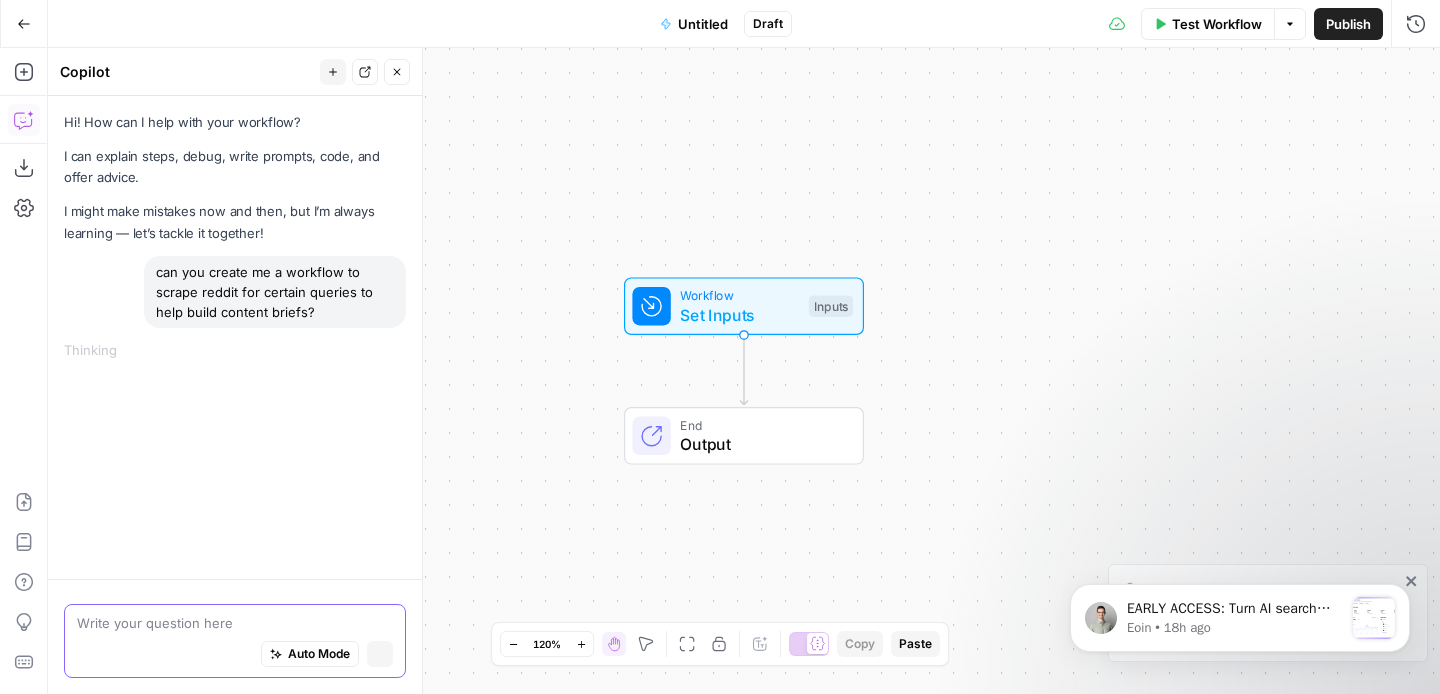 scroll, scrollTop: 0, scrollLeft: 0, axis: both 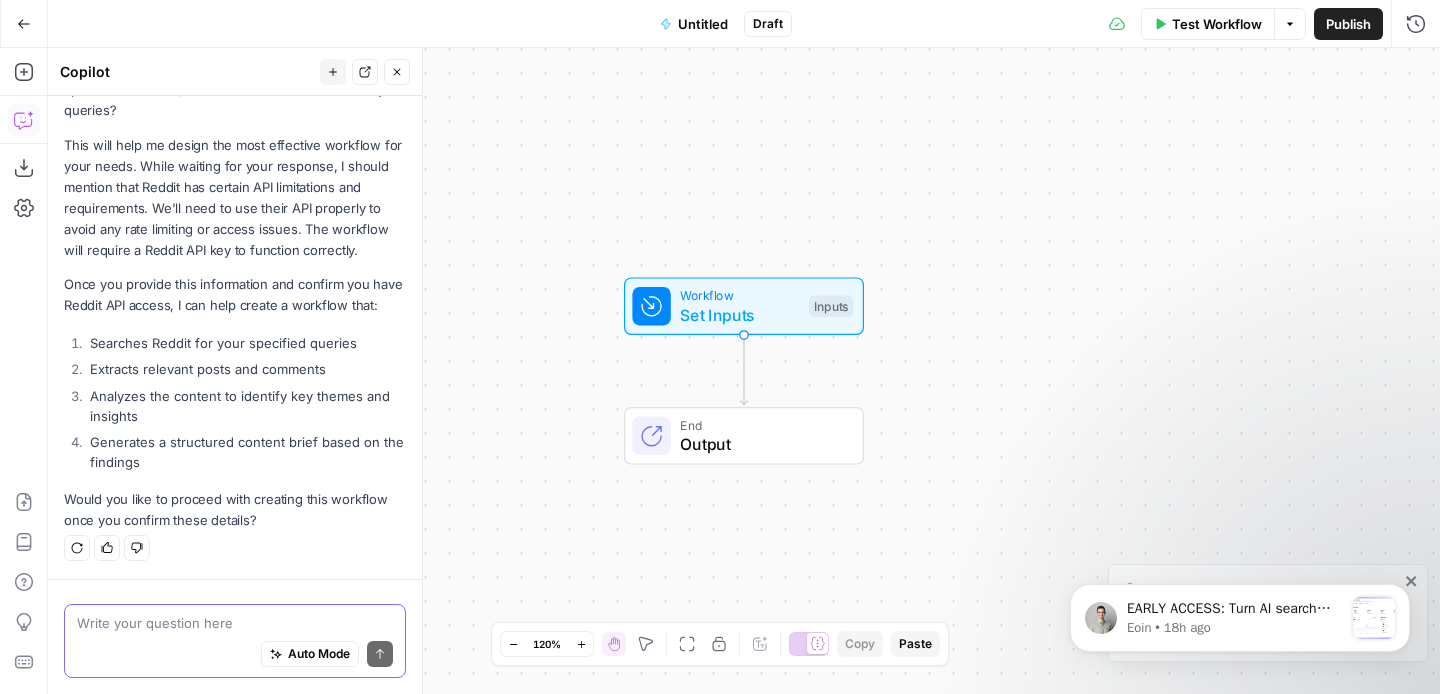 click at bounding box center [235, 623] 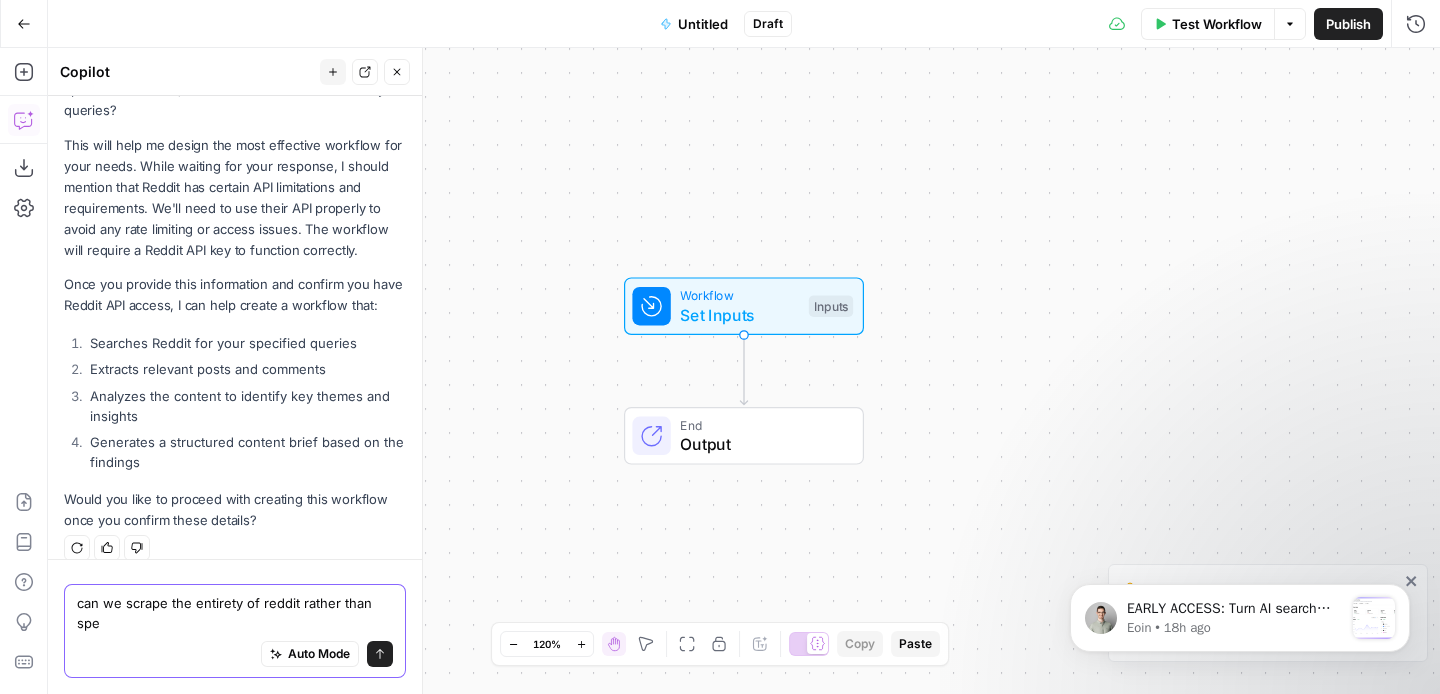 scroll, scrollTop: 399, scrollLeft: 0, axis: vertical 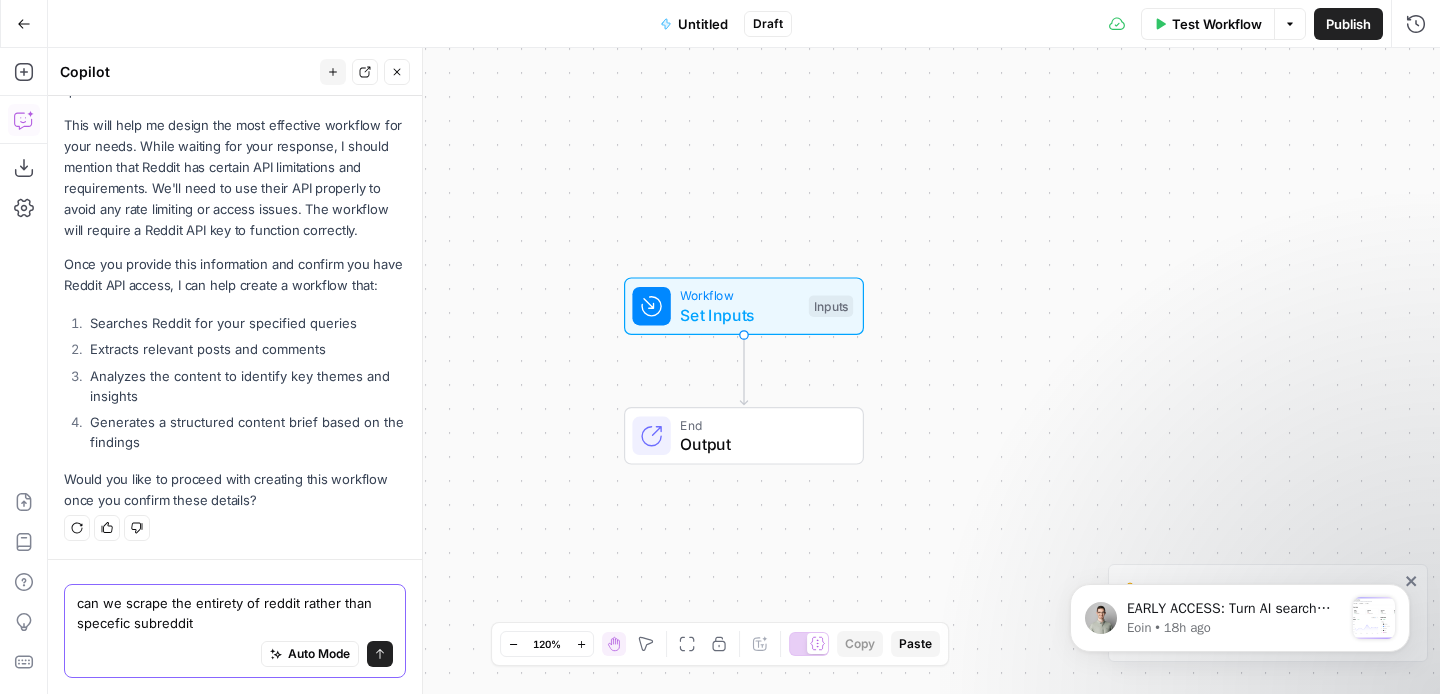 click on "can we scrape the entirety of reddit rather than specefic subreddit" at bounding box center [235, 613] 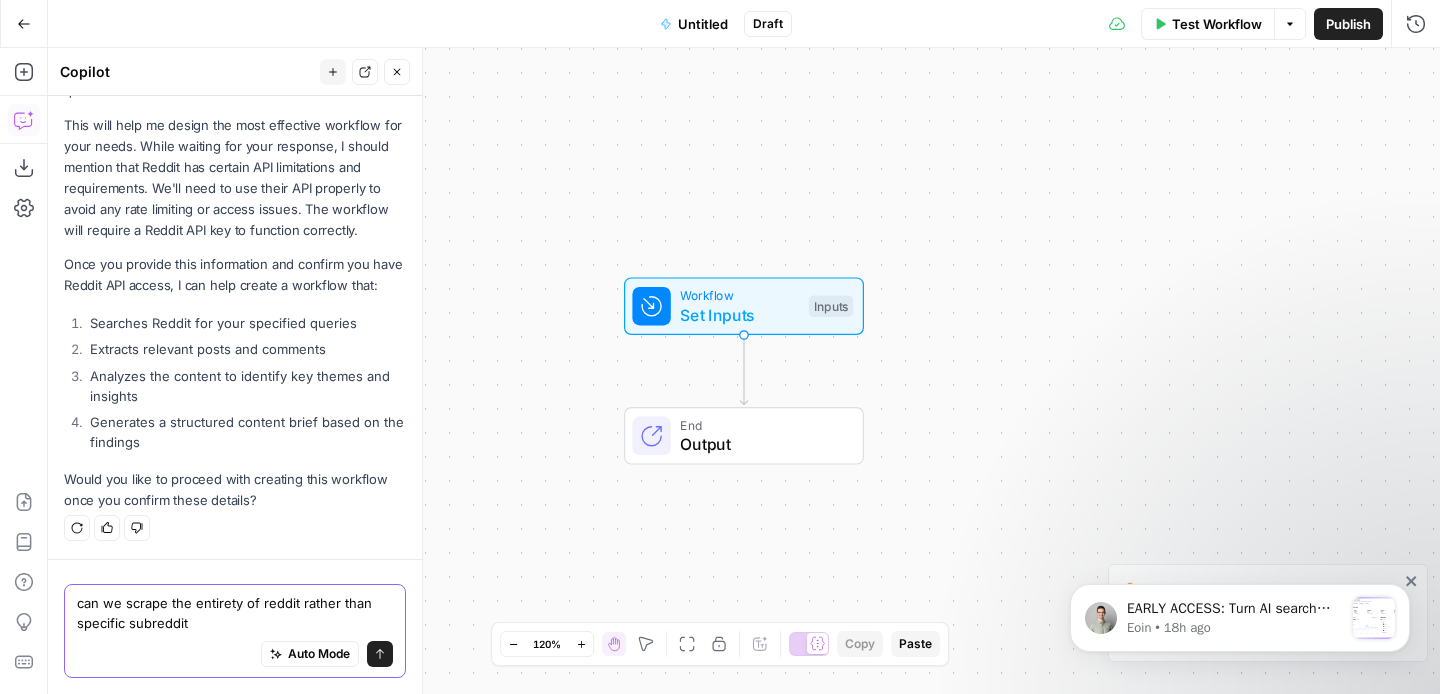 click on "can we scrape the entirety of reddit rather than specific subreddit" at bounding box center (235, 613) 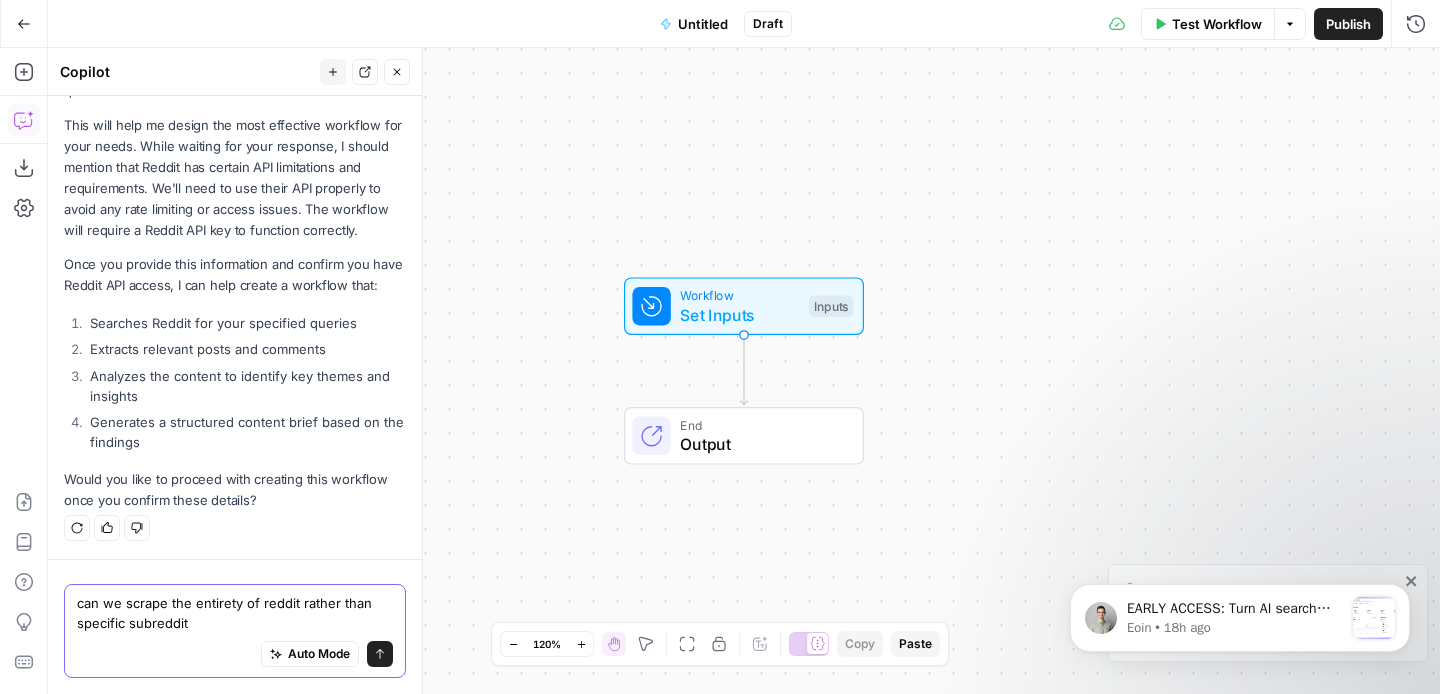 click on "Send" at bounding box center [380, 654] 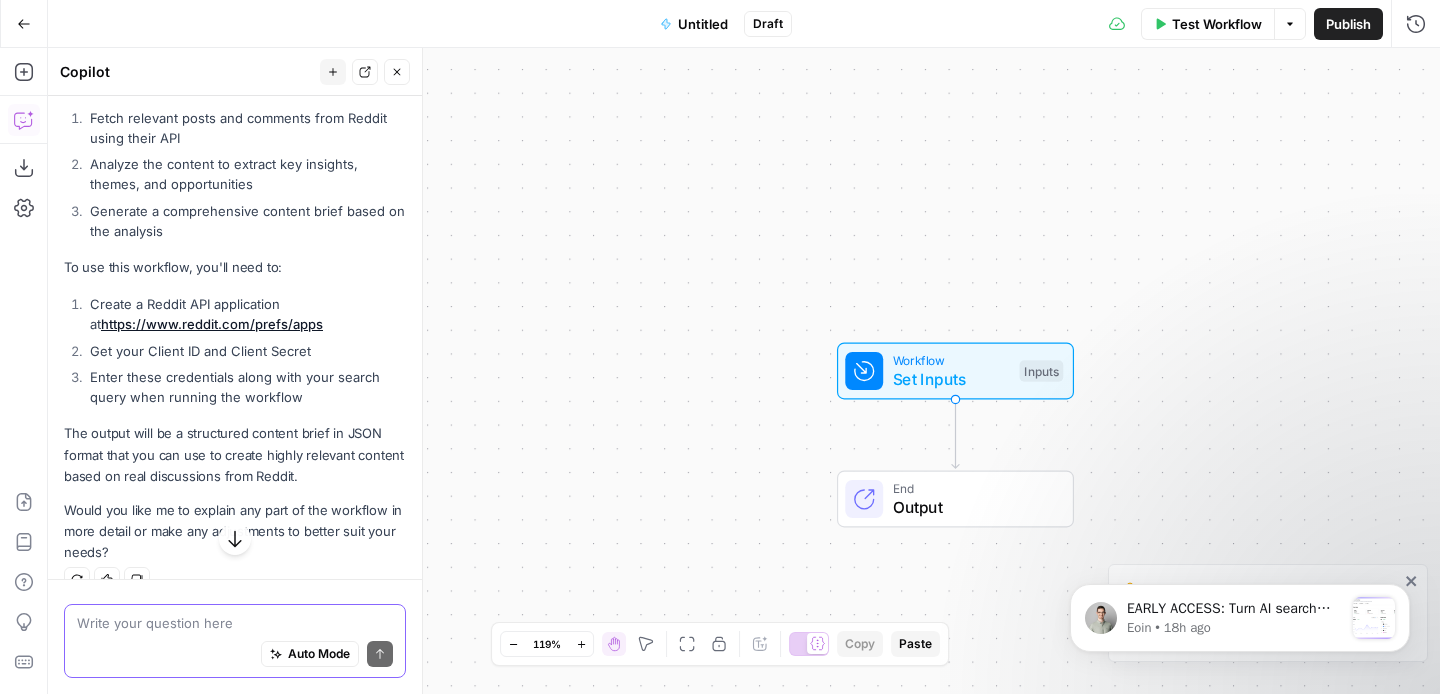 scroll, scrollTop: 1865, scrollLeft: 0, axis: vertical 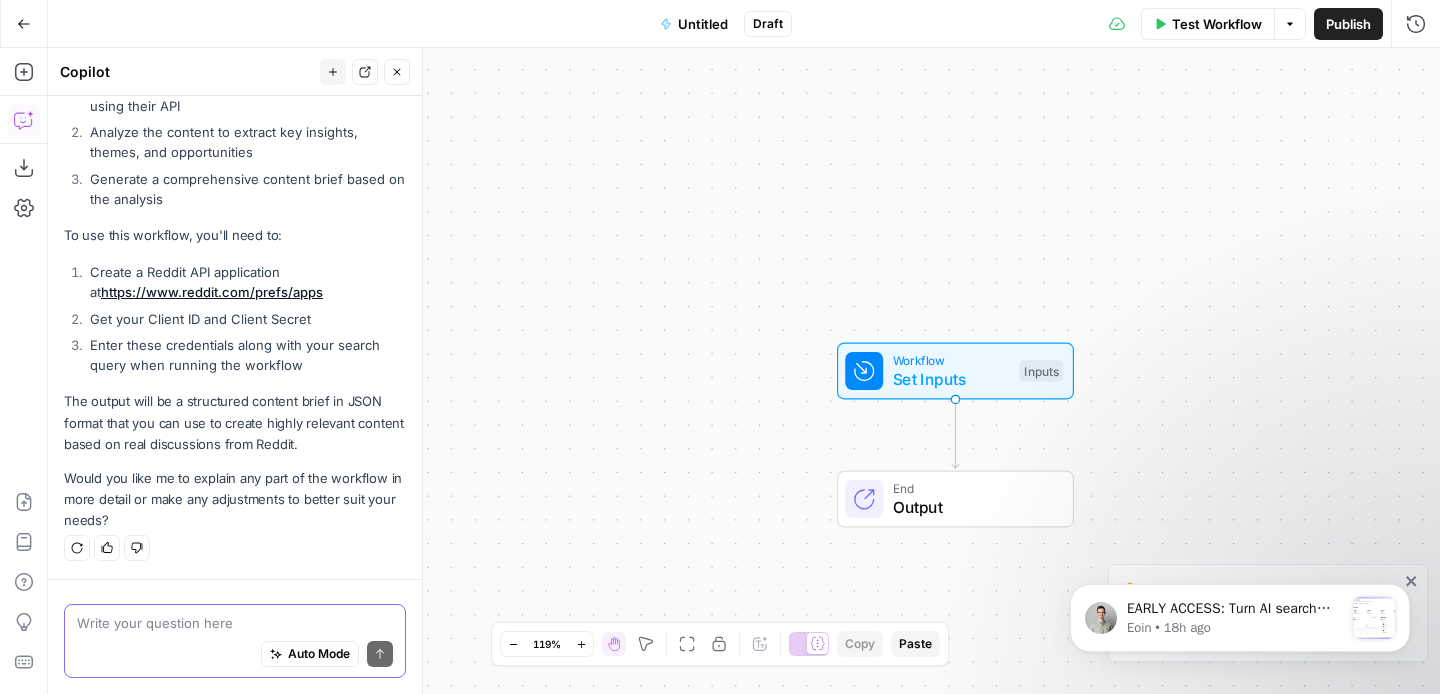 click at bounding box center (235, 623) 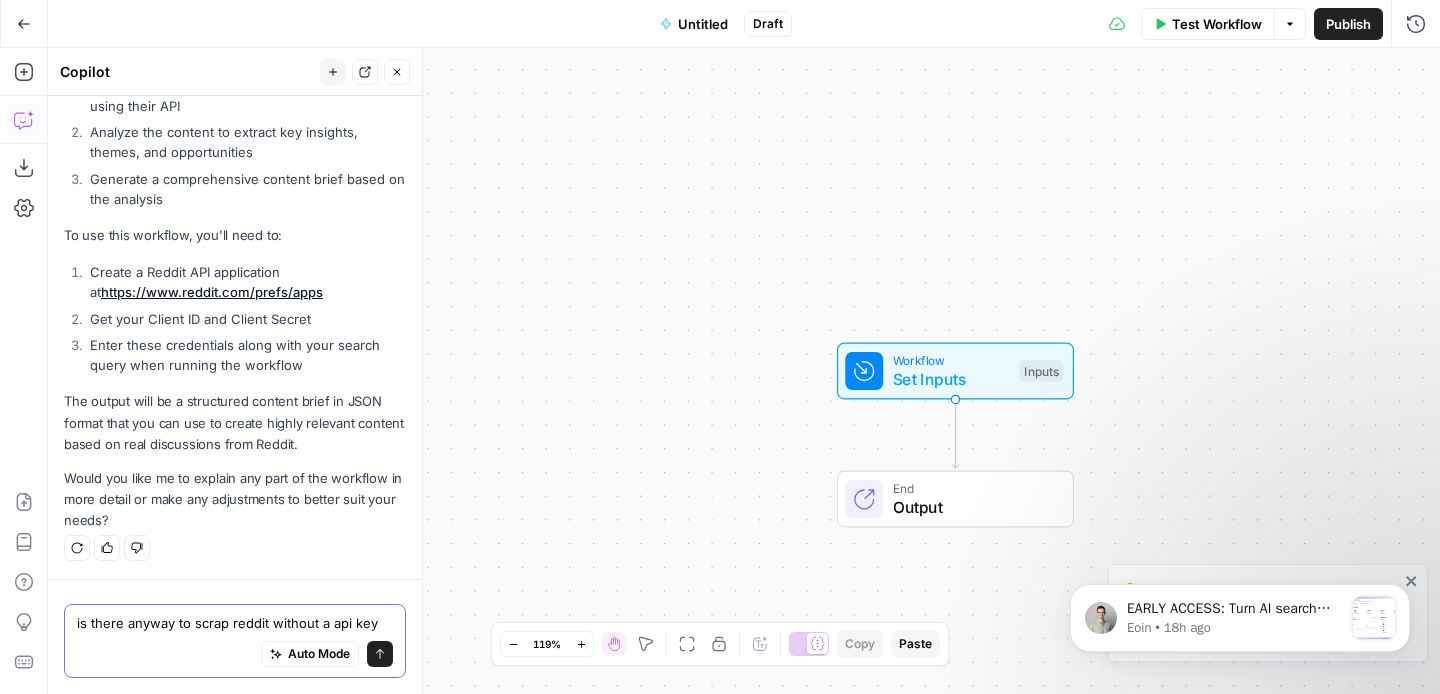 click on "is there anyway to scrap reddit without a api key" at bounding box center (235, 623) 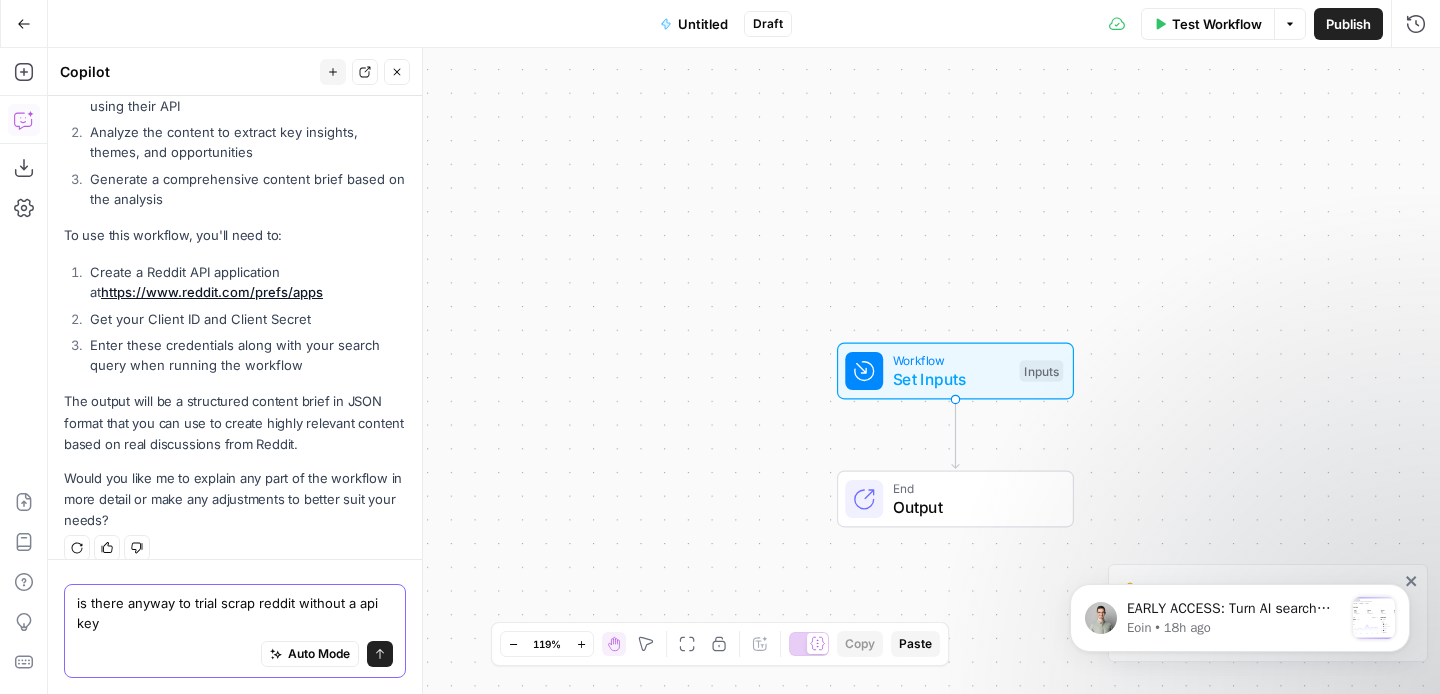 scroll, scrollTop: 1885, scrollLeft: 0, axis: vertical 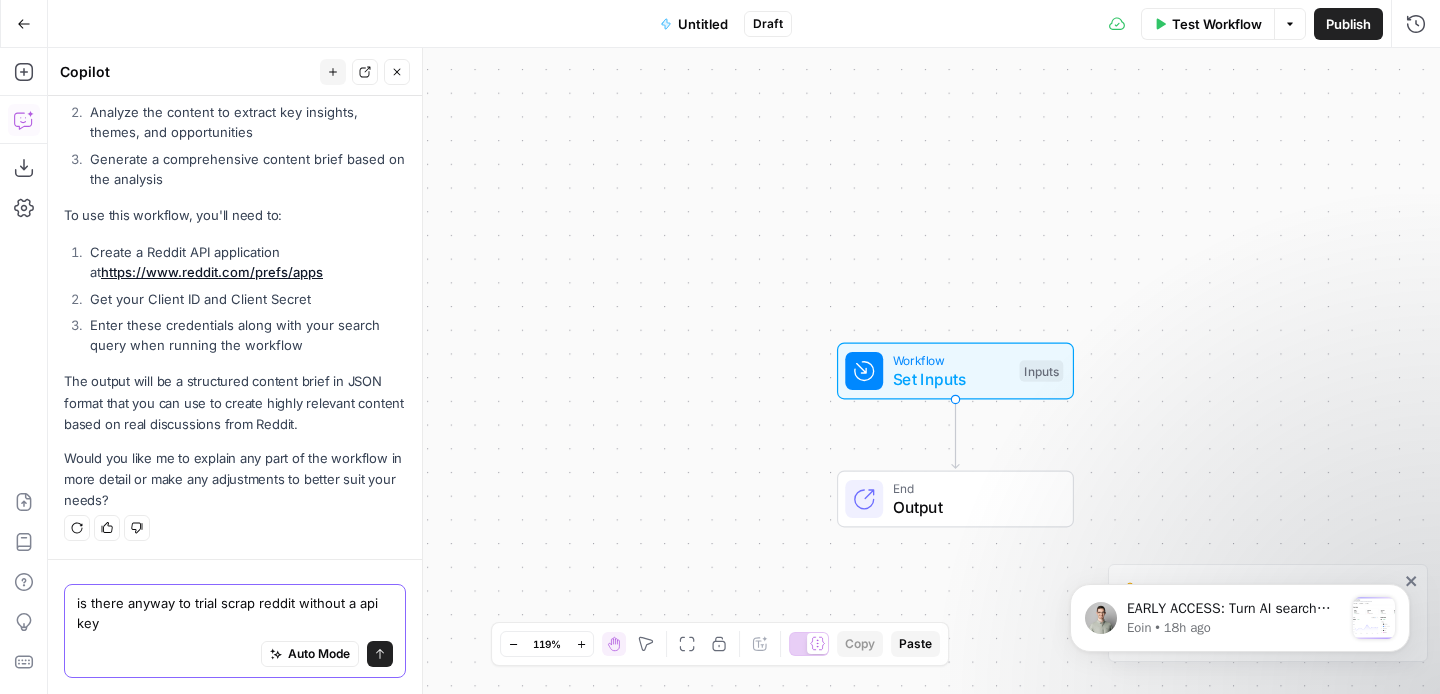 click on "is there anyway to trial scrap reddit without a api key" at bounding box center (235, 613) 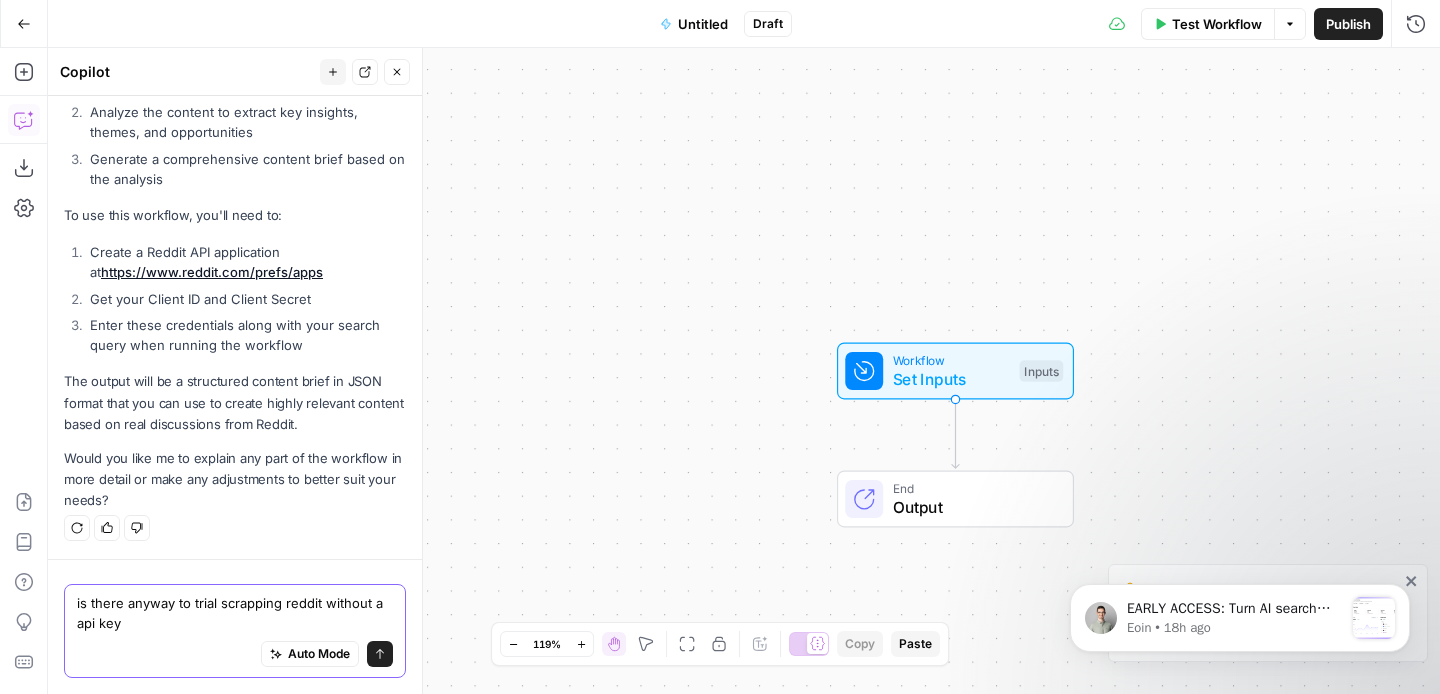 click on "is there anyway to trial scrapping reddit without a api key" at bounding box center (235, 613) 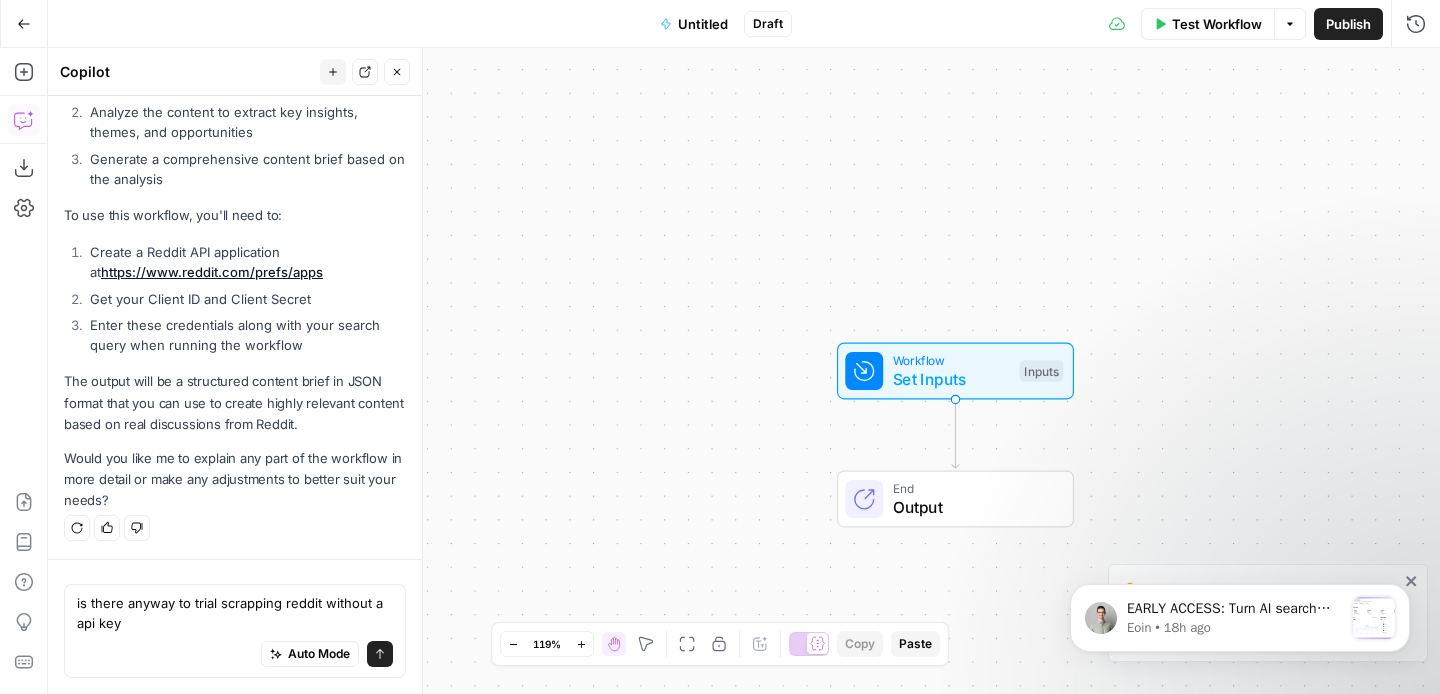 click at bounding box center [0, 0] 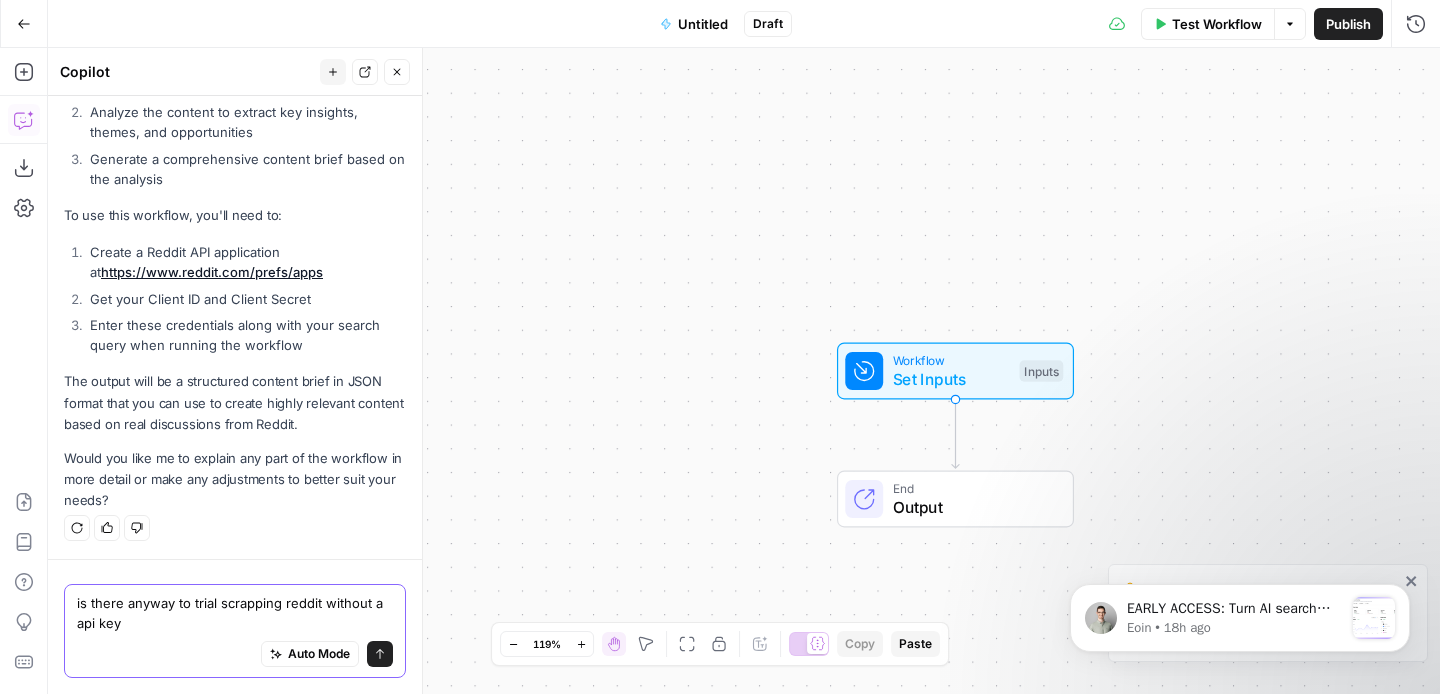 click on "is there anyway to trial scrapping reddit without a api key" at bounding box center (235, 613) 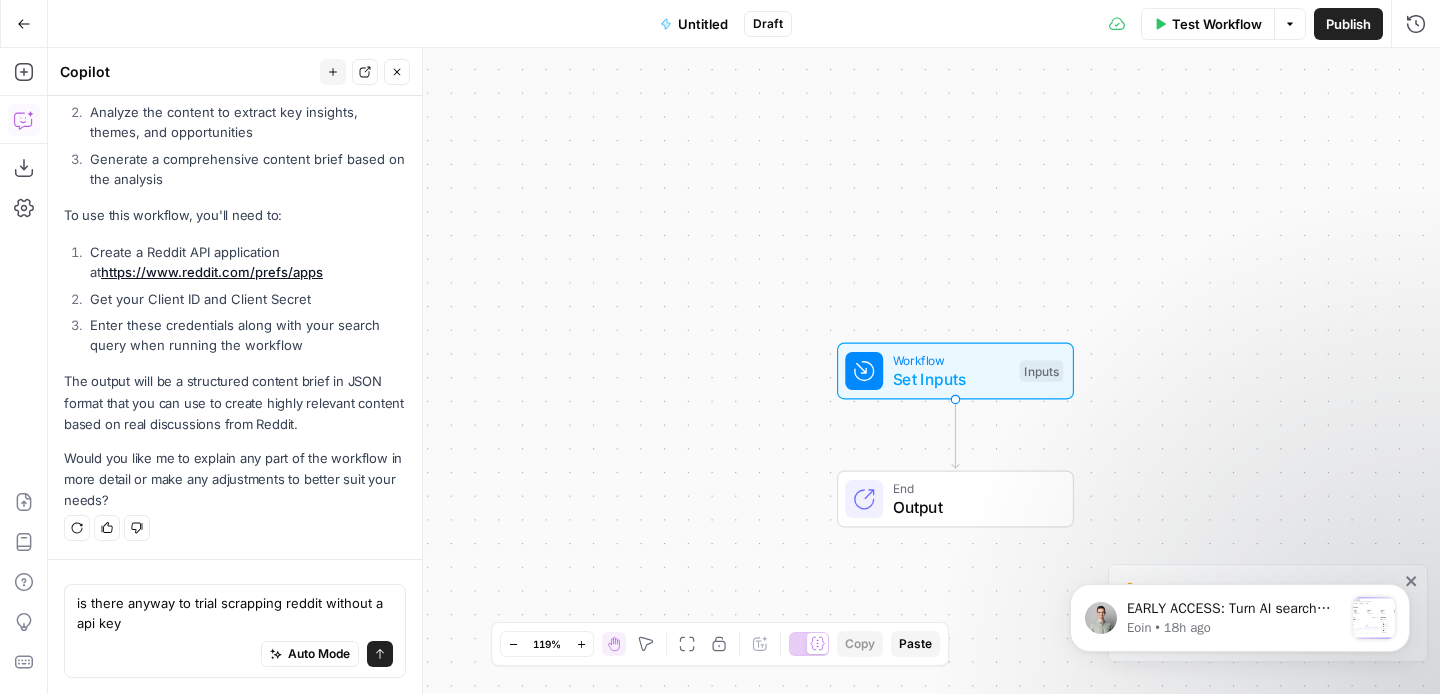 click on "is there anyway to trial scrapping reddit without a api key  is there anyway to trial scrapping reddit without a api key  Auto Mode Send" at bounding box center [235, 631] 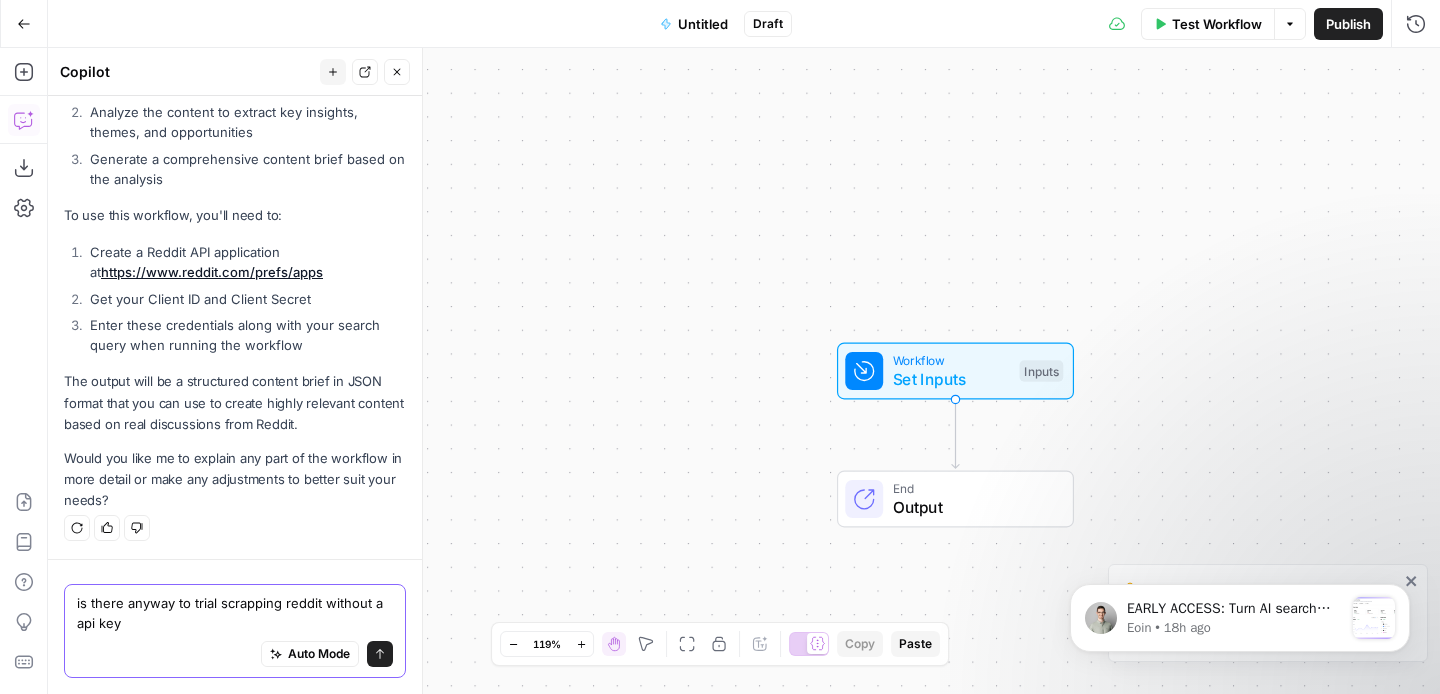 click on "is there anyway to trial scrapping reddit without a api key" at bounding box center [235, 613] 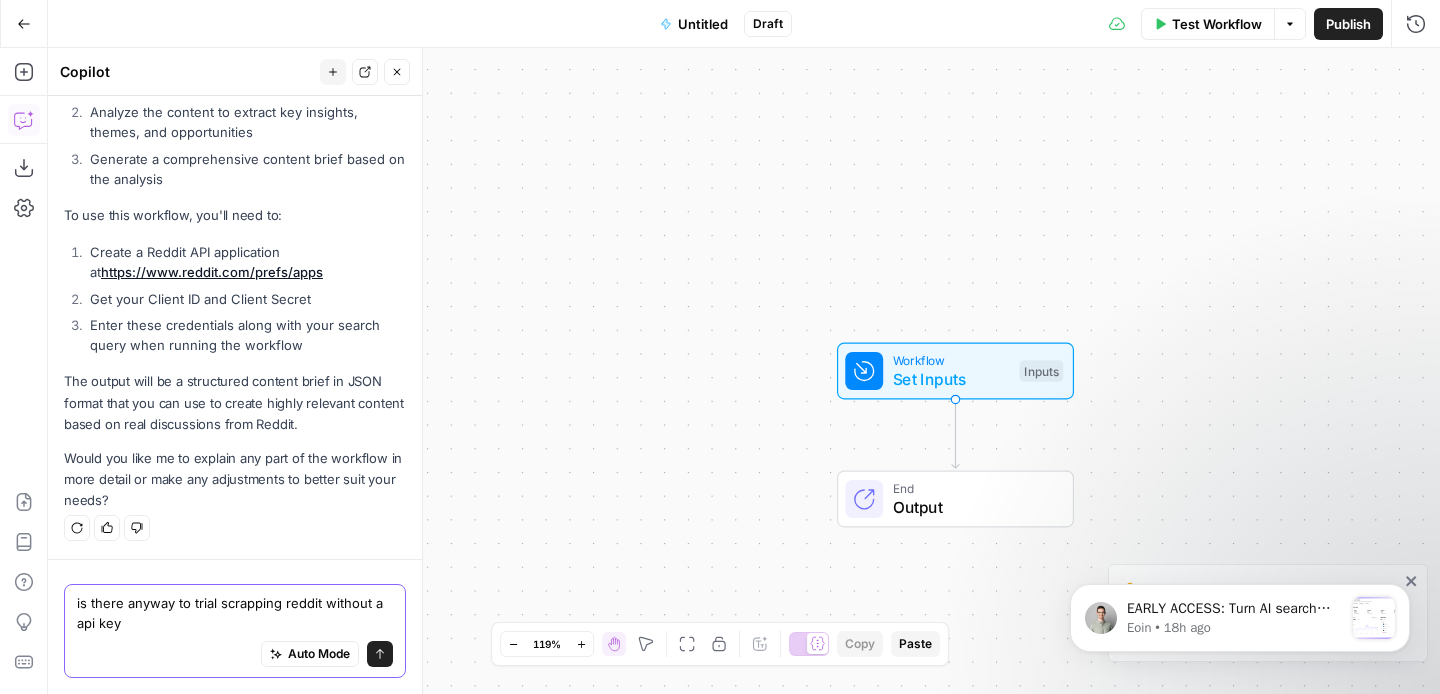 type on "is there anyway to trial scrapping reddit without an api key" 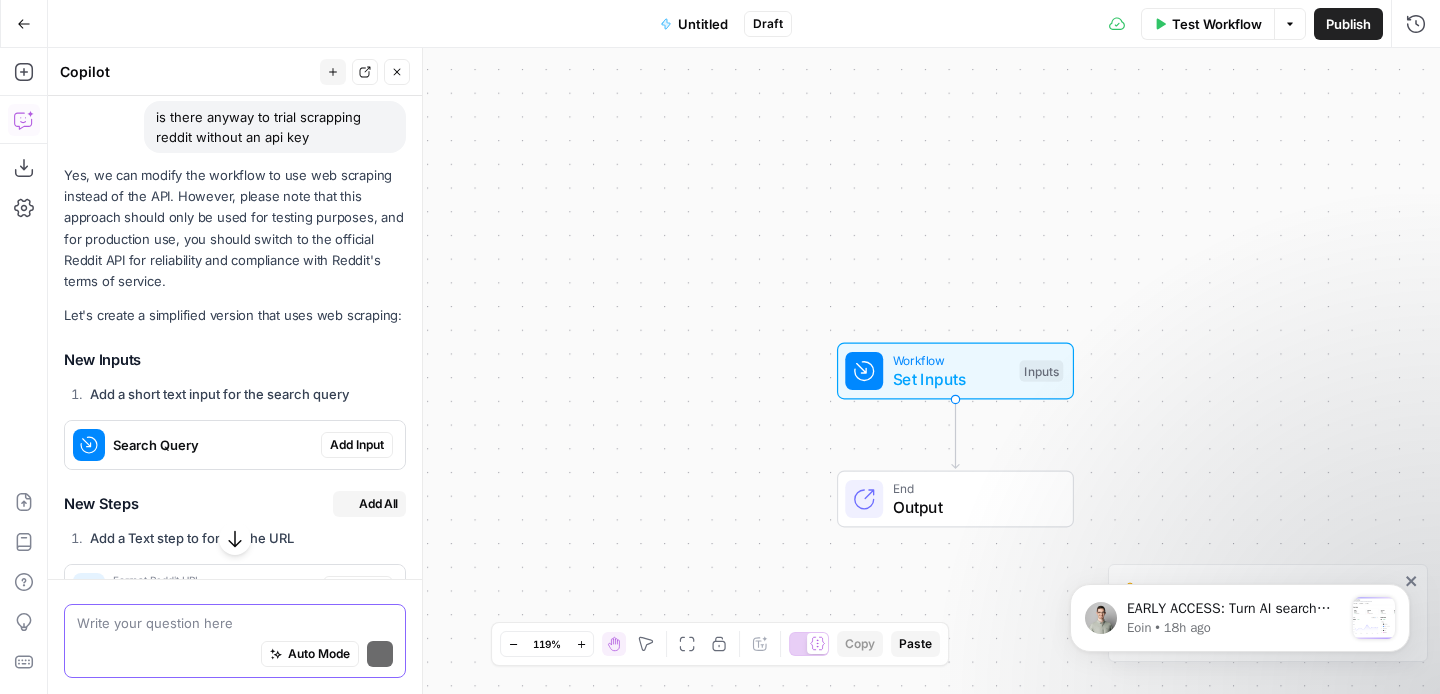 scroll, scrollTop: 2321, scrollLeft: 0, axis: vertical 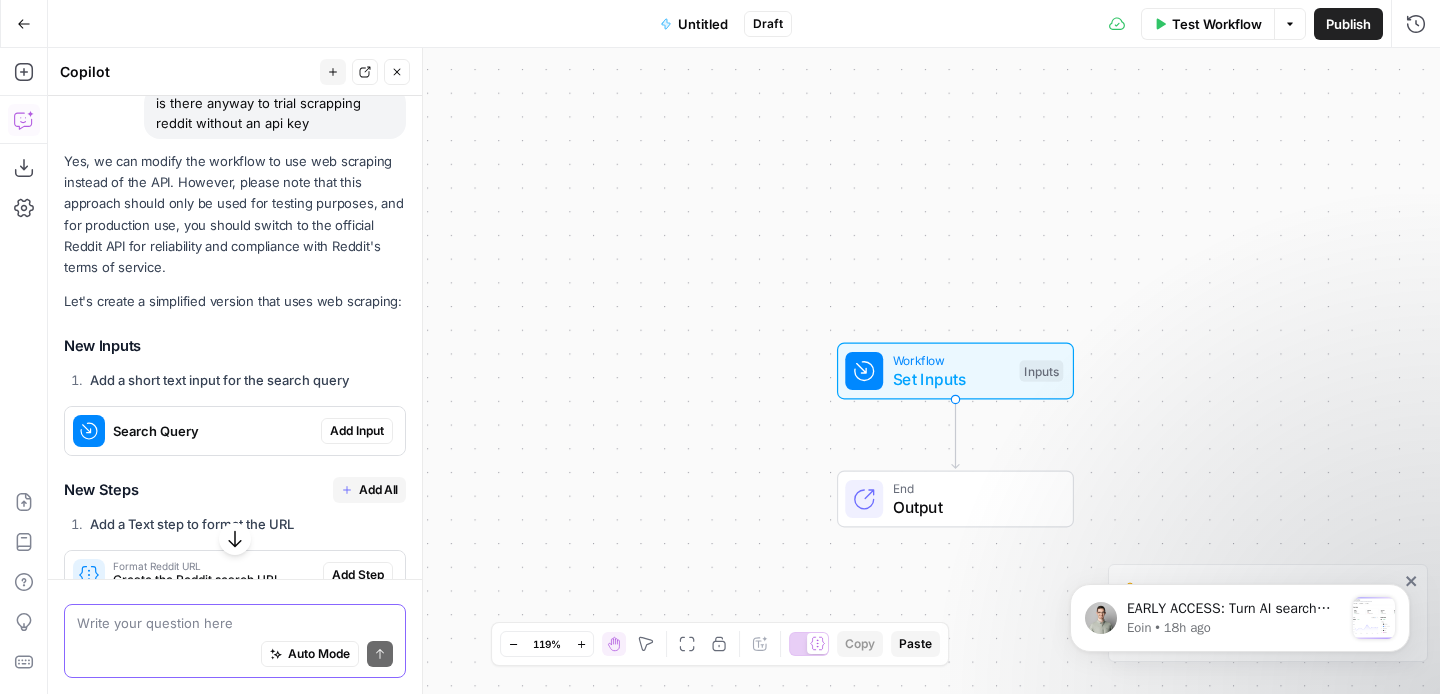 type 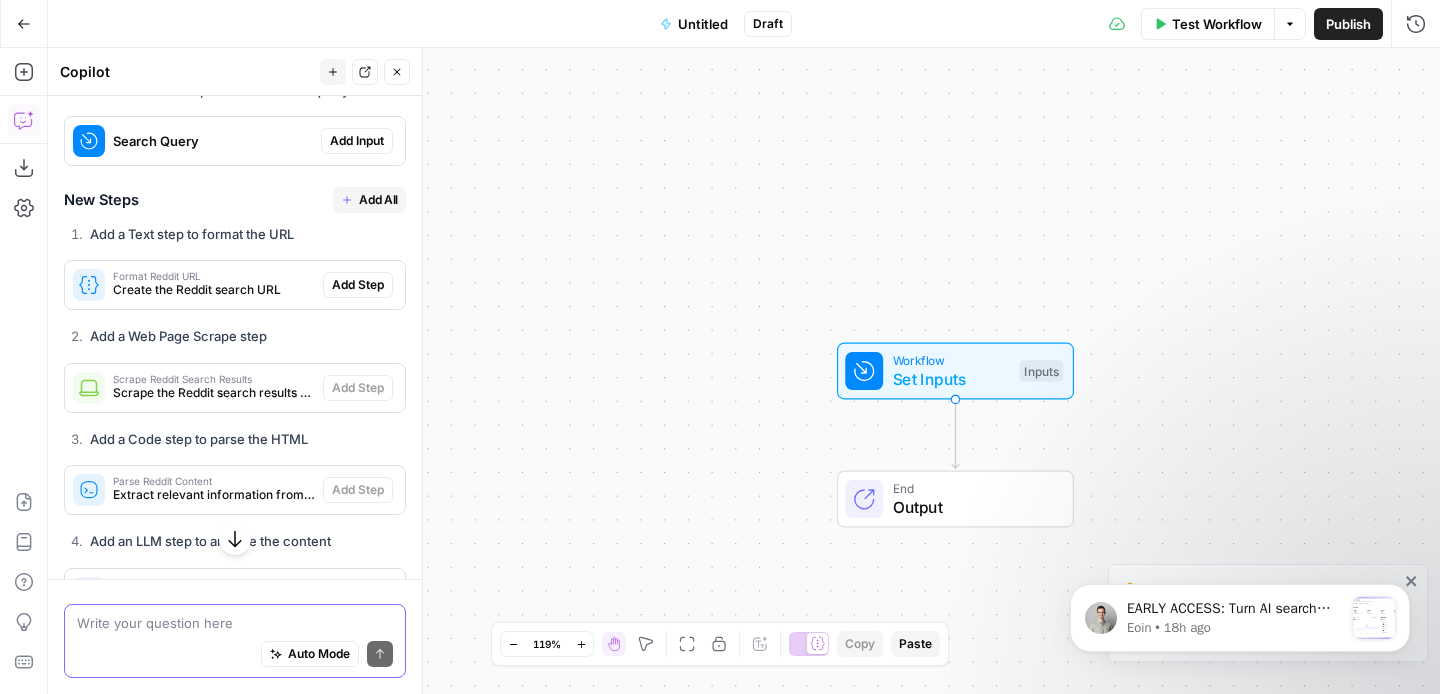 scroll, scrollTop: 2613, scrollLeft: 0, axis: vertical 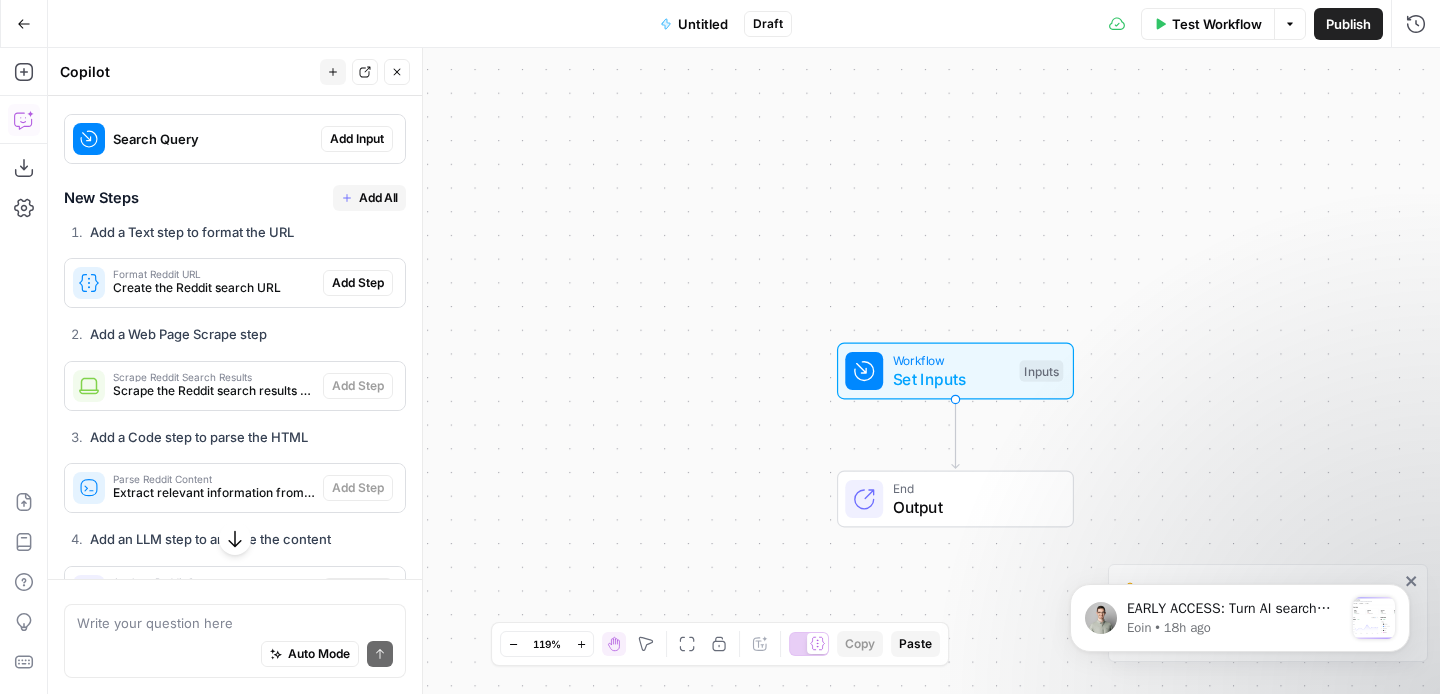 click on "Add Step" at bounding box center [358, 283] 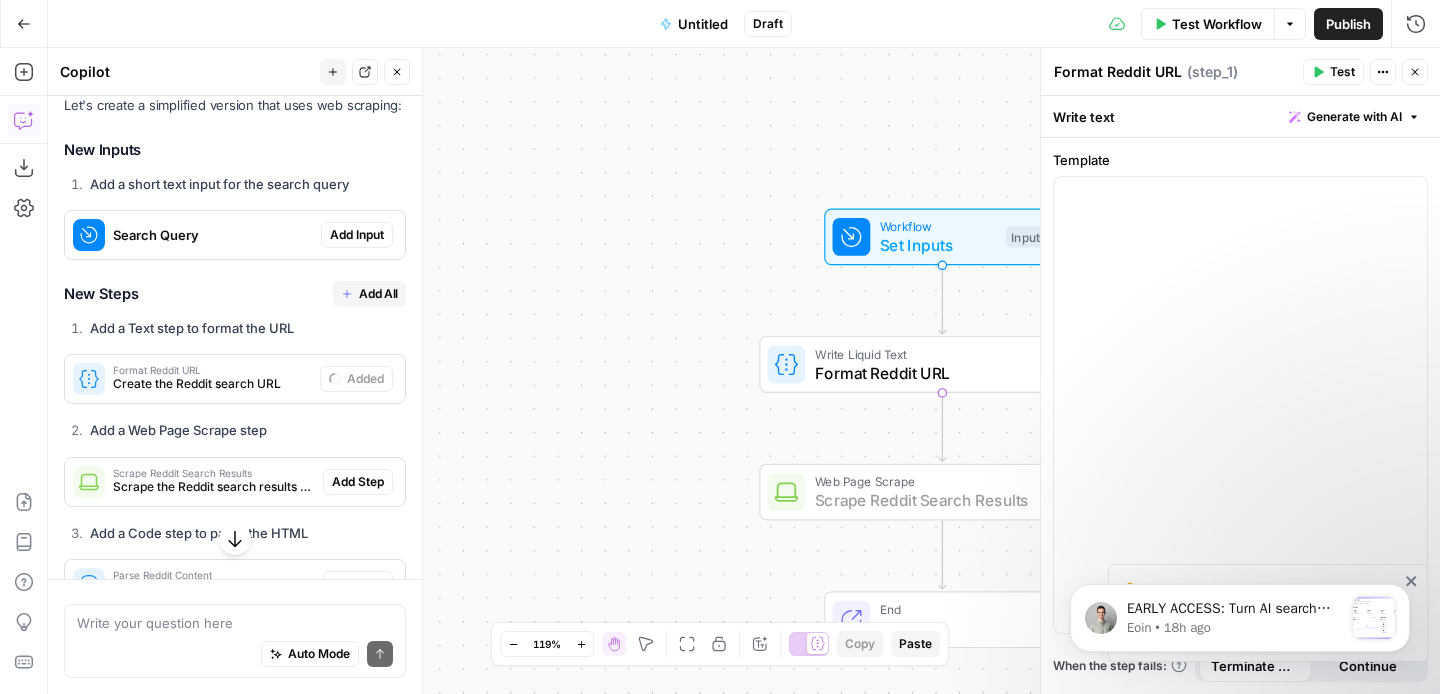 scroll, scrollTop: 2709, scrollLeft: 0, axis: vertical 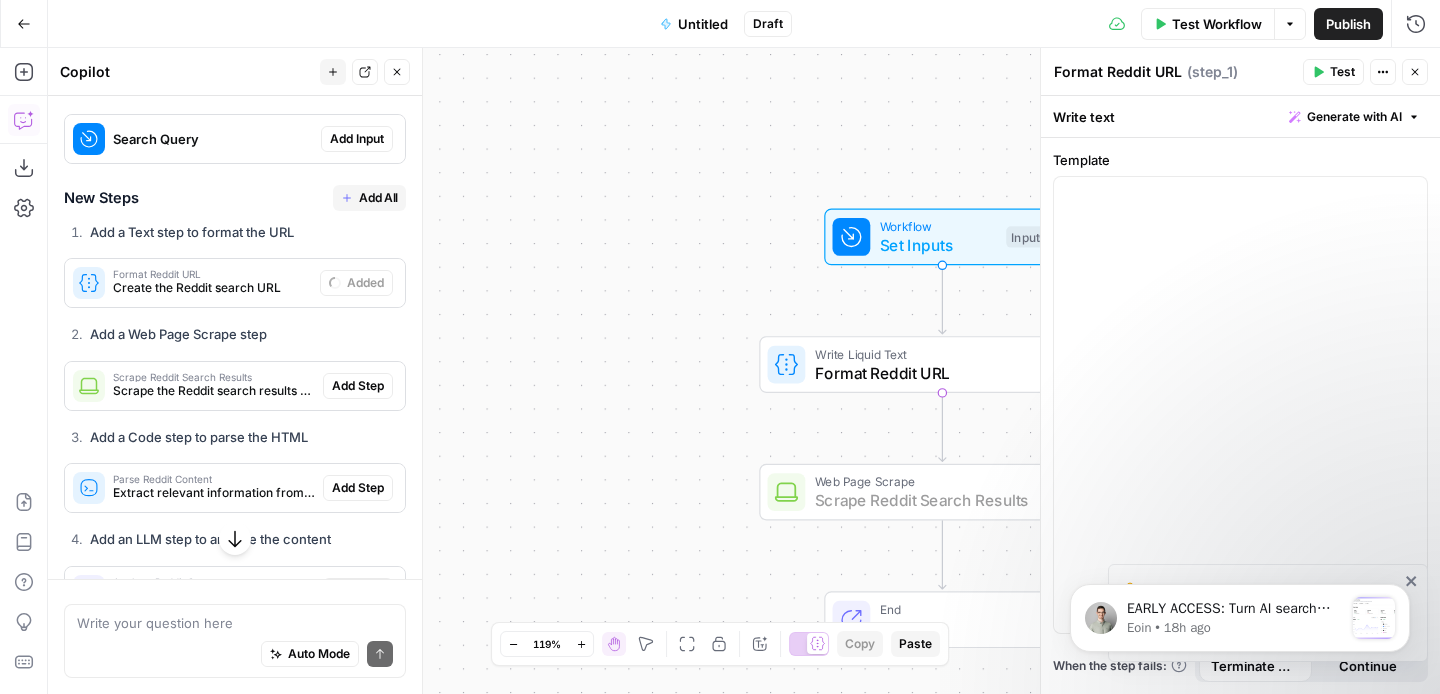 click on "Add Step" at bounding box center (358, 386) 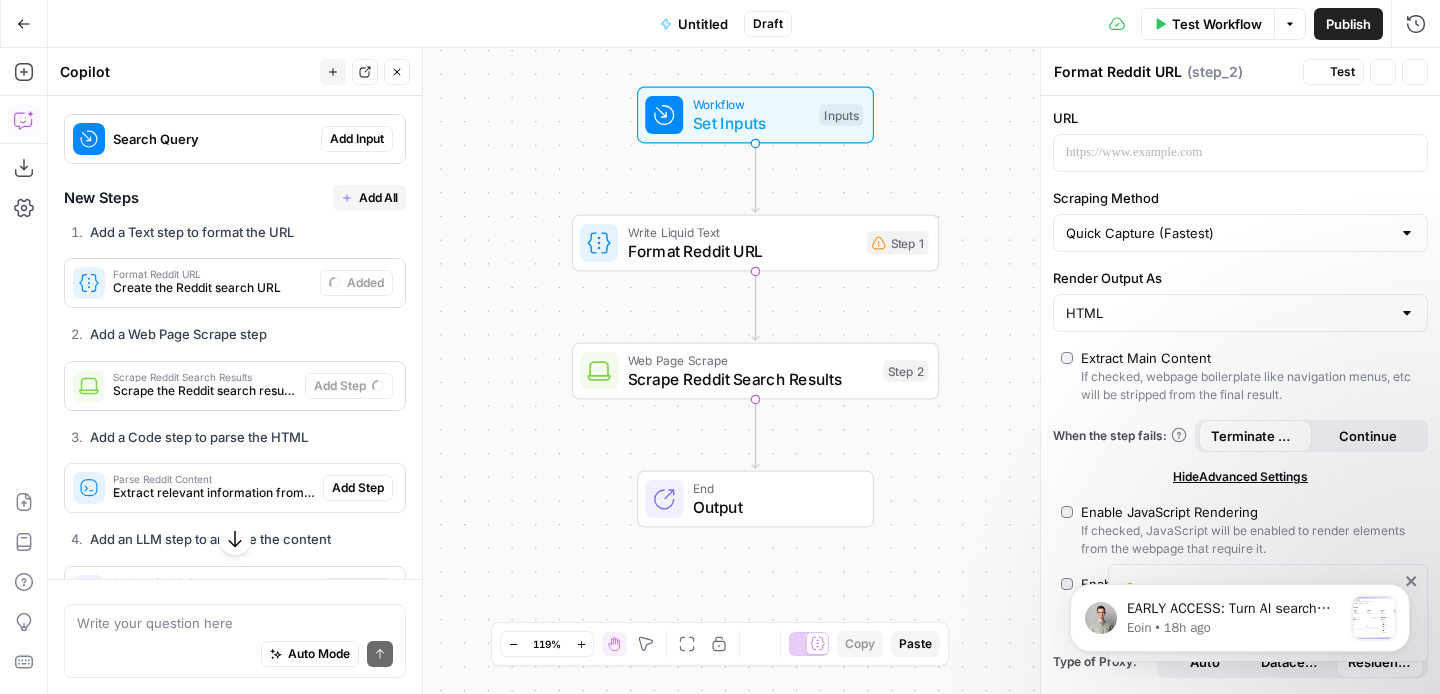 click on "Add Step" at bounding box center [358, 488] 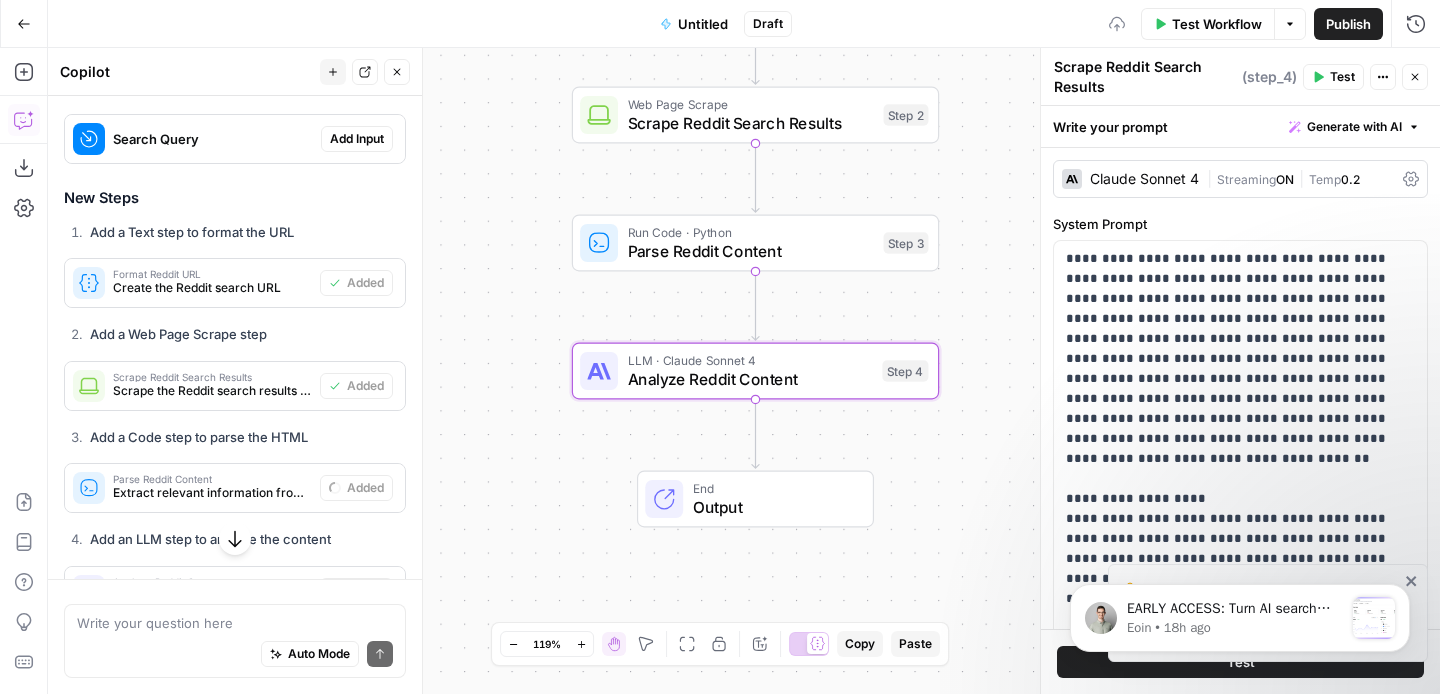 scroll, scrollTop: 2822, scrollLeft: 0, axis: vertical 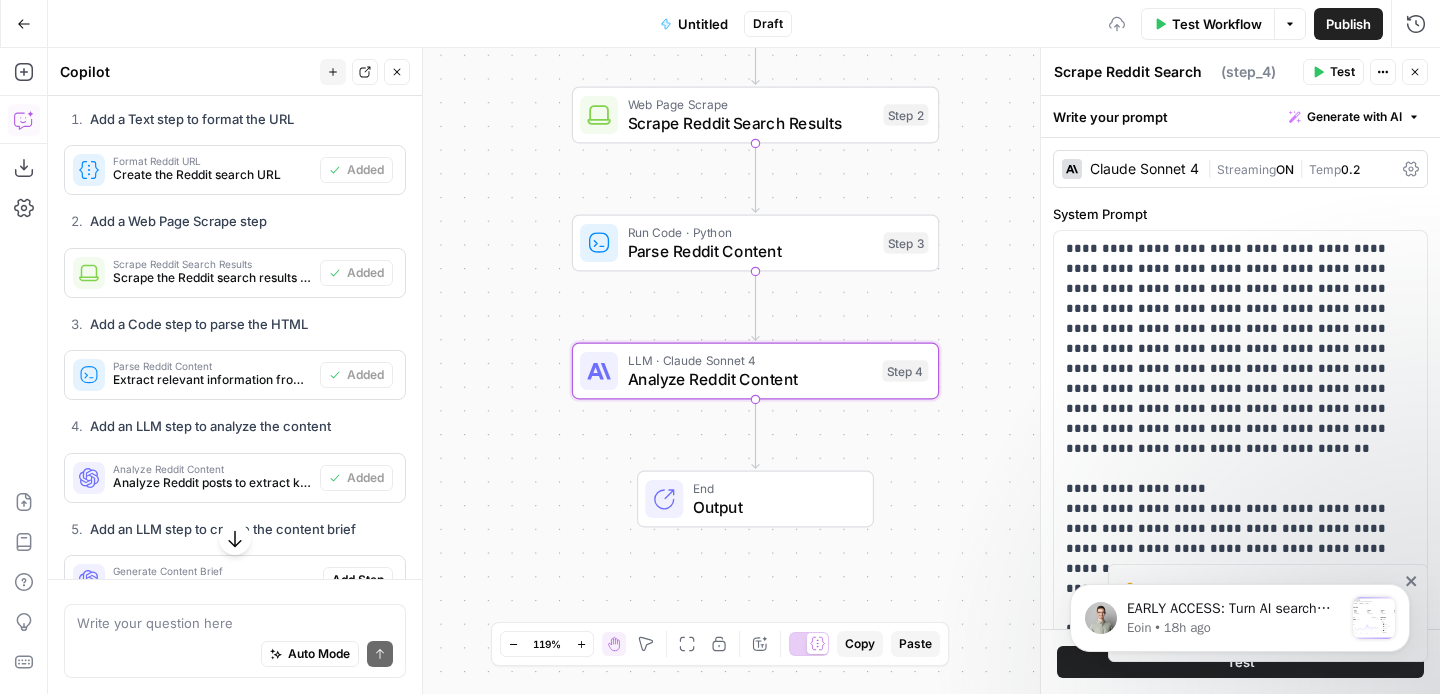 type on "Analyze Reddit Content" 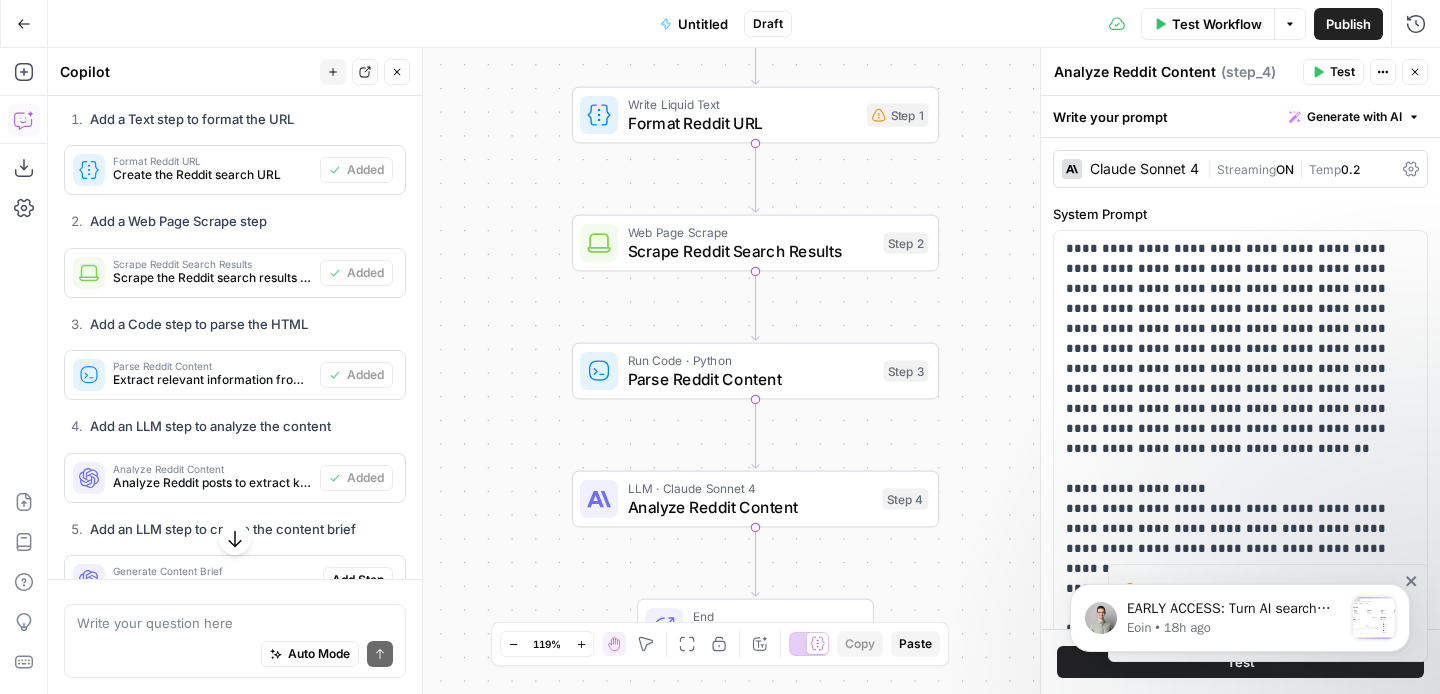 scroll, scrollTop: 2946, scrollLeft: 0, axis: vertical 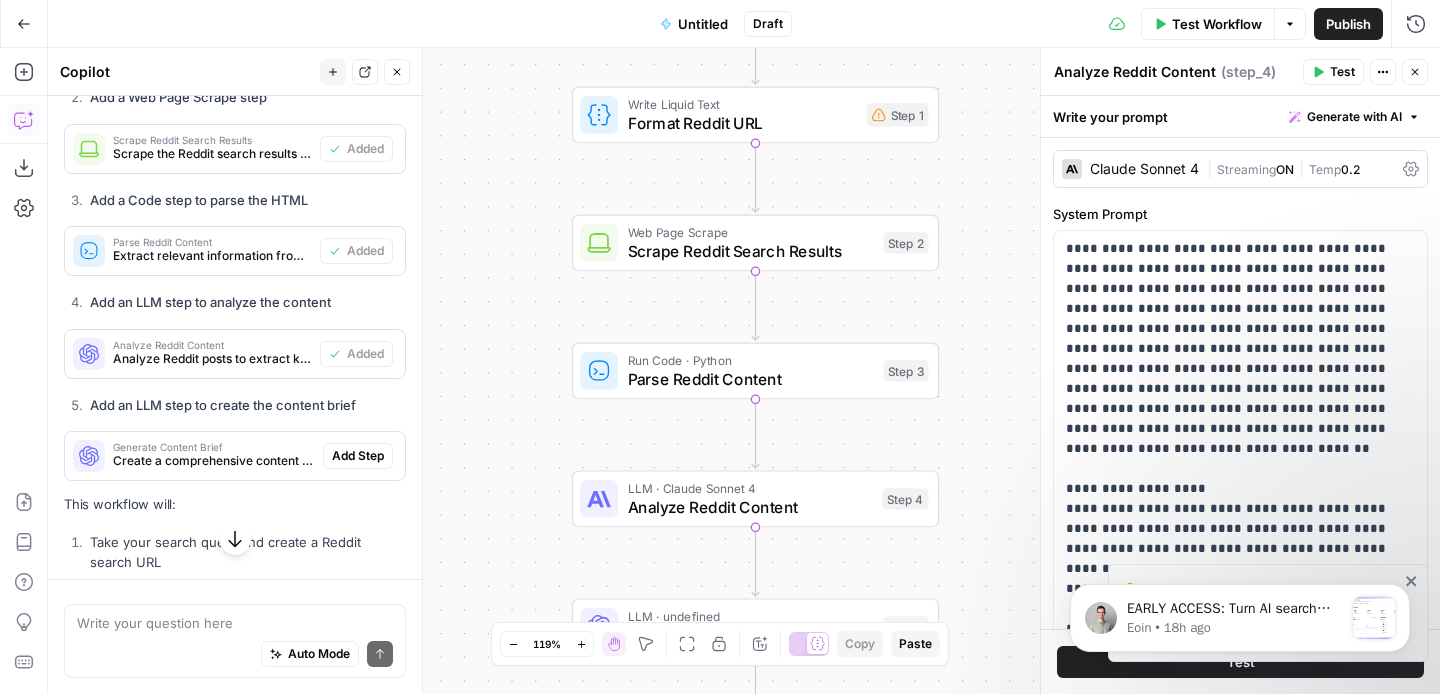 click on "Add Step" at bounding box center [358, 456] 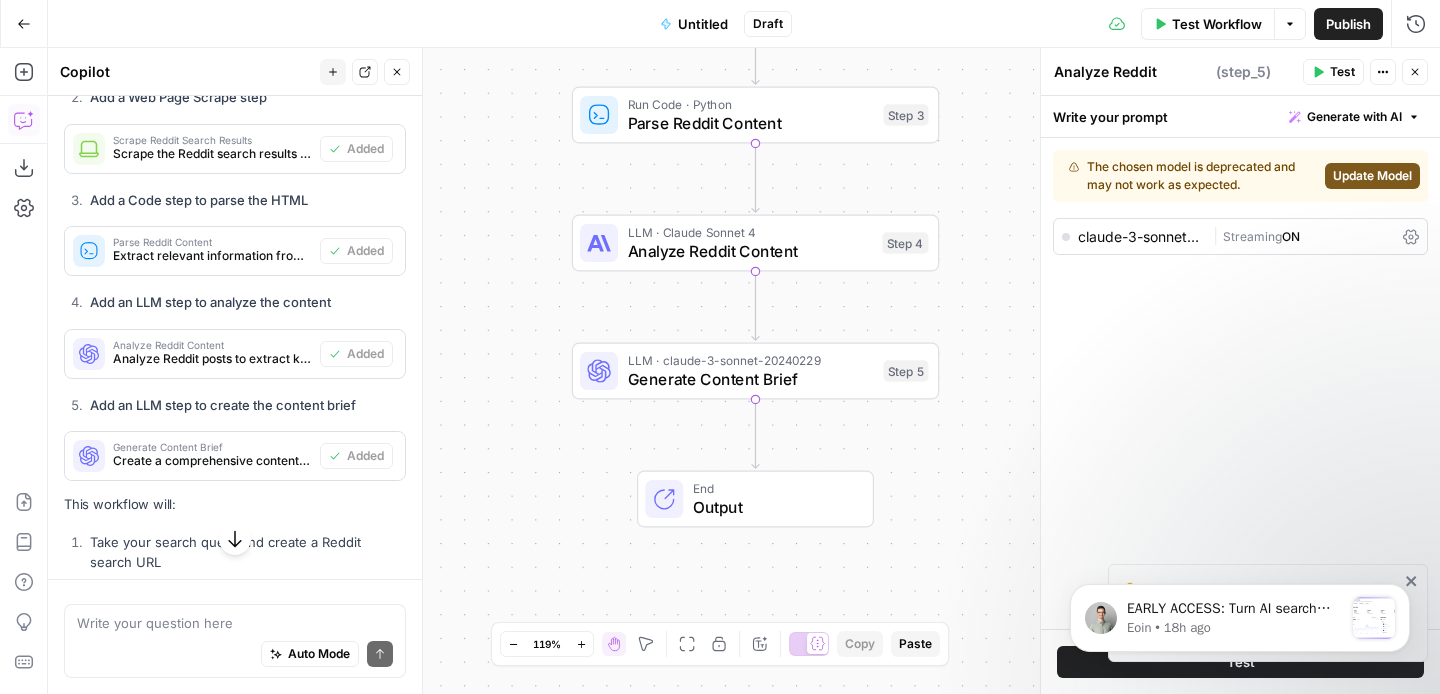type on "Generate Content Brief" 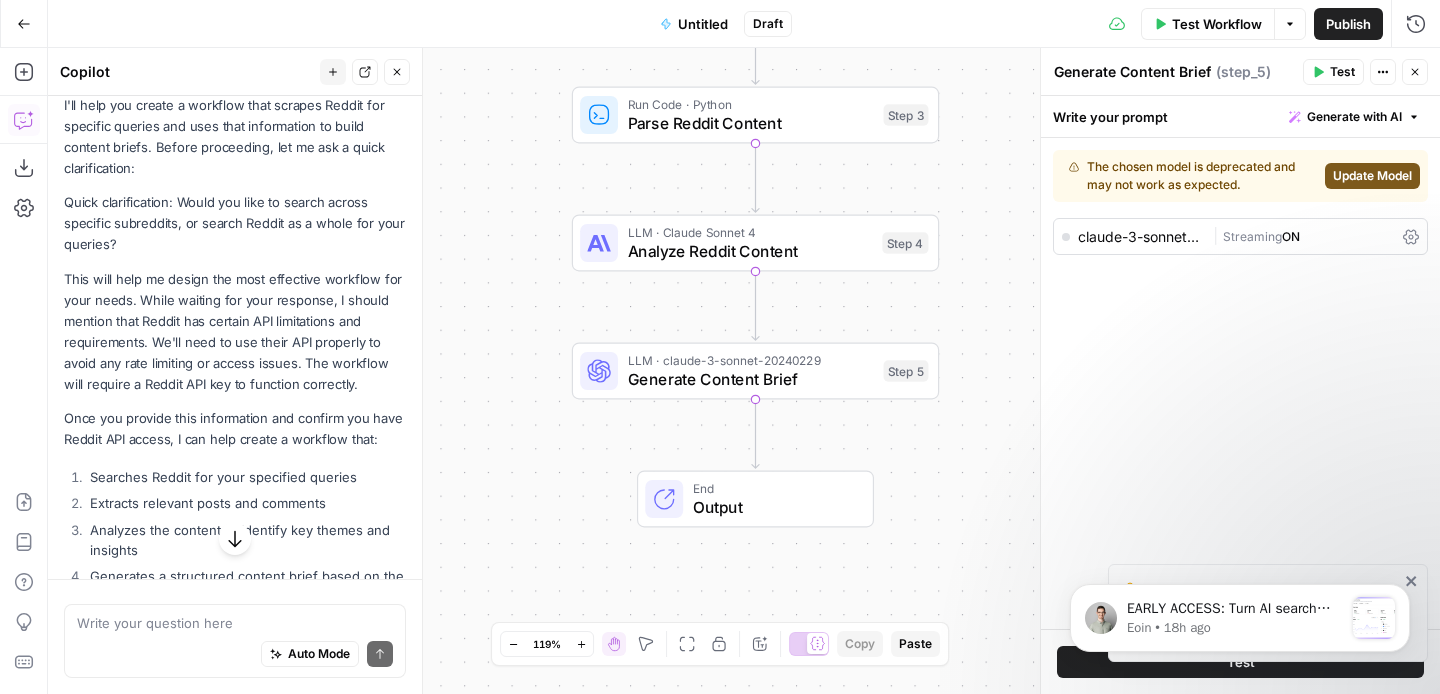 scroll, scrollTop: 309, scrollLeft: 0, axis: vertical 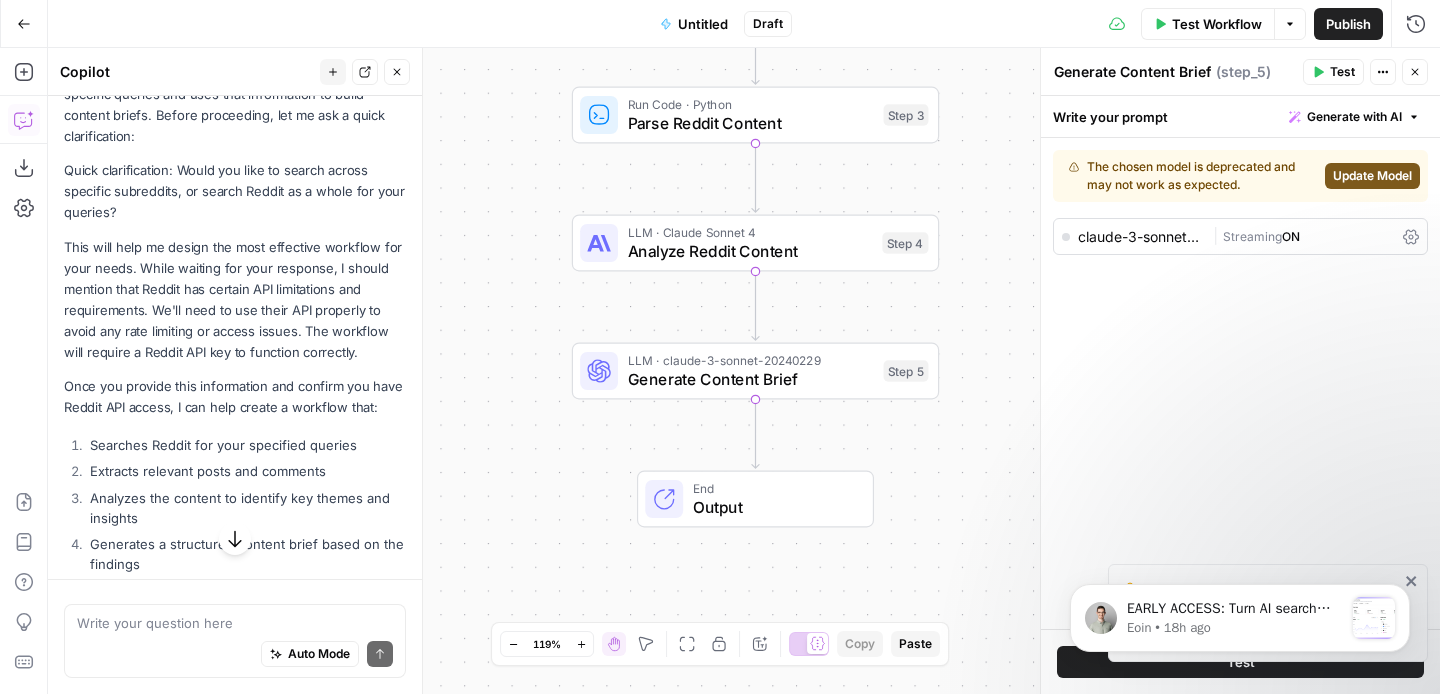 click on "Update Model" at bounding box center (1372, 176) 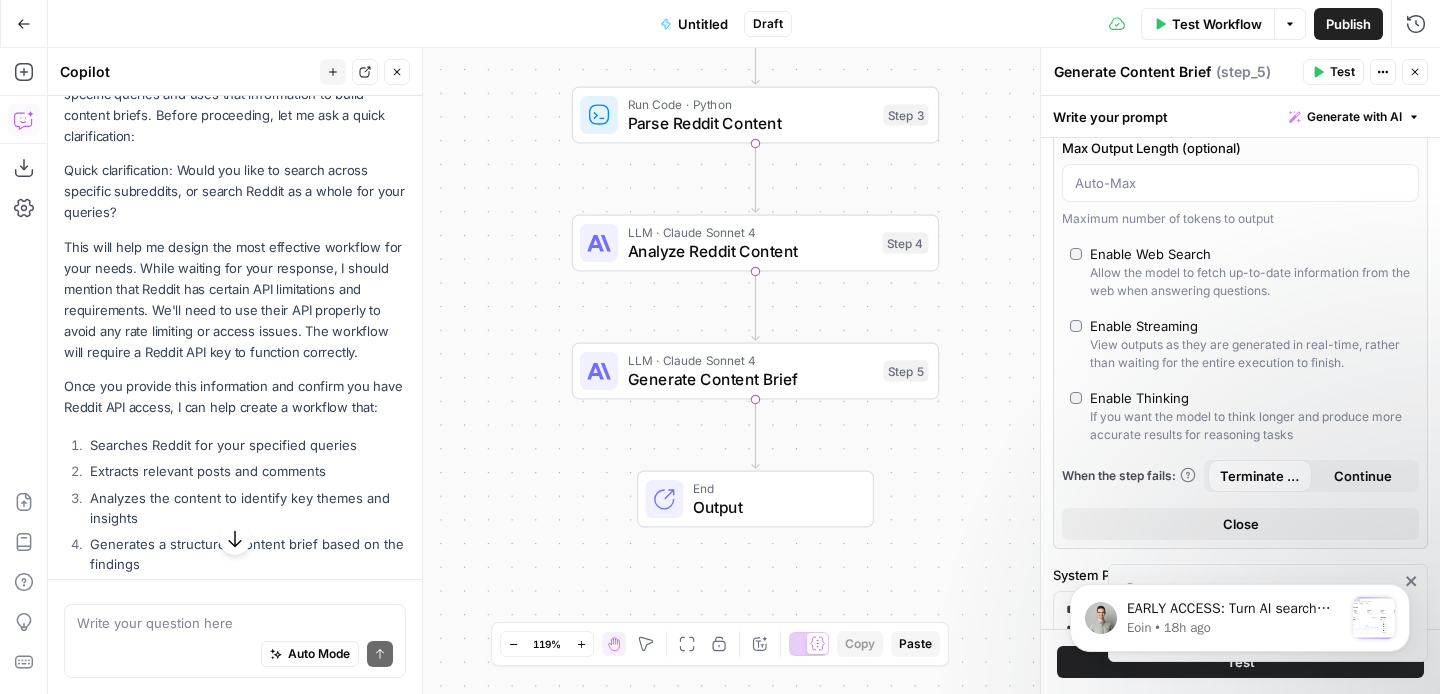 scroll, scrollTop: 409, scrollLeft: 0, axis: vertical 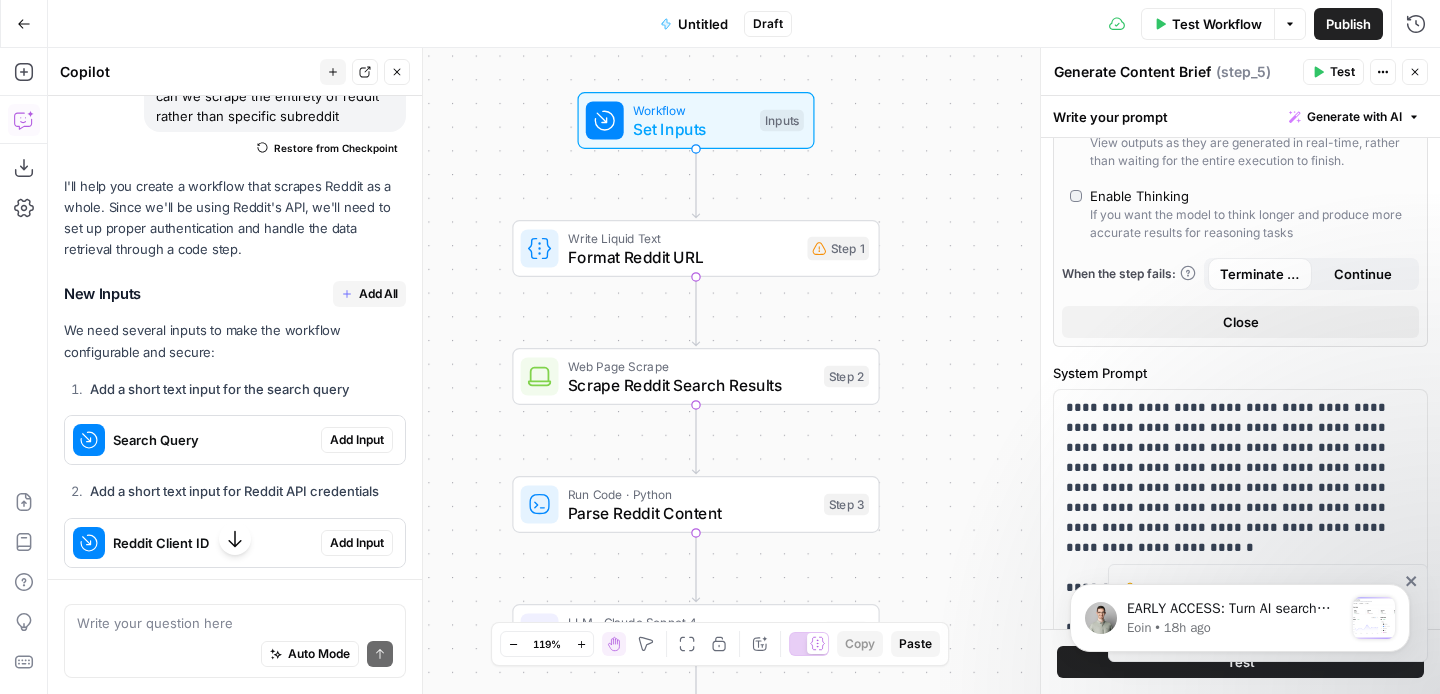 click on "Search Query" at bounding box center (193, 440) 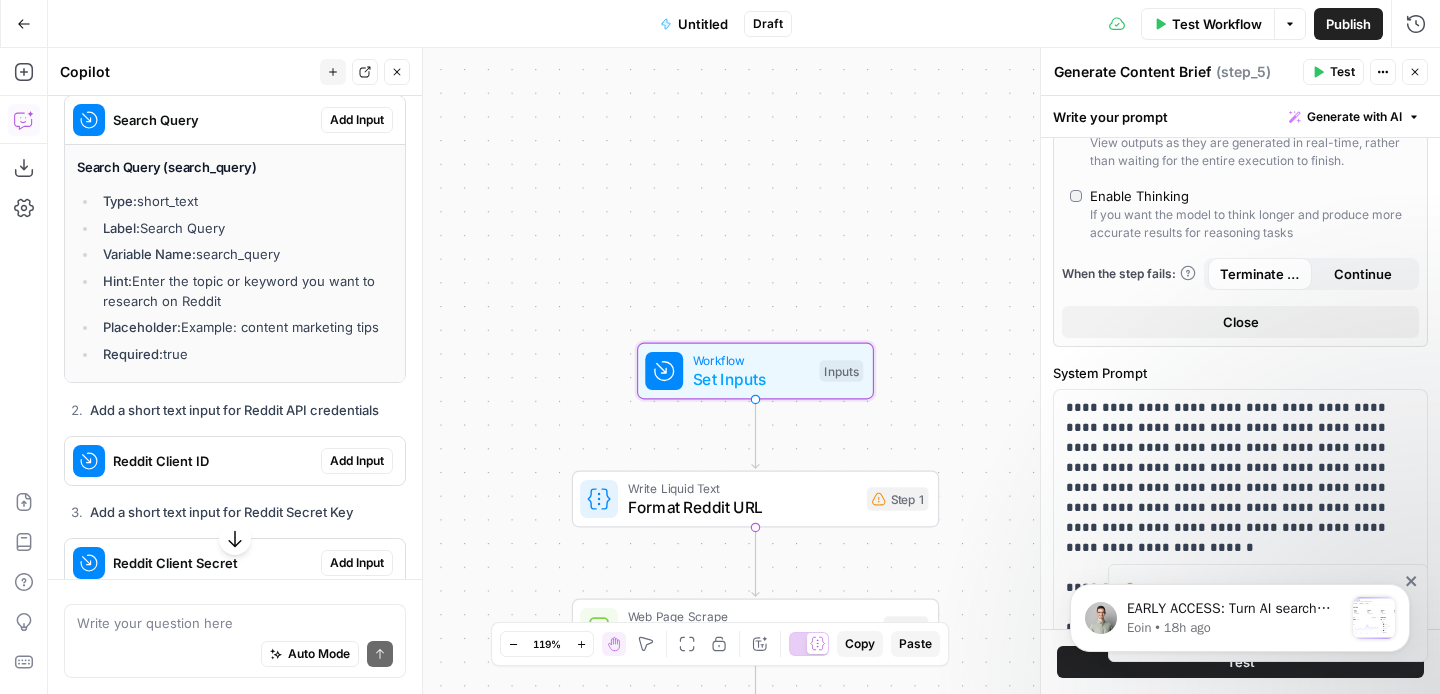 scroll, scrollTop: 1196, scrollLeft: 0, axis: vertical 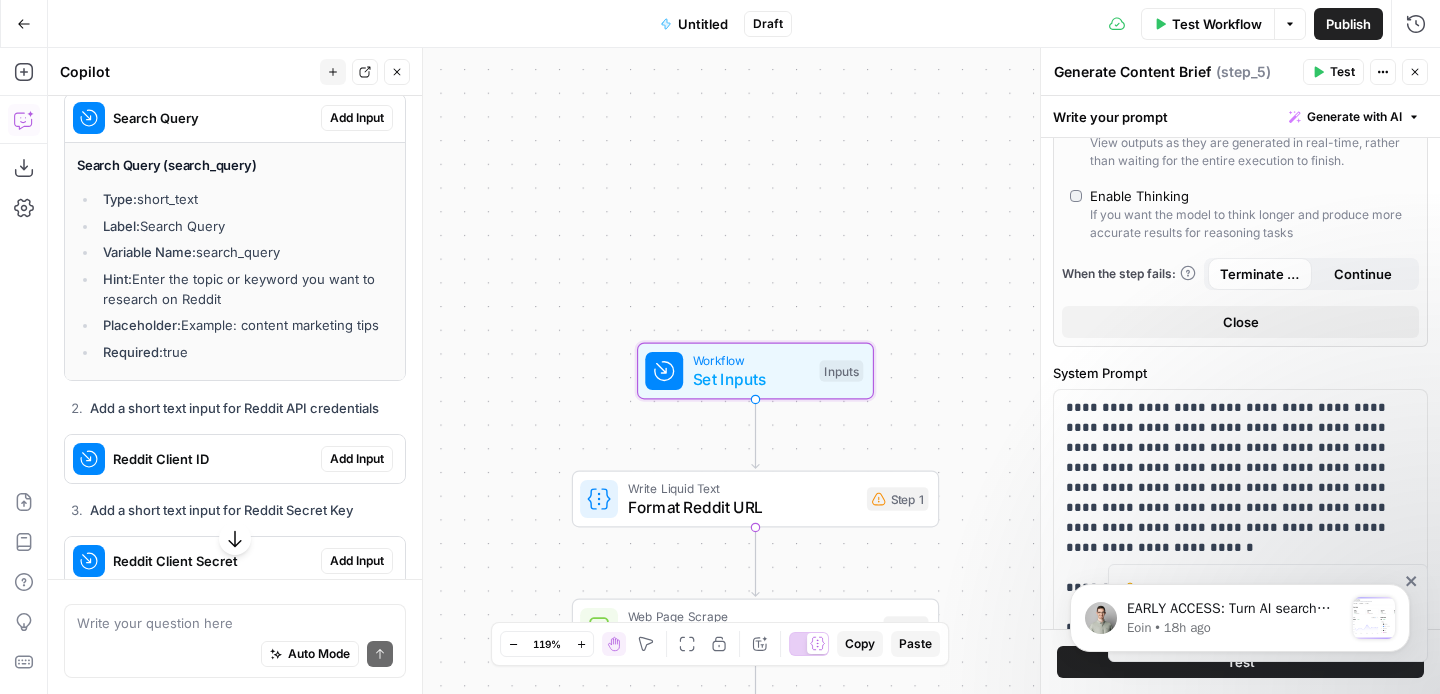 click on "Add Input" at bounding box center [357, 118] 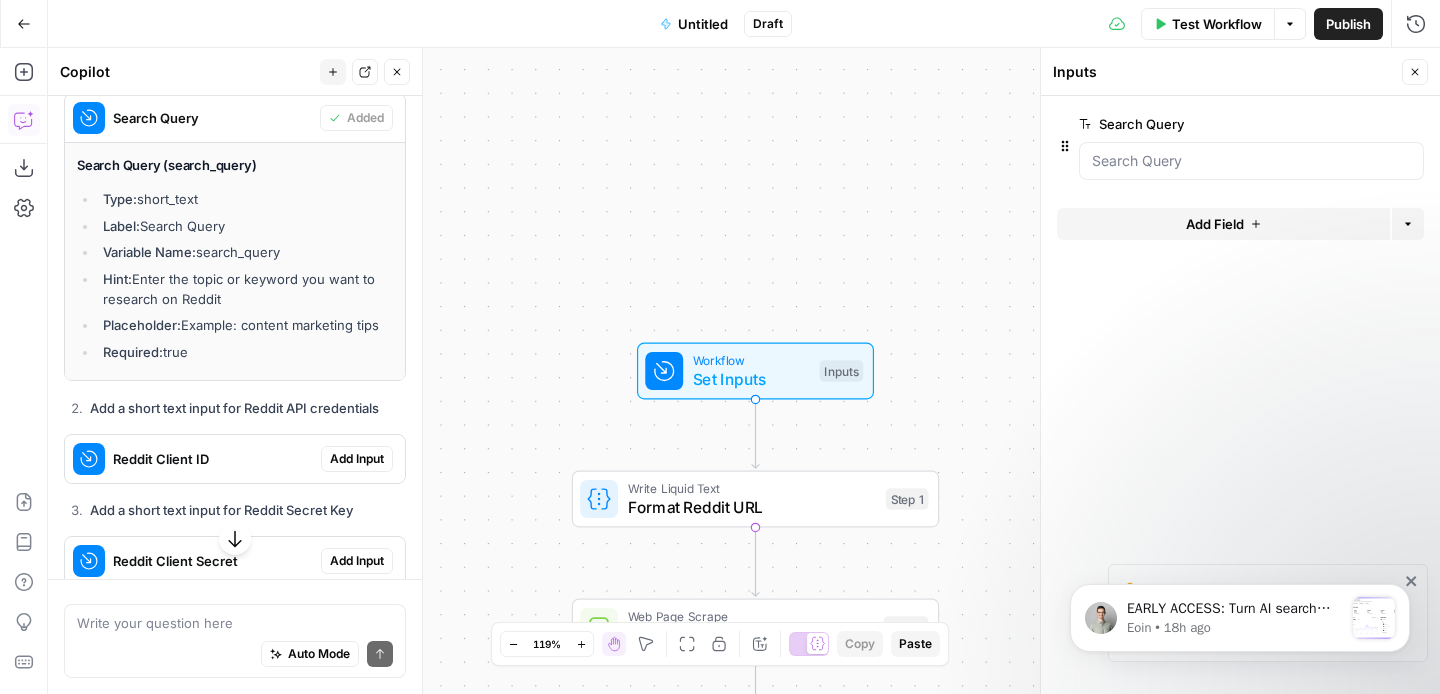 click on "Test Workflow" at bounding box center (1217, 24) 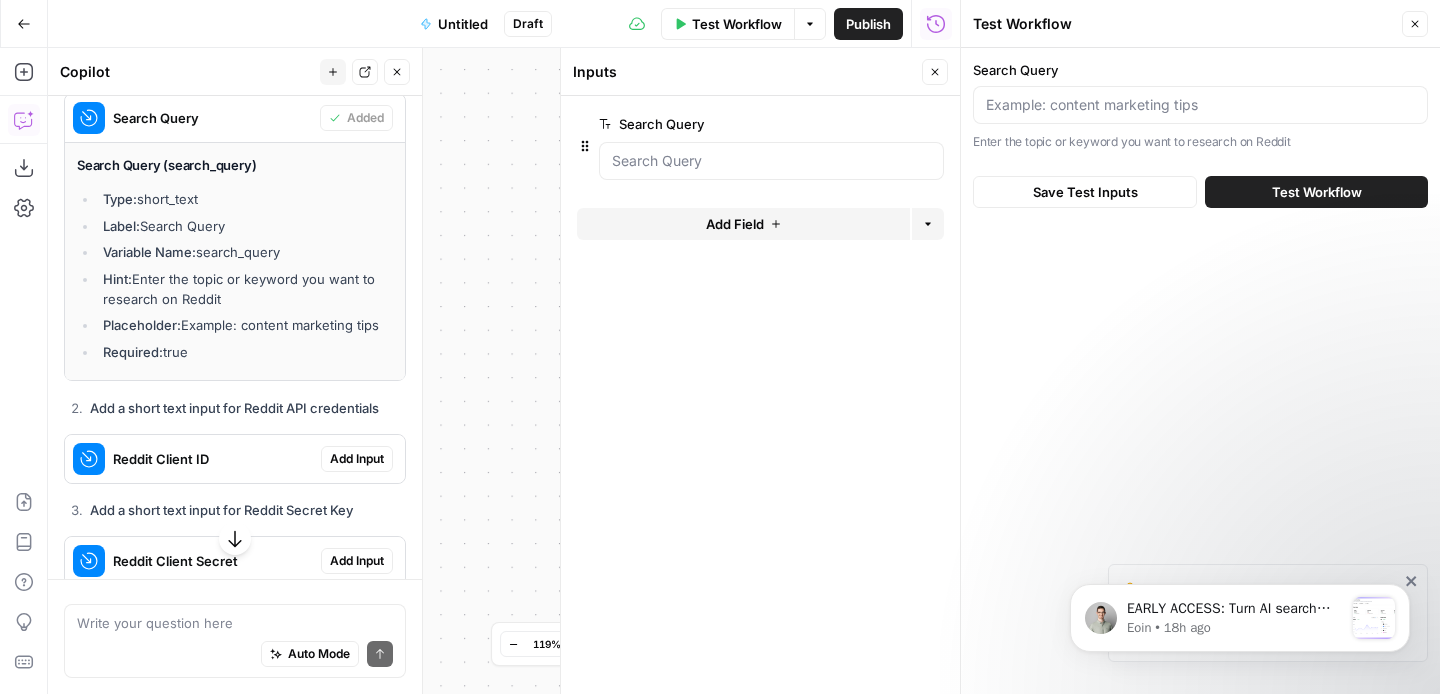 click at bounding box center (1200, 105) 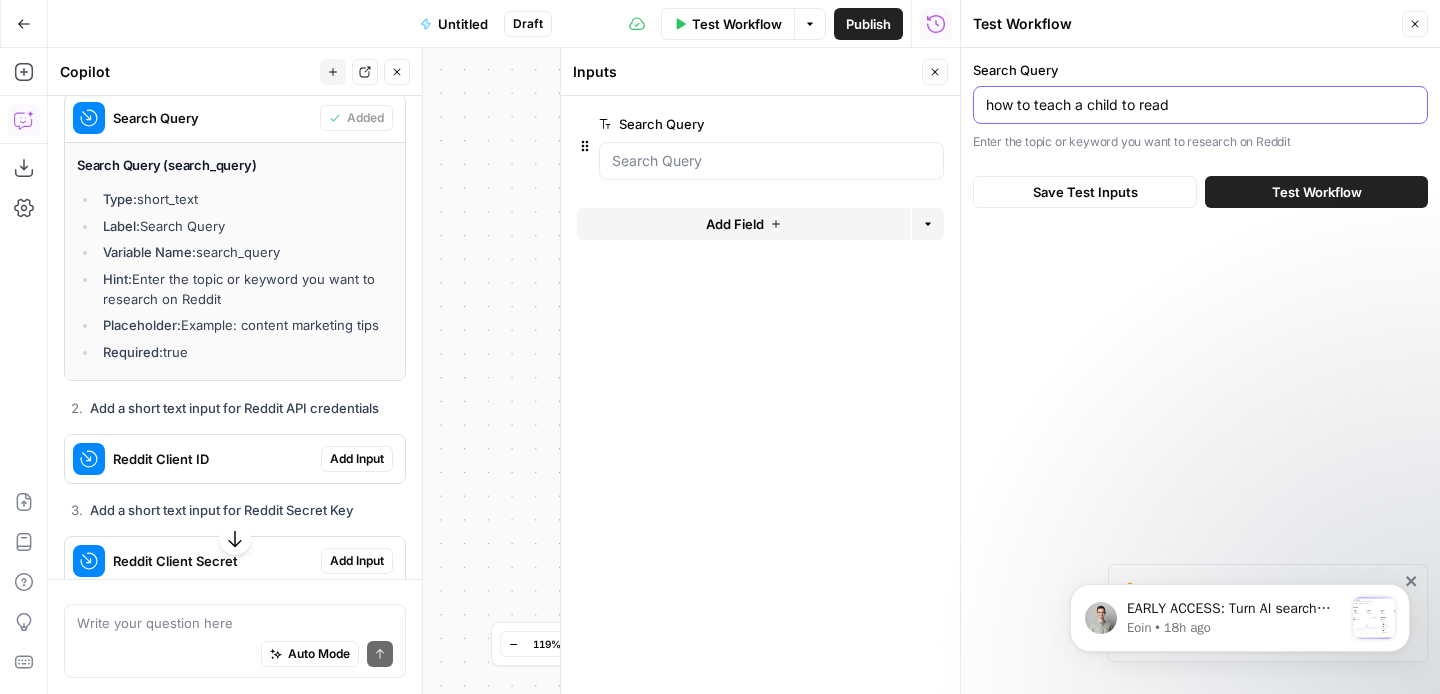 type on "how to teach a child to read" 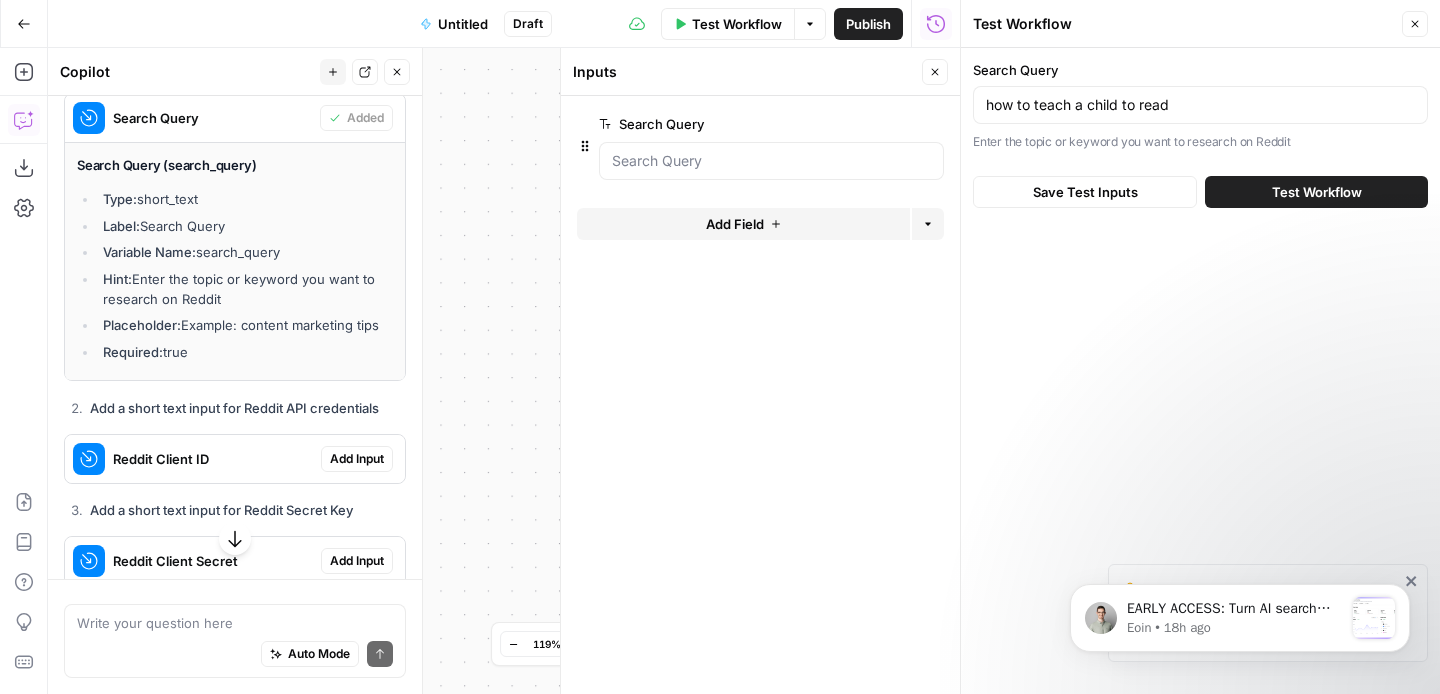 click on "Test Workflow" at bounding box center (1317, 192) 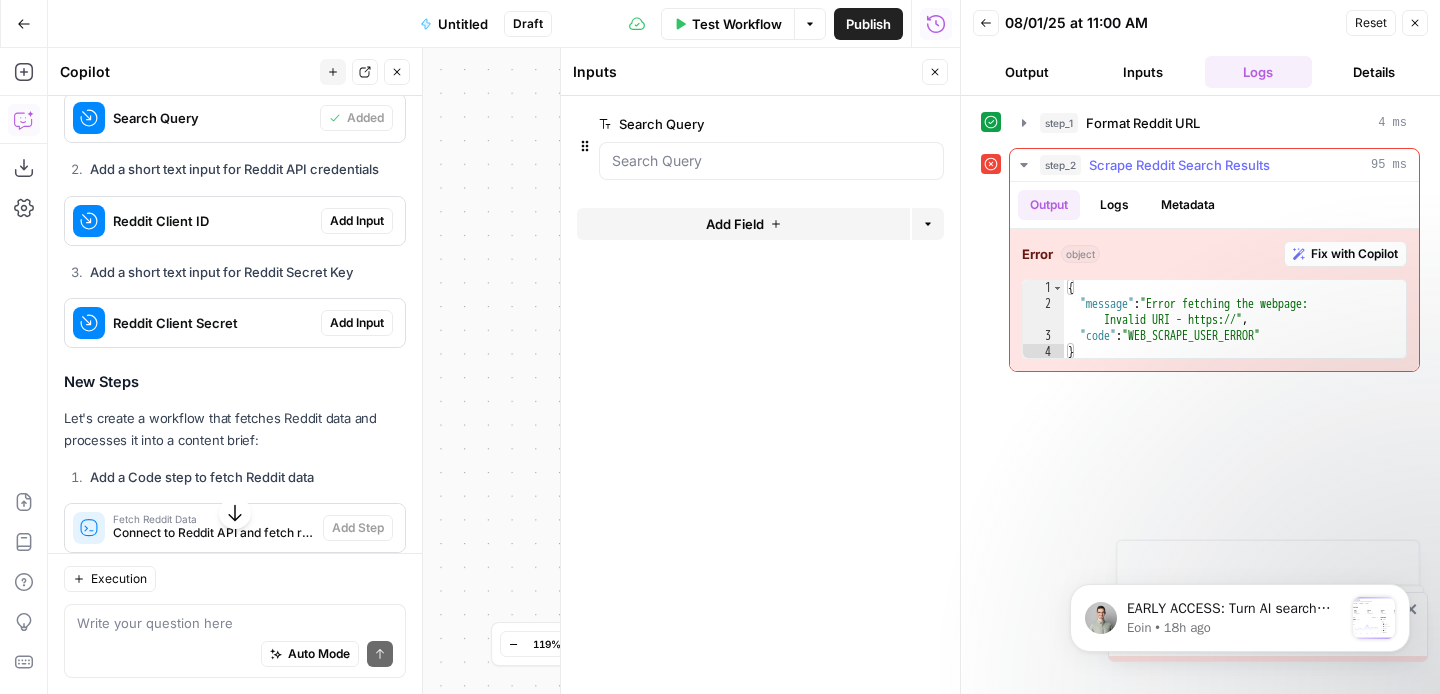 scroll, scrollTop: 958, scrollLeft: 0, axis: vertical 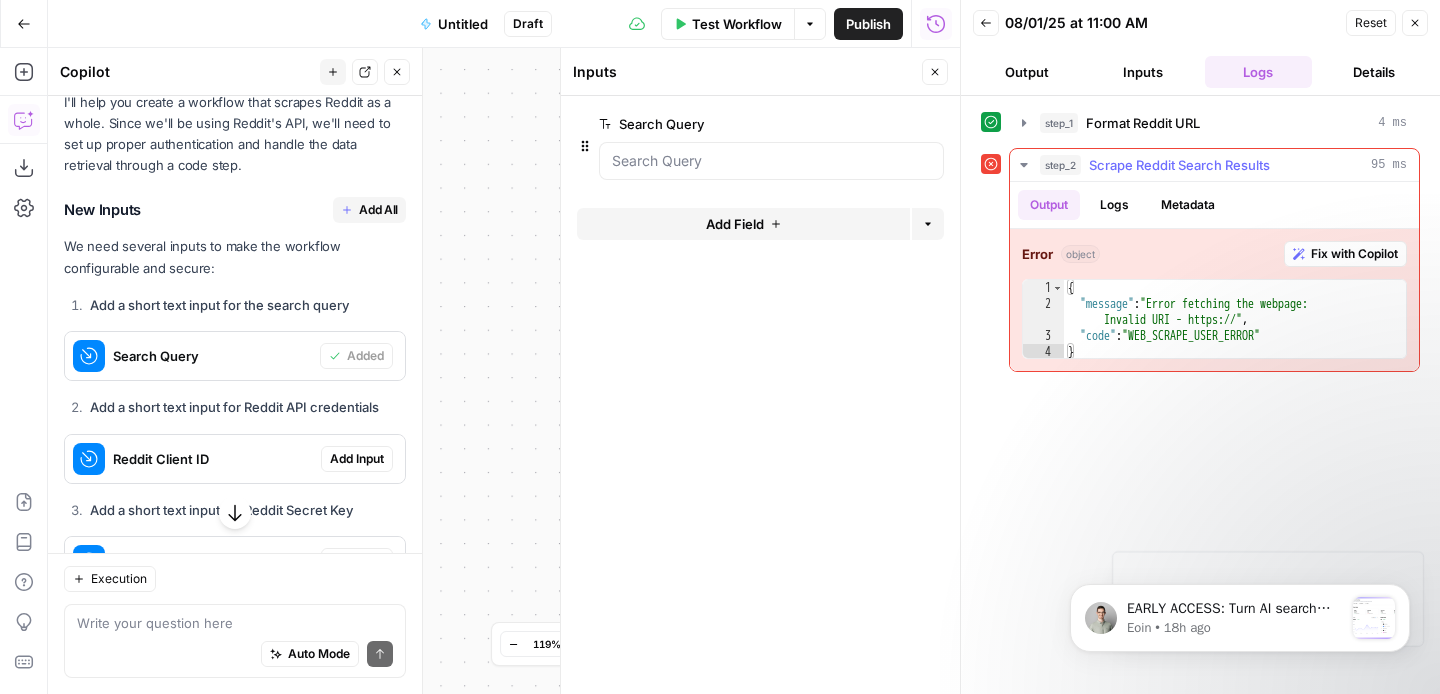 click on "Fix with Copilot" at bounding box center (1354, 254) 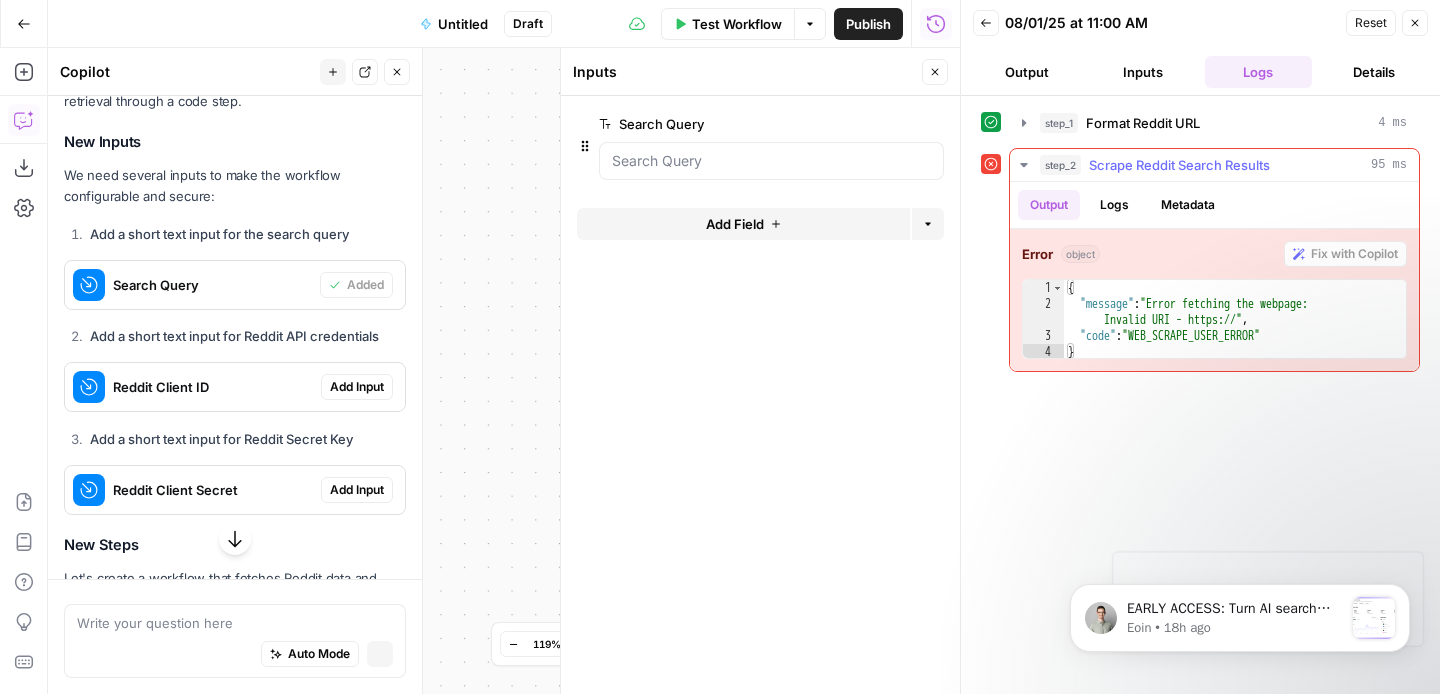 scroll, scrollTop: 886, scrollLeft: 0, axis: vertical 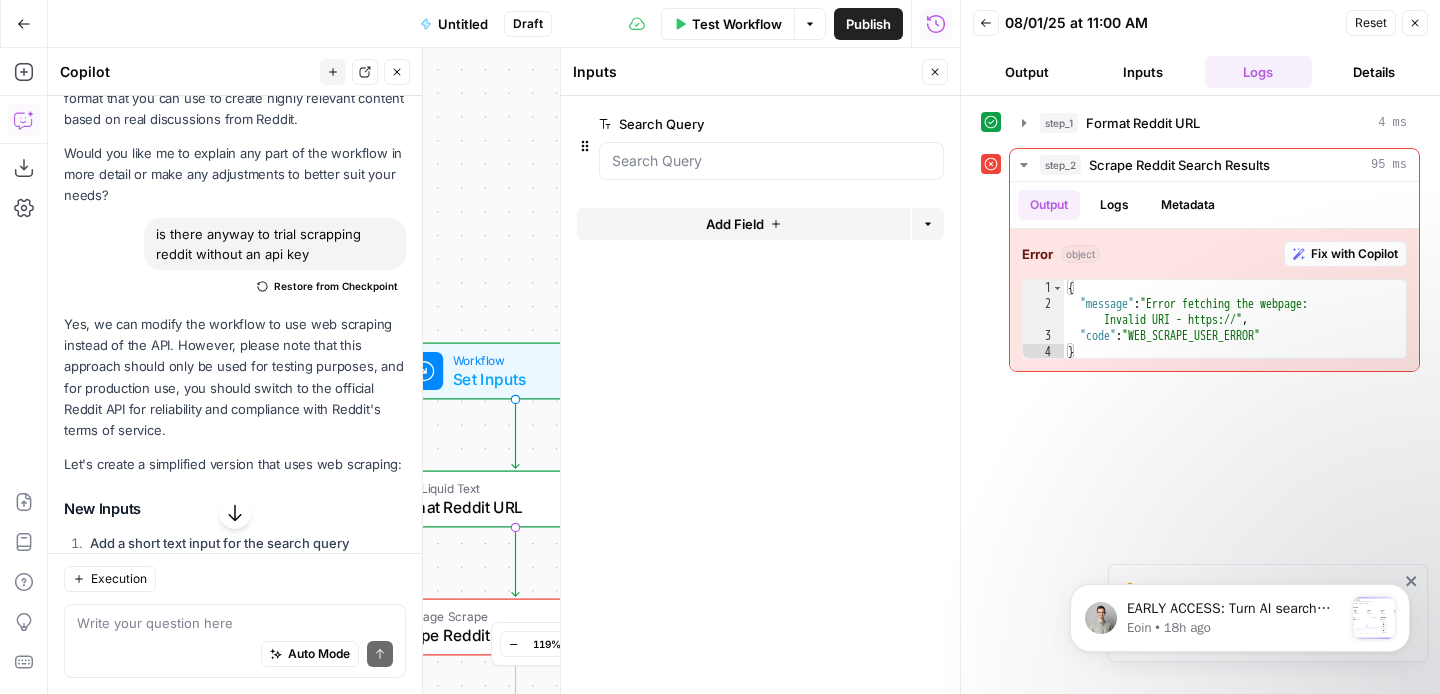 click 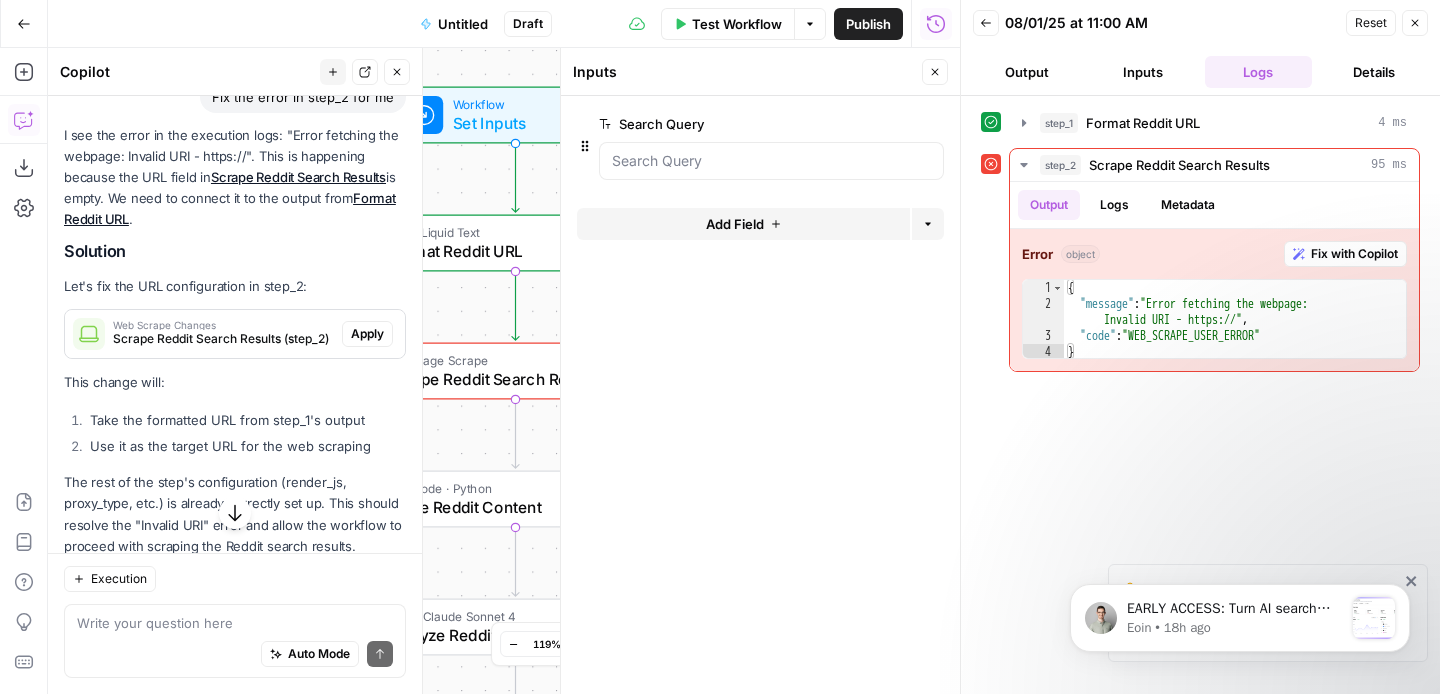 scroll, scrollTop: 3930, scrollLeft: 0, axis: vertical 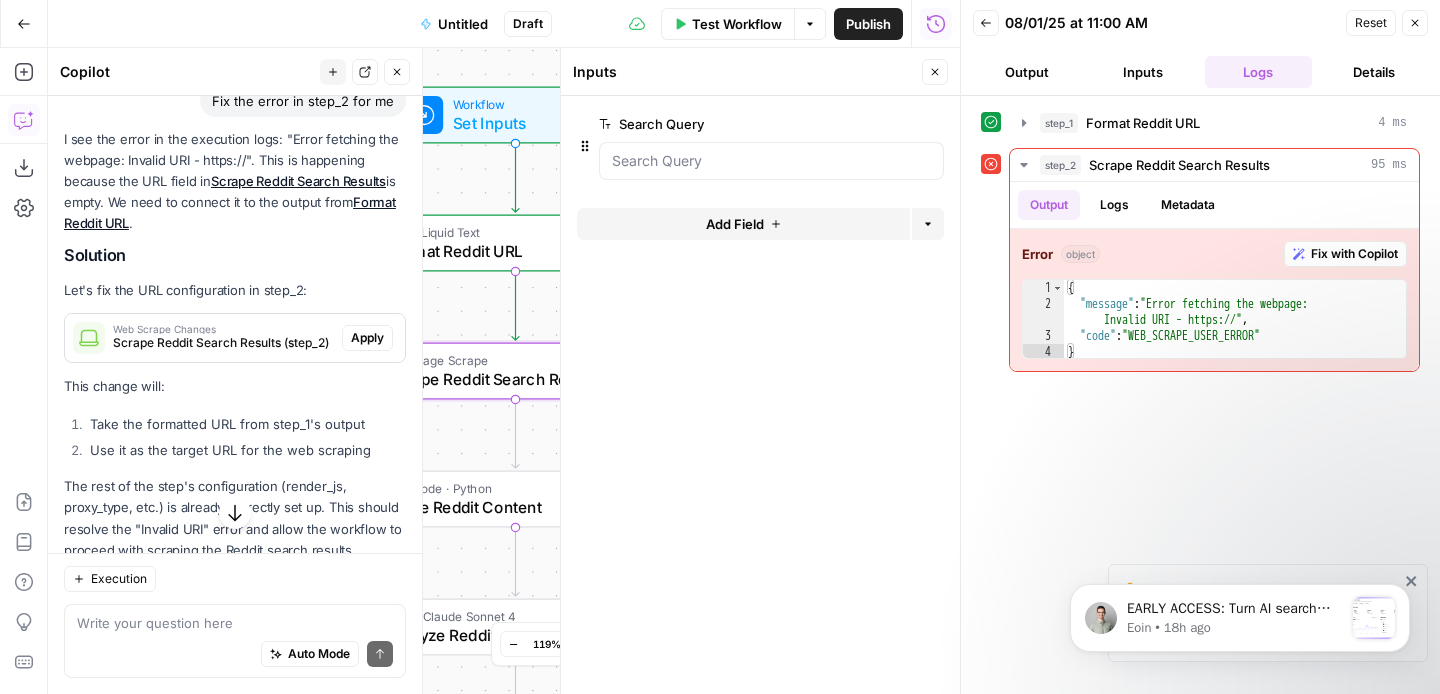 click on "Apply" at bounding box center (367, 338) 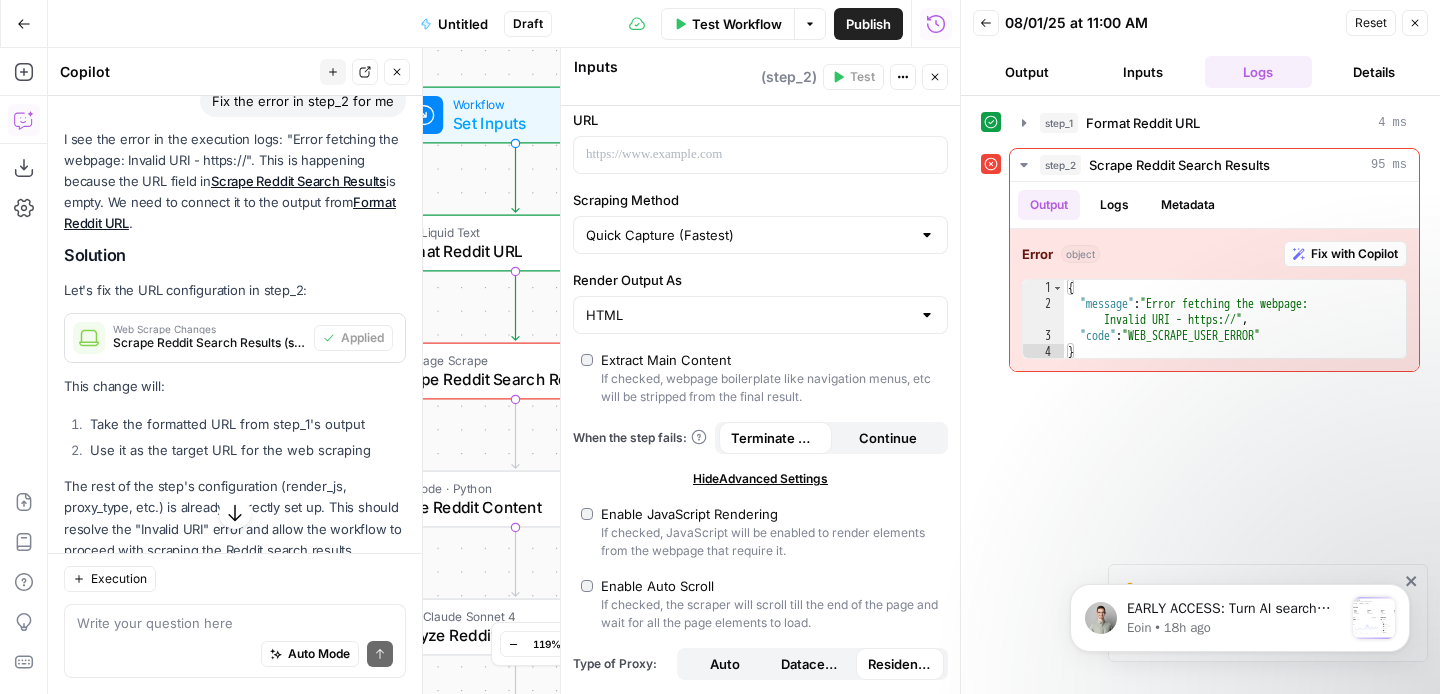 scroll, scrollTop: 0, scrollLeft: 0, axis: both 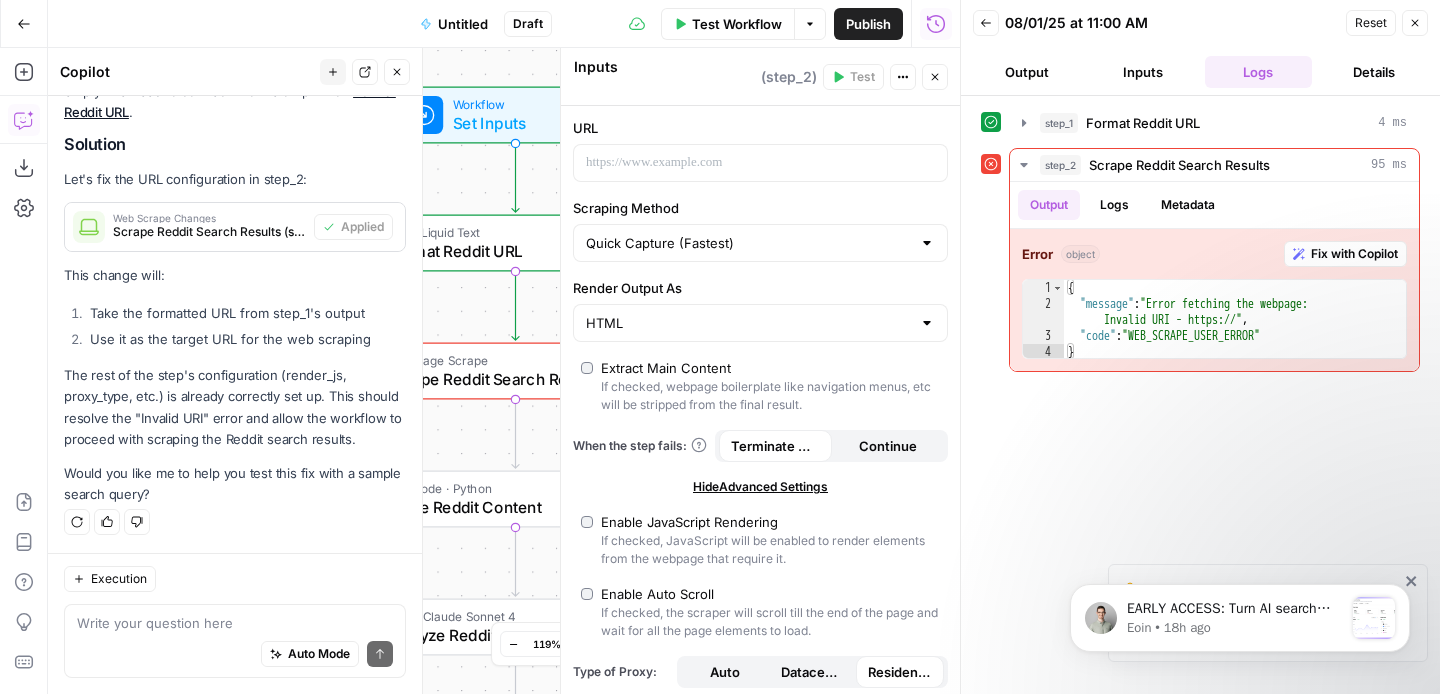 click on "Workflow Set Inputs Inputs Write Liquid Text Format Reddit URL Step 1 Error Web Page Scrape Scrape Reddit Search Results Step 2 Run Code · Python Parse Reddit Content Step 3 LLM · Claude Sonnet 4 Analyze Reddit Content Step 4 LLM · Claude Sonnet 4 Generate Content Brief Step 5 End Output" at bounding box center [504, 371] 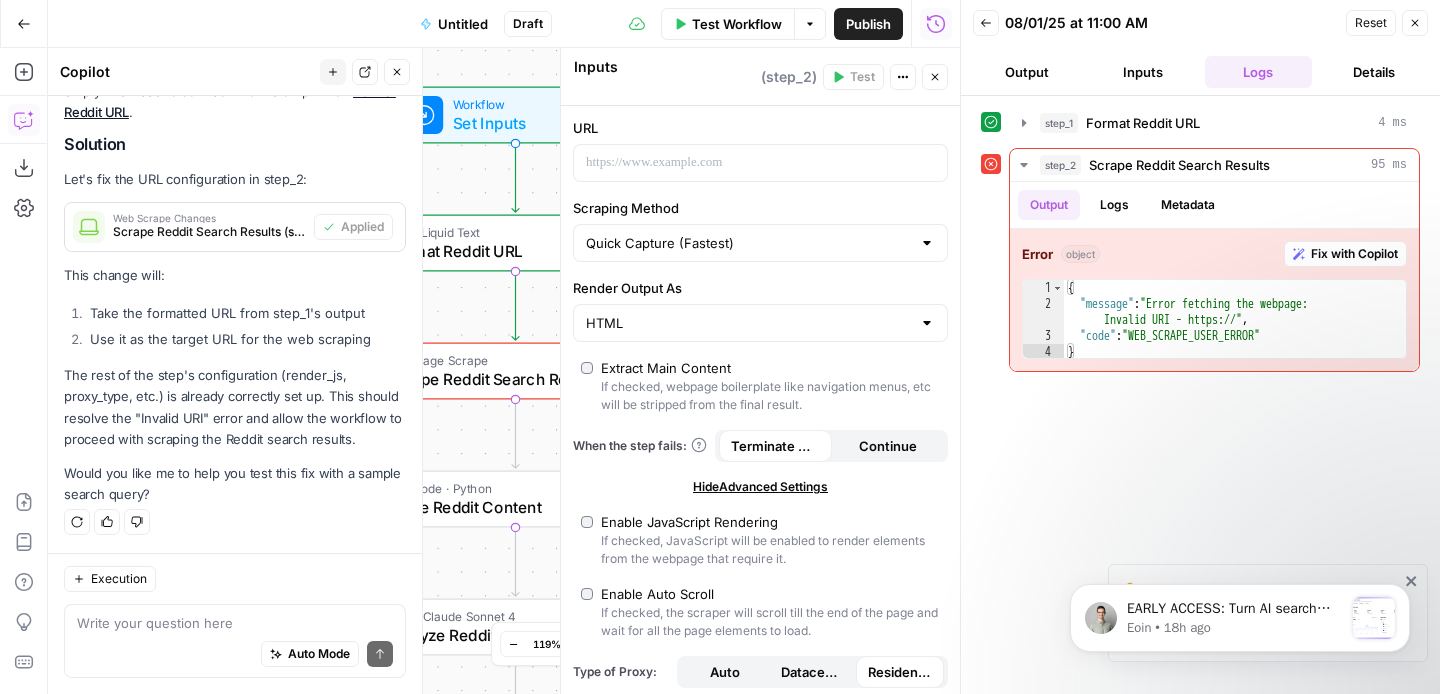 click on "Format Reddit URL" at bounding box center (512, 251) 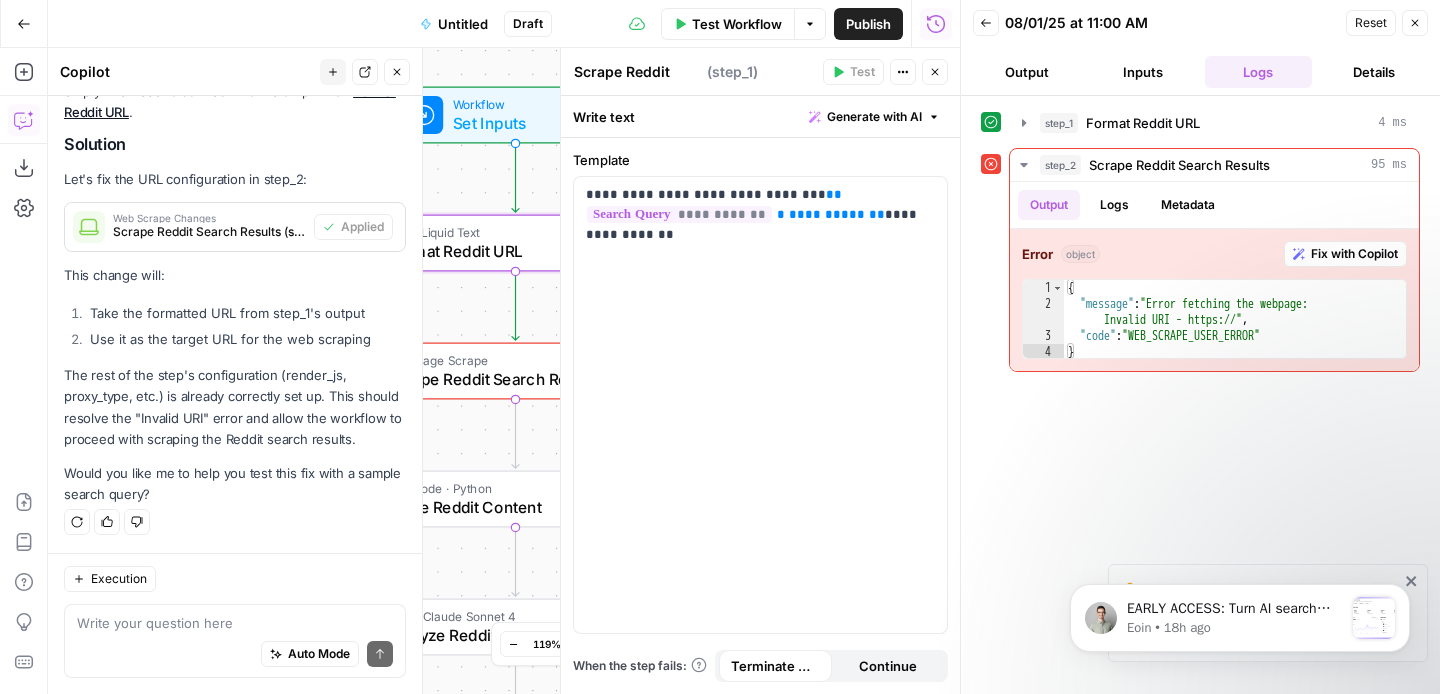 click on "Web Page Scrape" at bounding box center [511, 360] 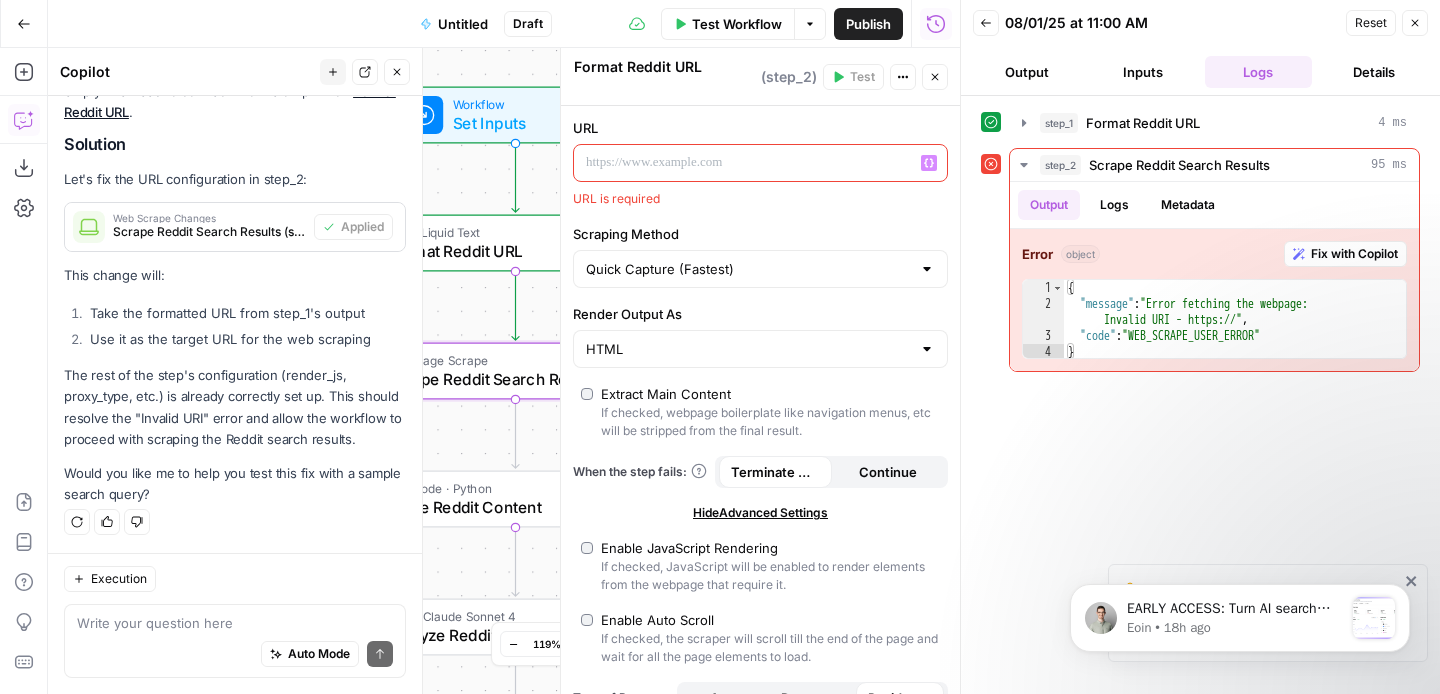 click at bounding box center [744, 163] 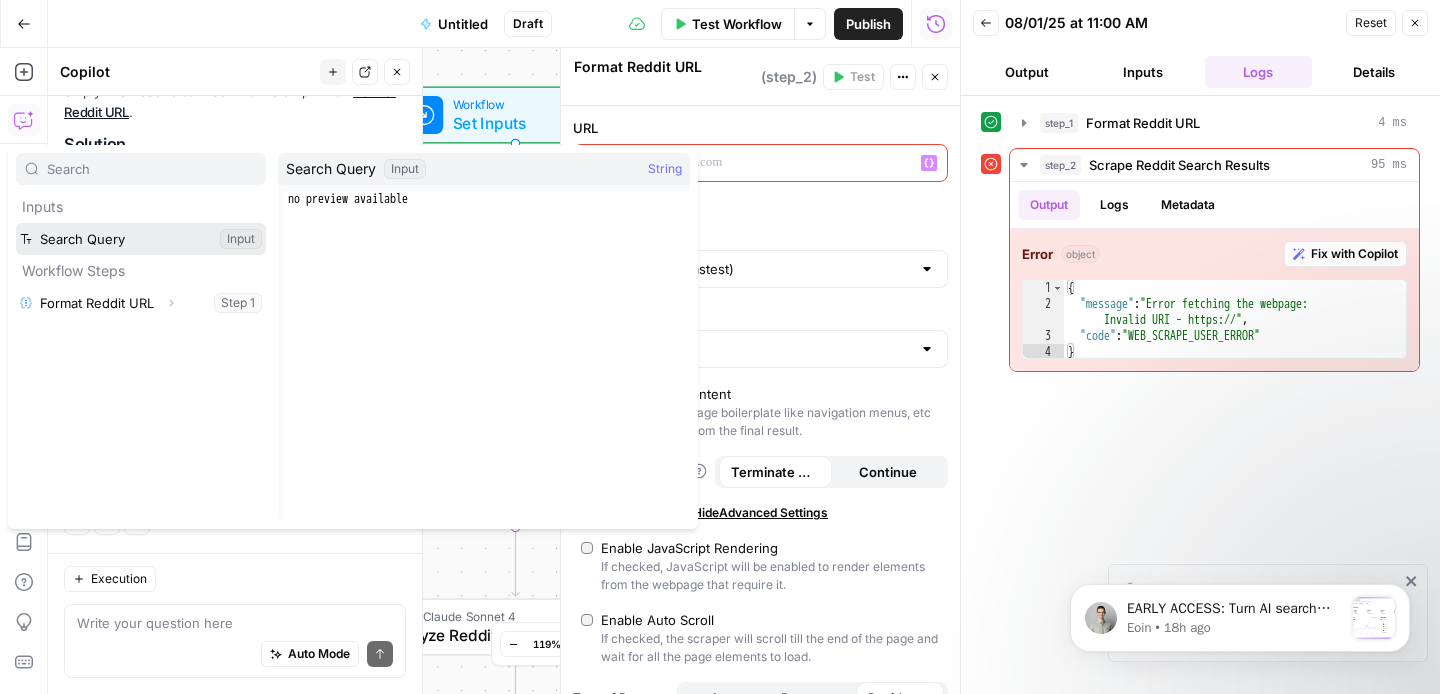 click at bounding box center [141, 239] 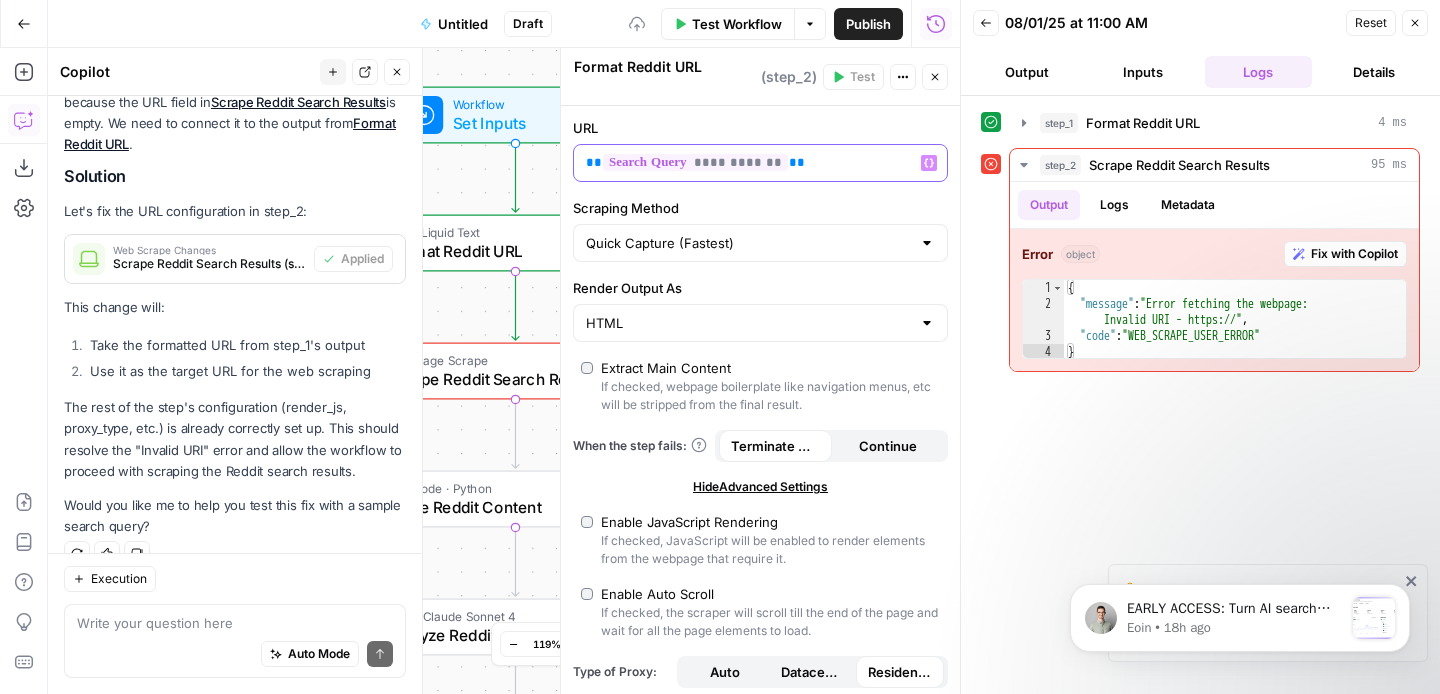 scroll, scrollTop: 4073, scrollLeft: 0, axis: vertical 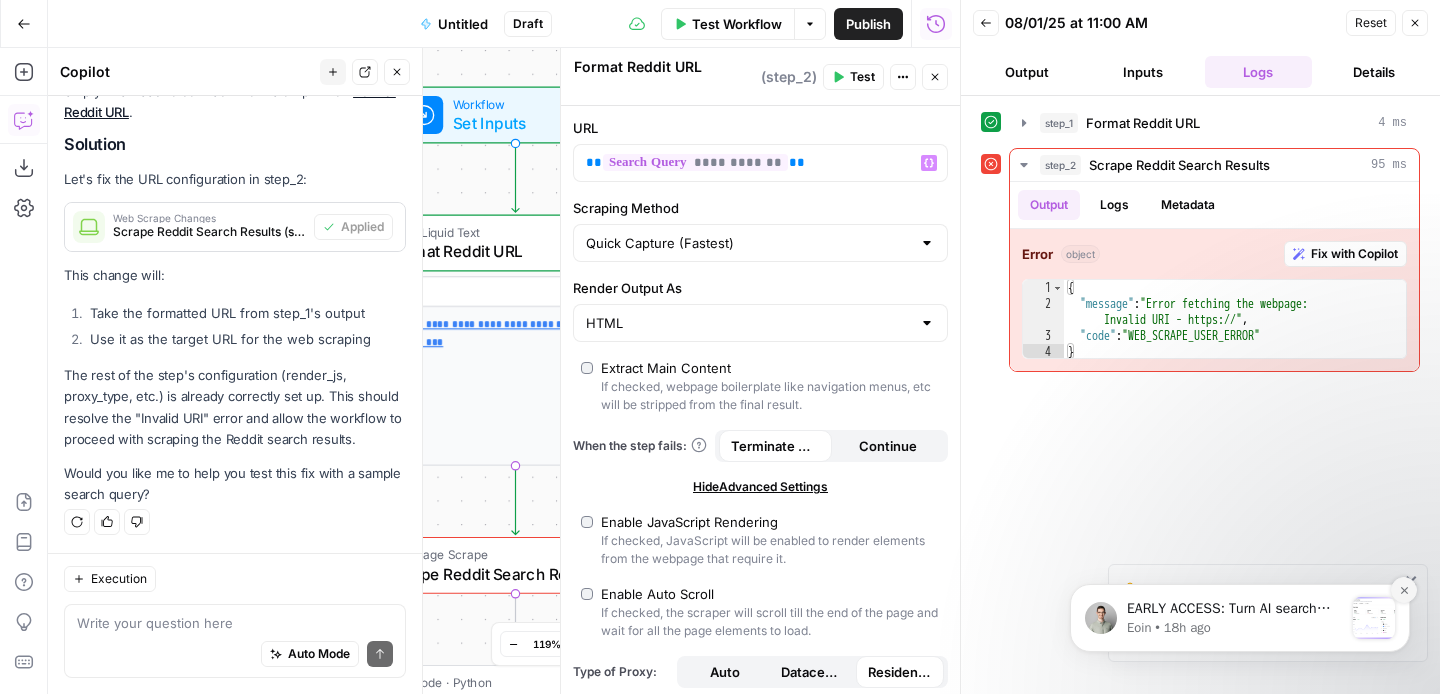 click at bounding box center [1404, 590] 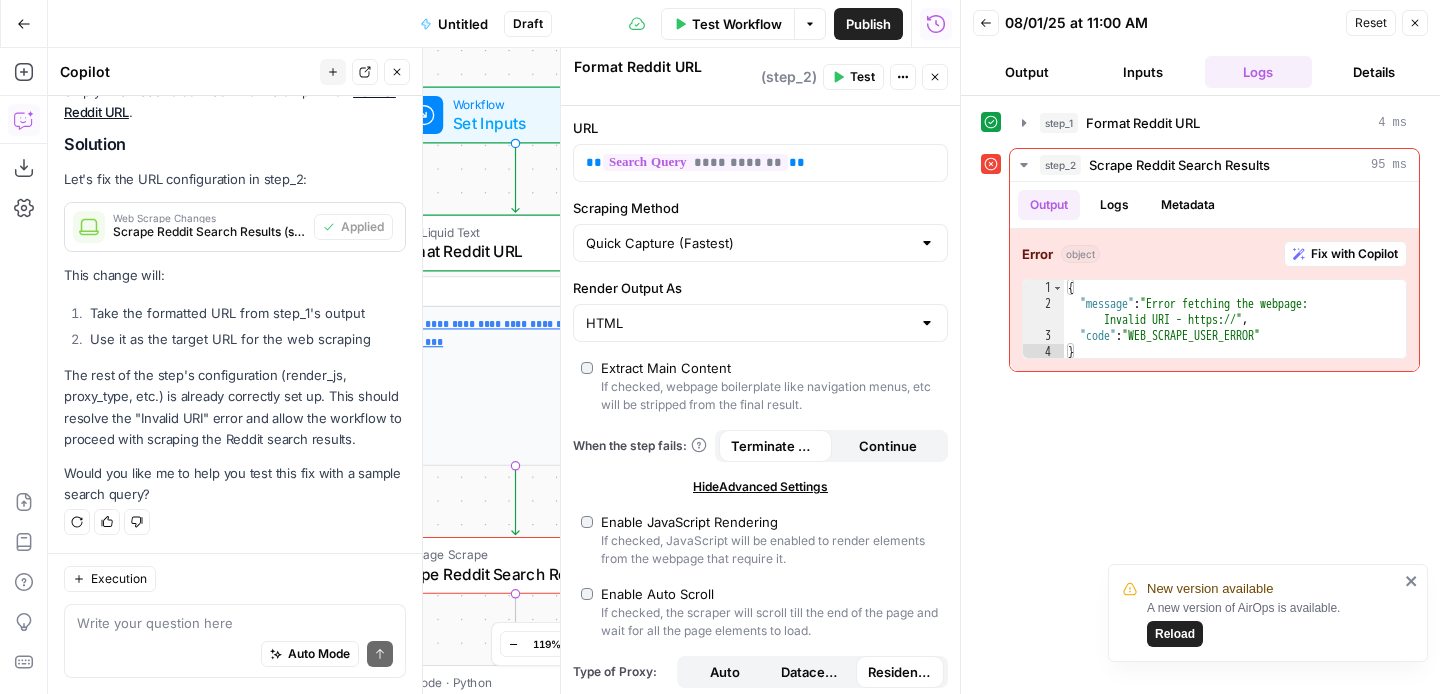 click on "Test Workflow" at bounding box center [737, 24] 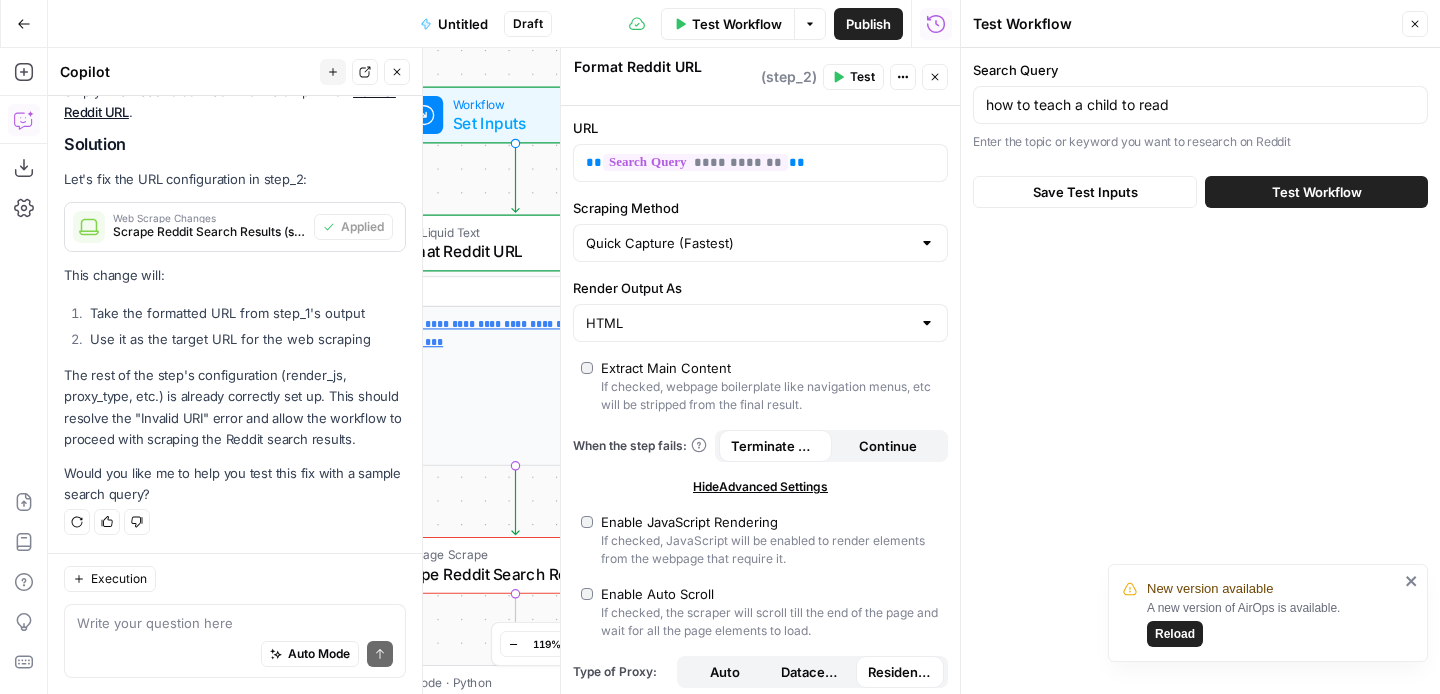 click on "Test Workflow" at bounding box center [1317, 192] 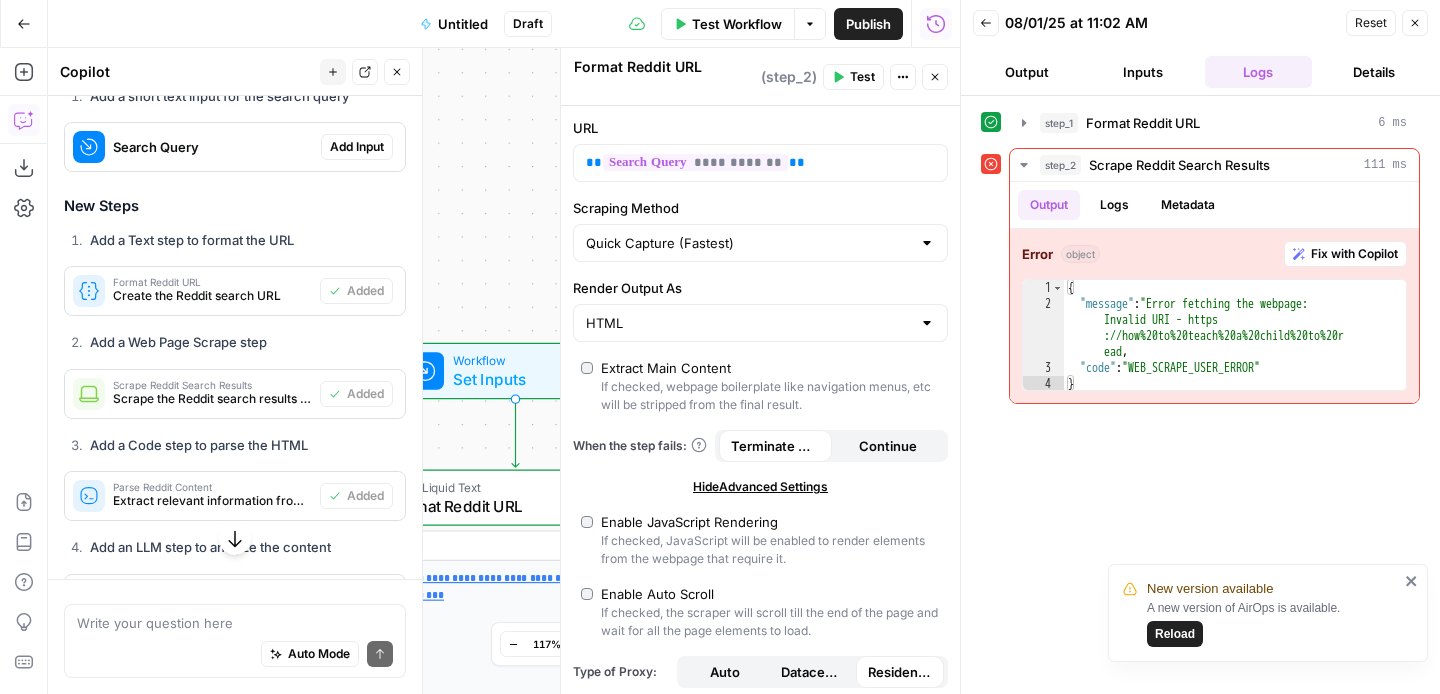 scroll, scrollTop: 2605, scrollLeft: 0, axis: vertical 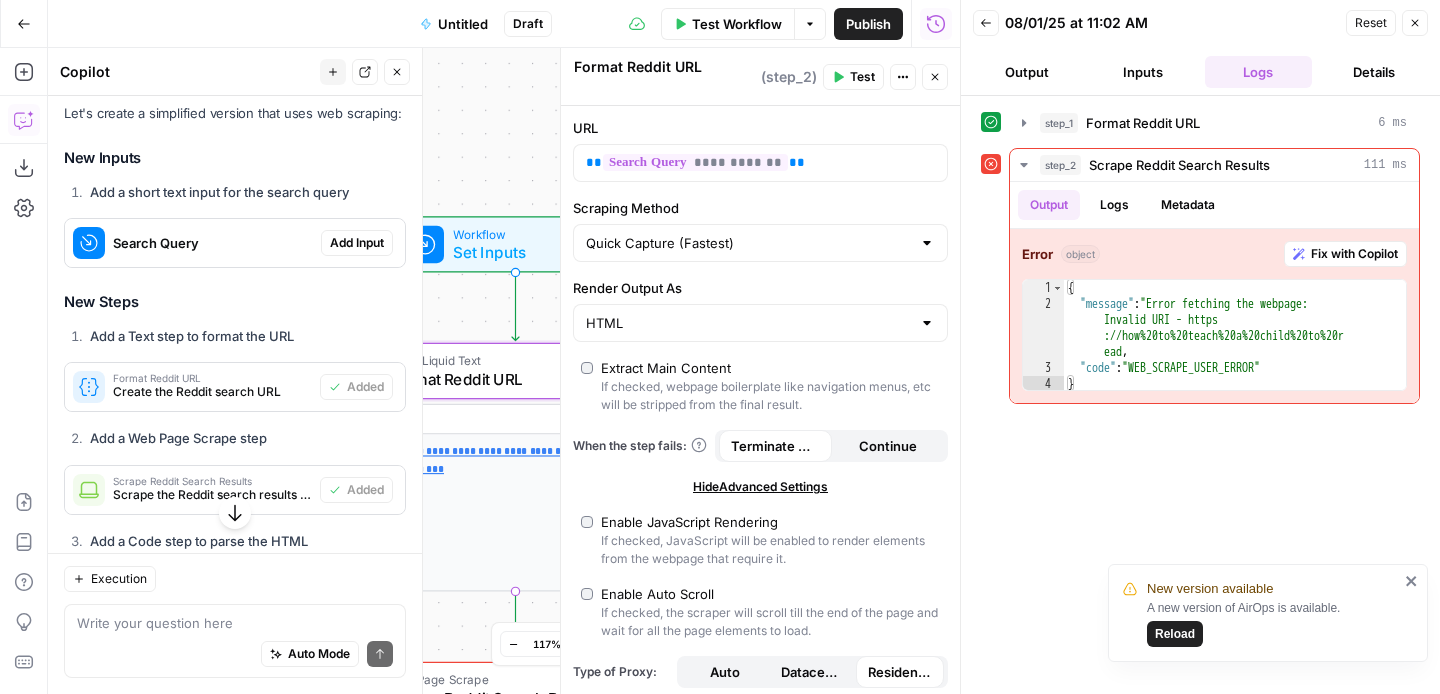 click on "Create the Reddit search URL" at bounding box center [212, 392] 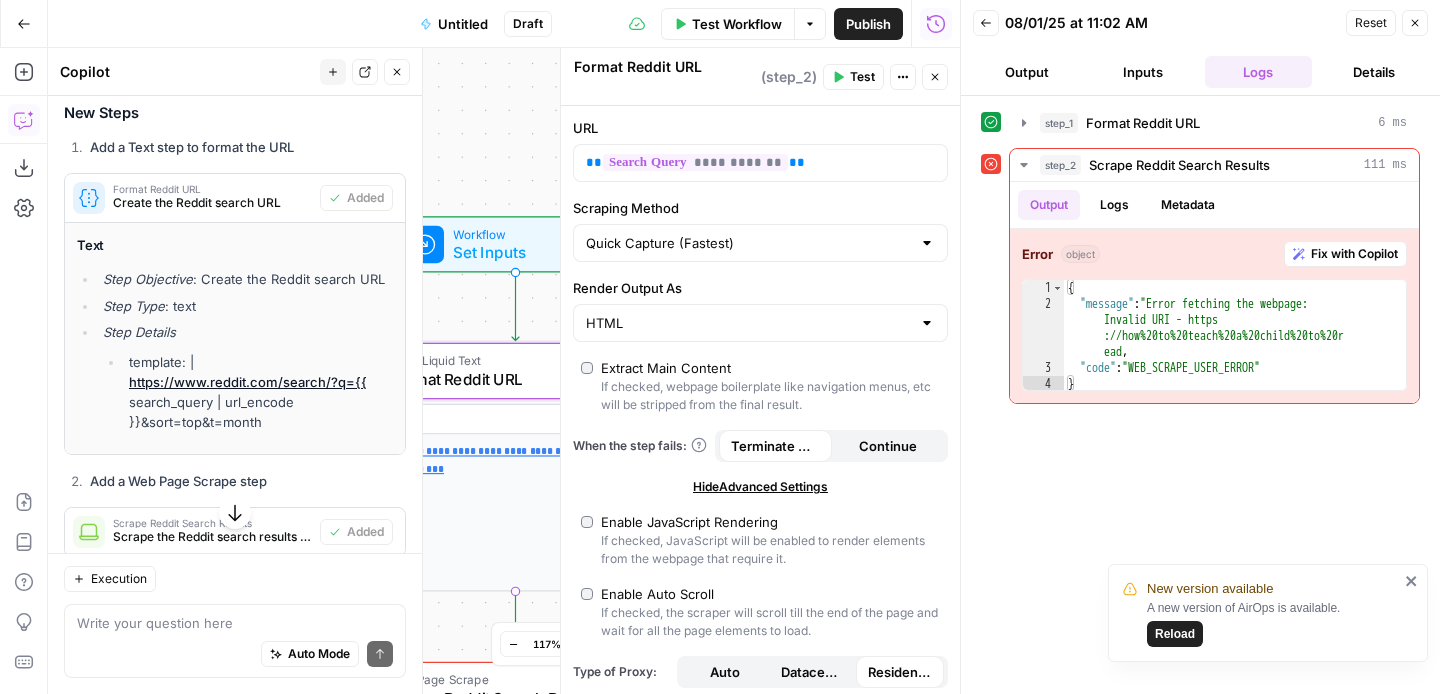 scroll, scrollTop: 2798, scrollLeft: 0, axis: vertical 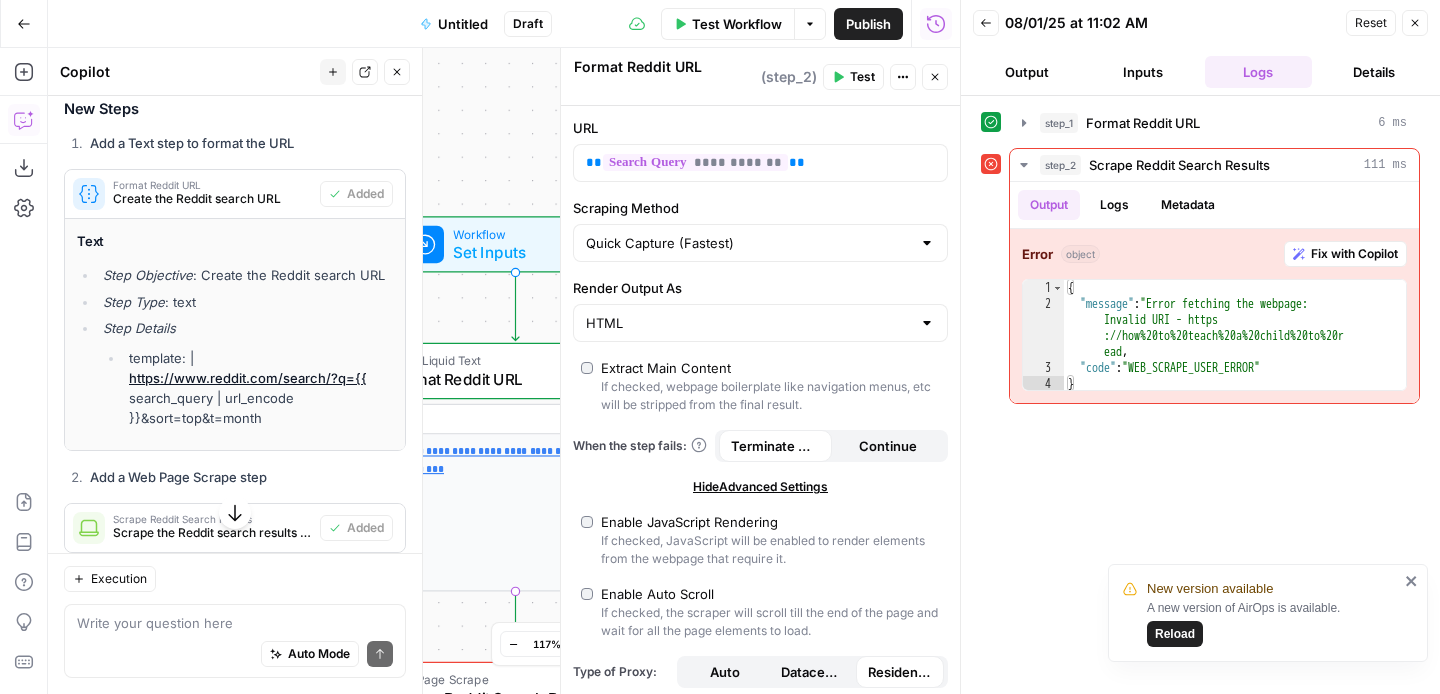 click 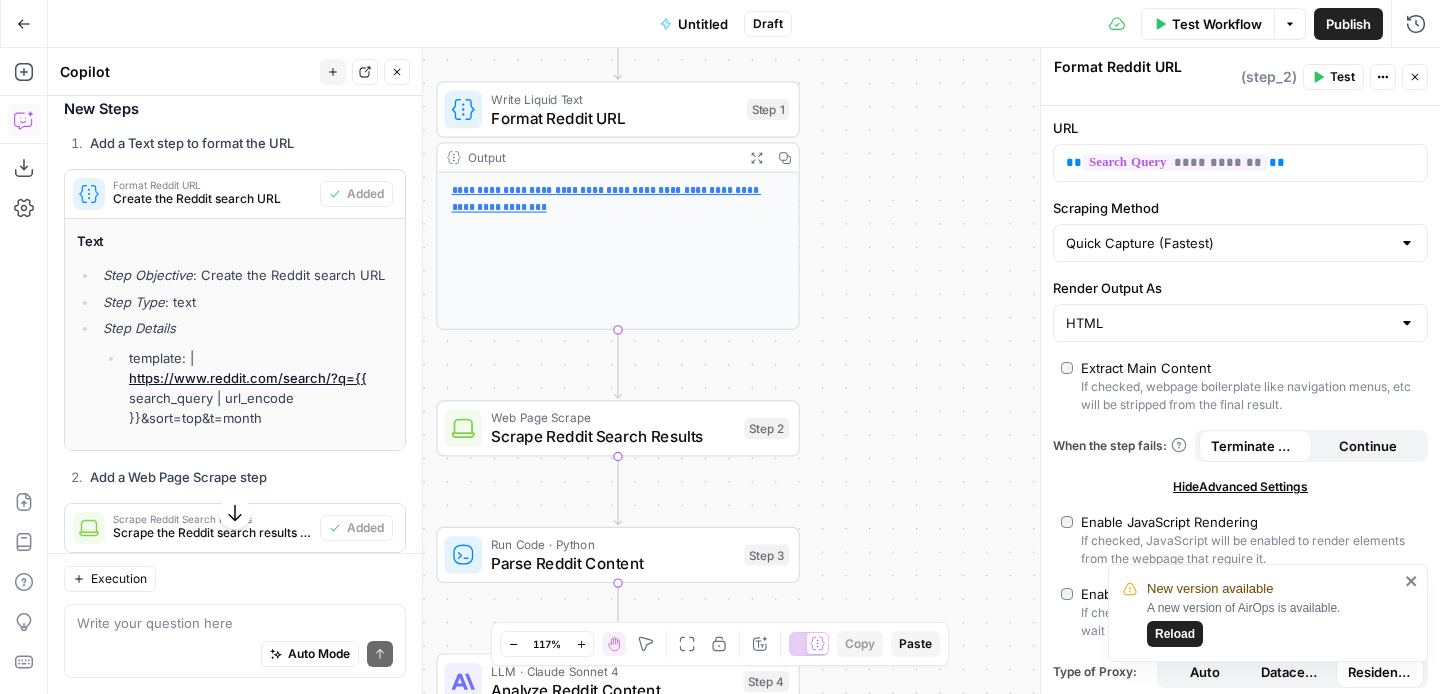 click on "Test Workflow" at bounding box center (1217, 24) 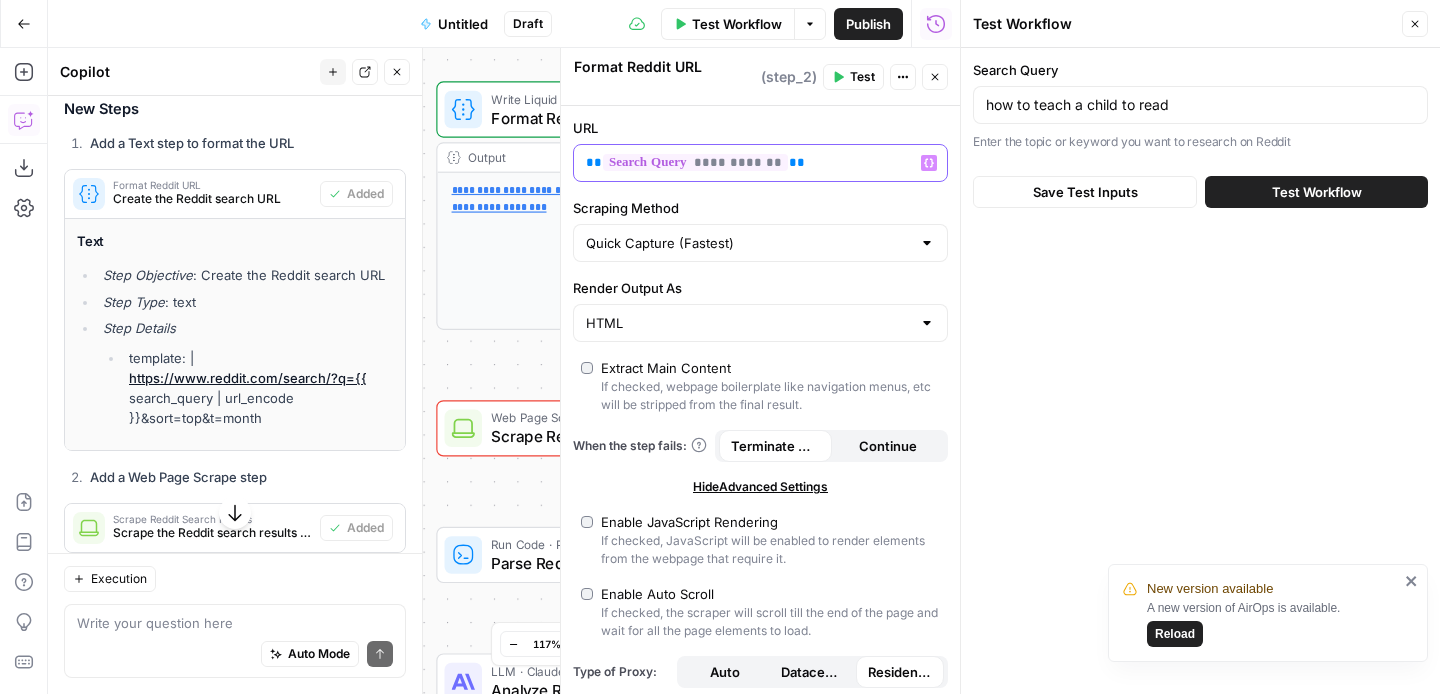 click on "**********" at bounding box center (695, 162) 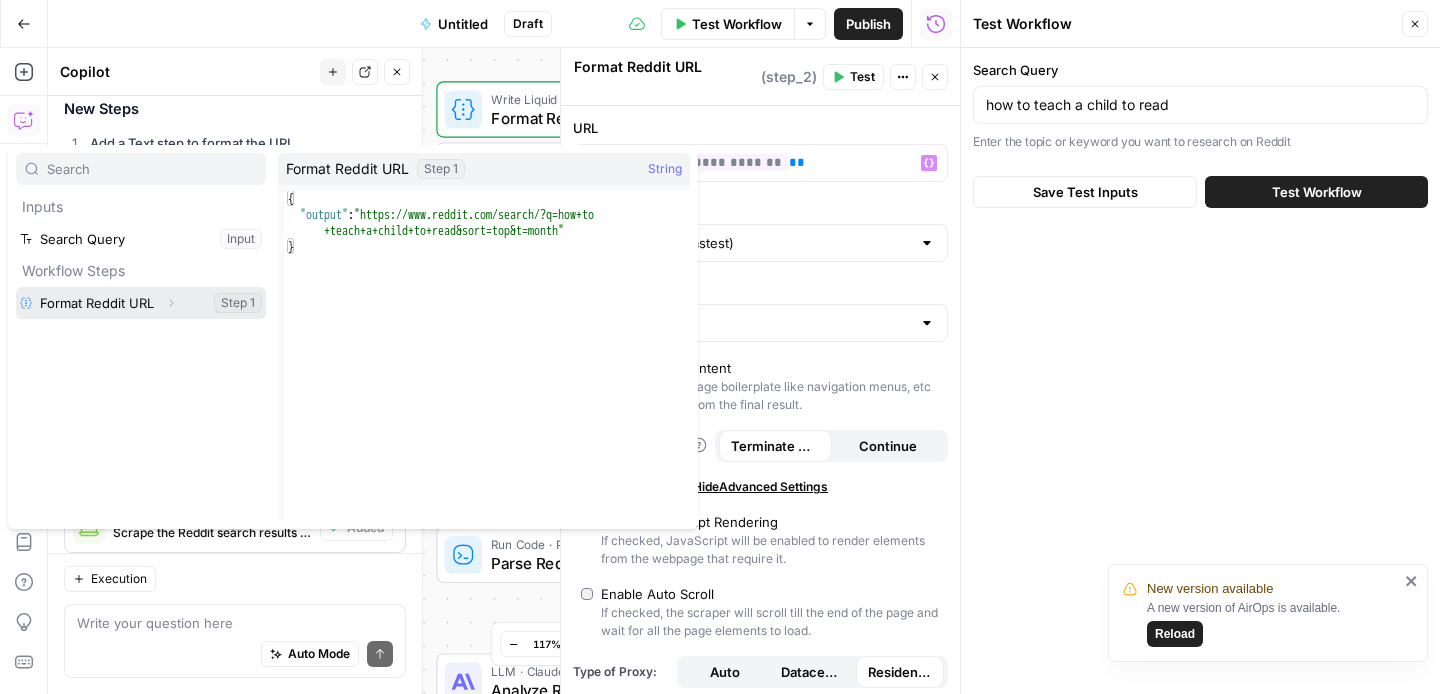 click at bounding box center [141, 303] 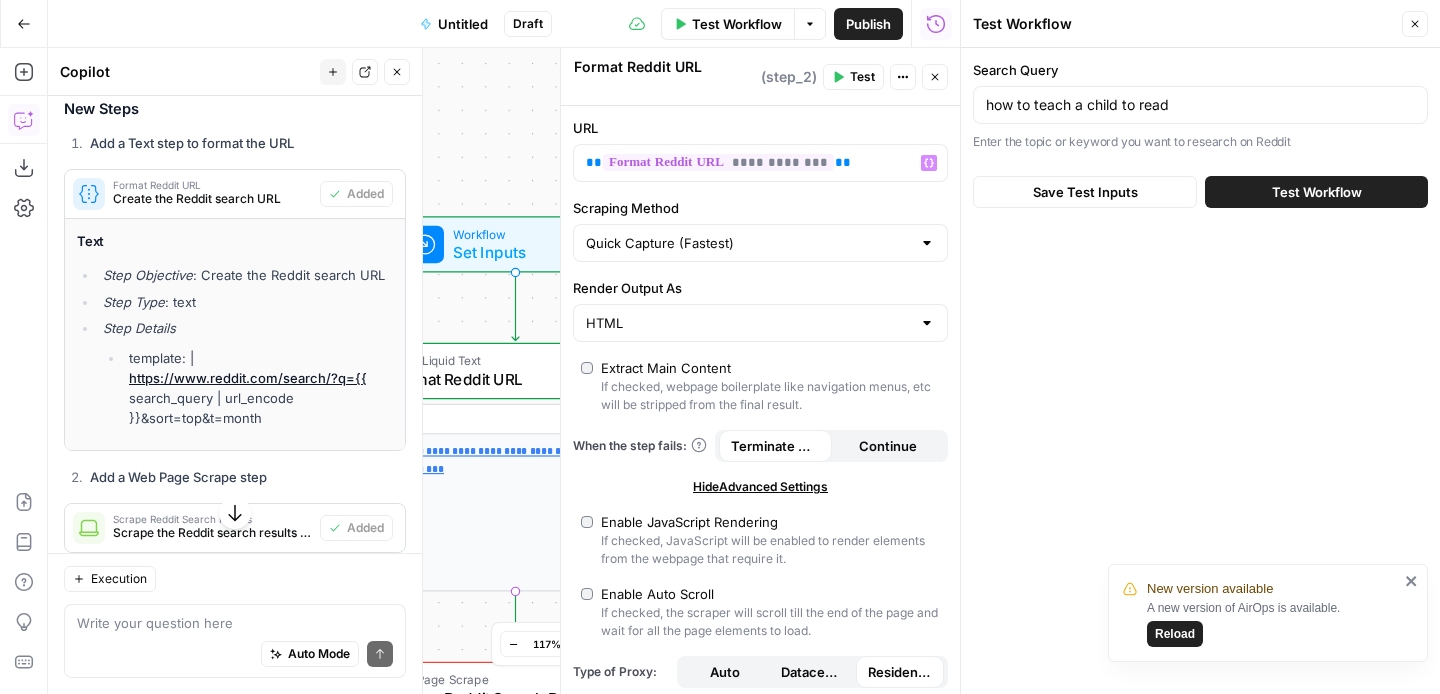 click on "Test Workflow" at bounding box center [1316, 192] 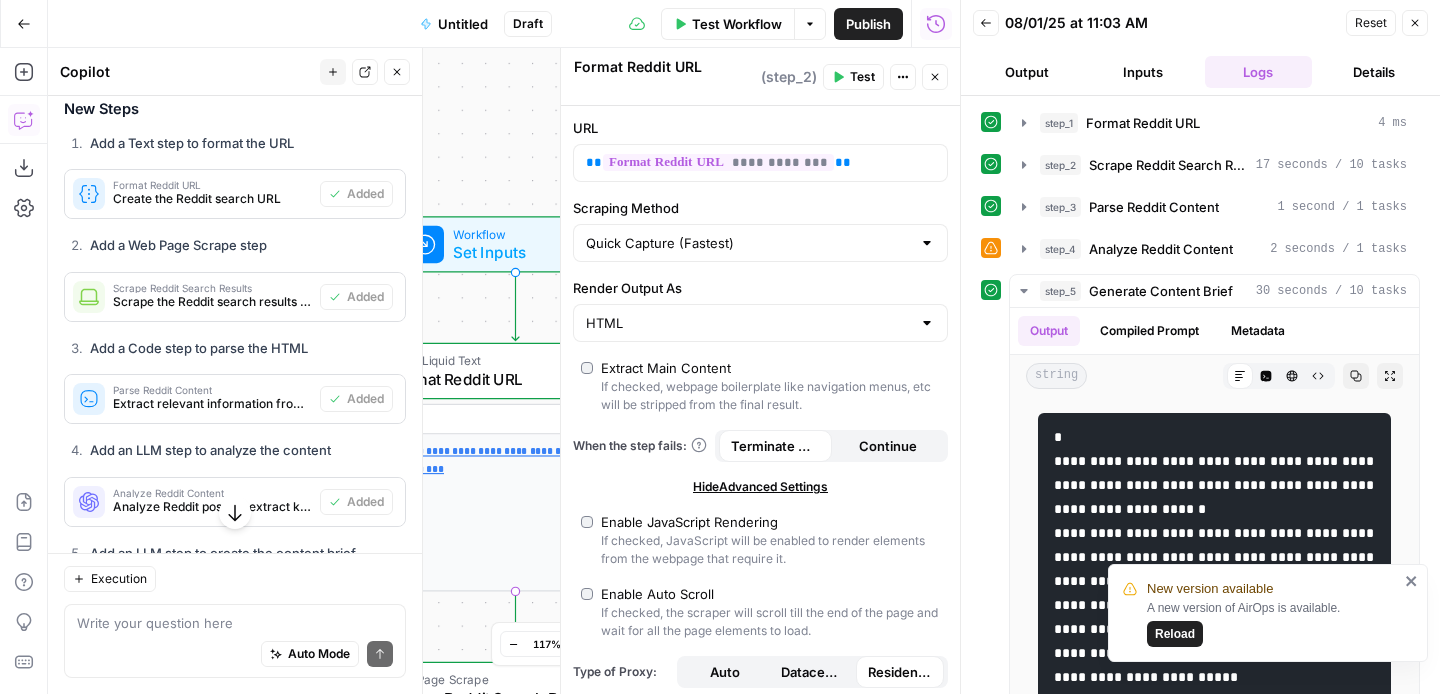 scroll, scrollTop: 2798, scrollLeft: 0, axis: vertical 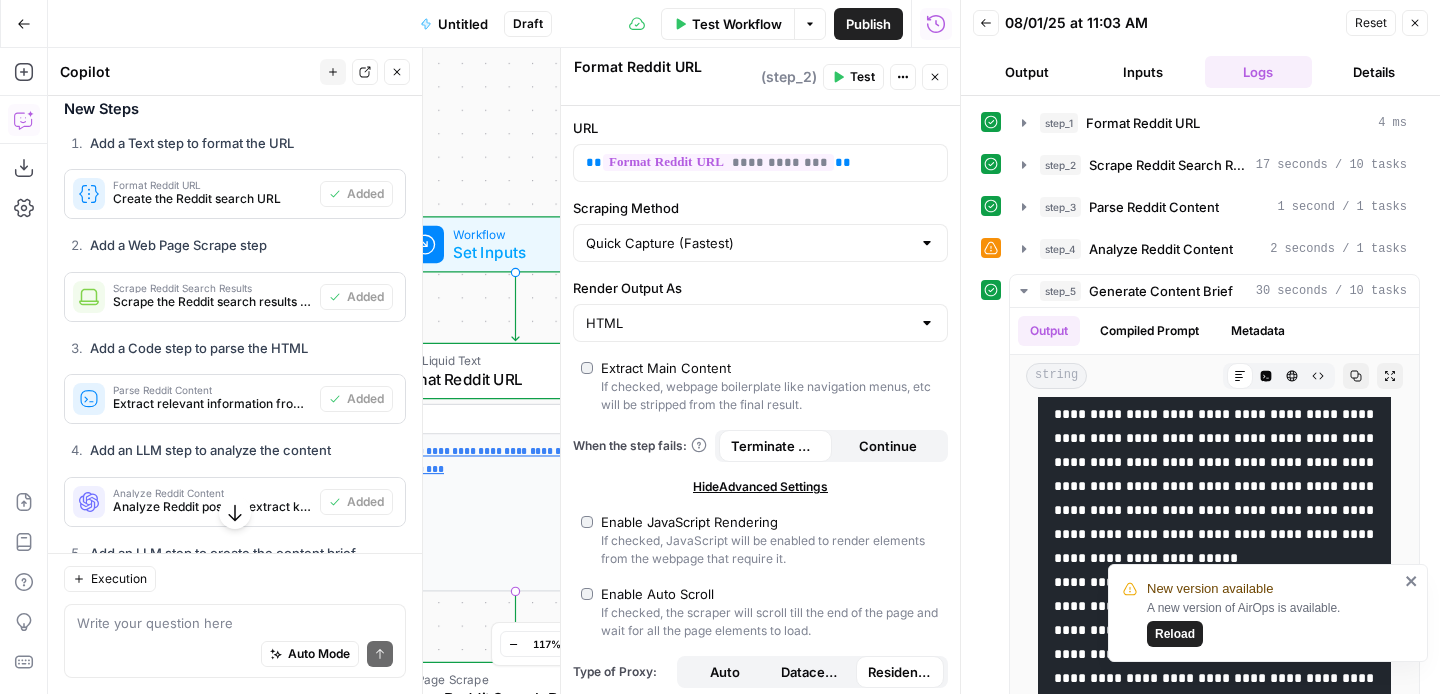 click on "New version available A new version of AirOps is available. Reload" at bounding box center (1268, 613) 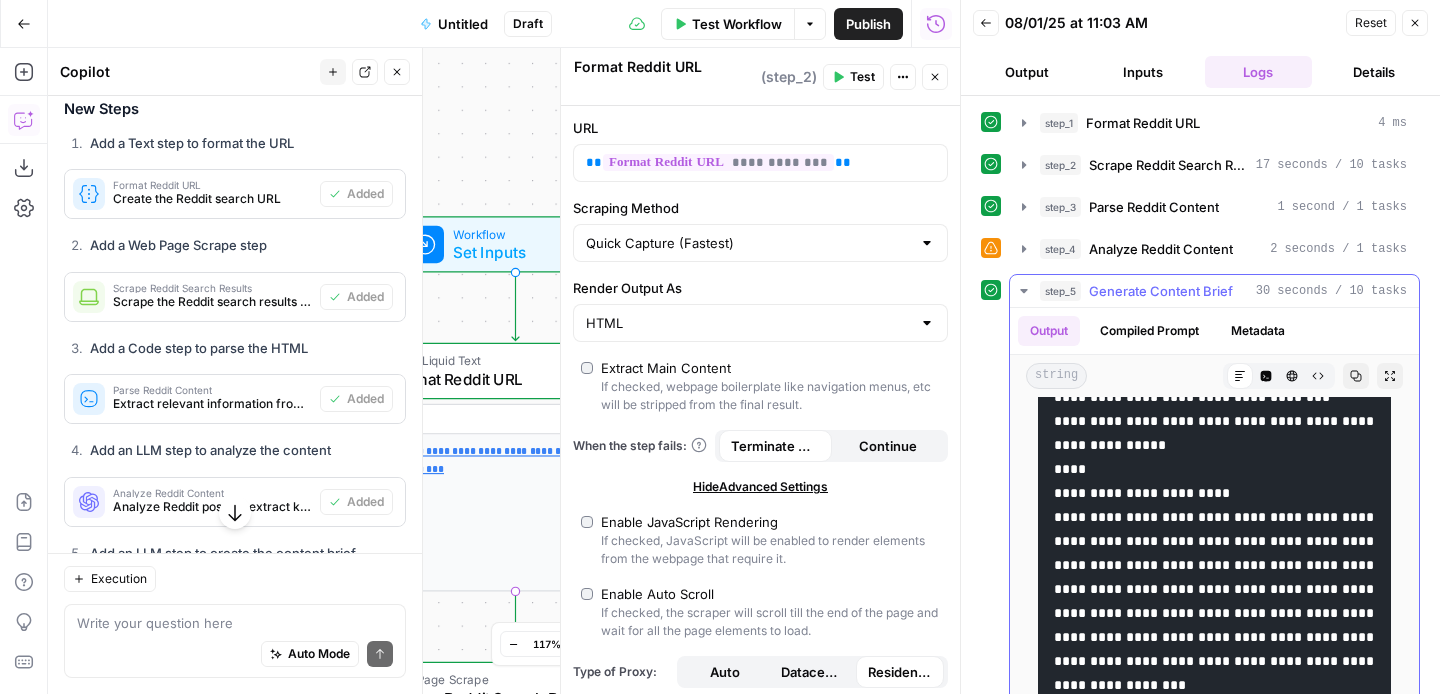 scroll, scrollTop: 902, scrollLeft: 0, axis: vertical 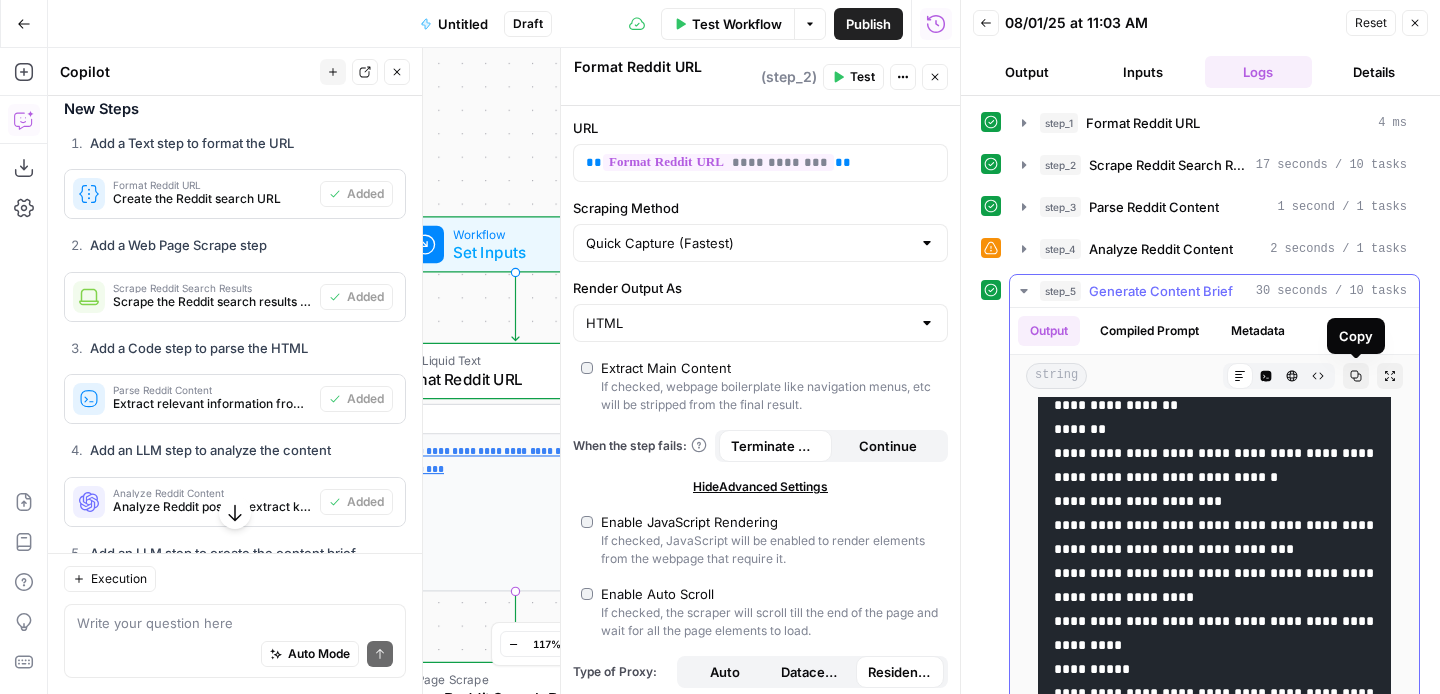 click 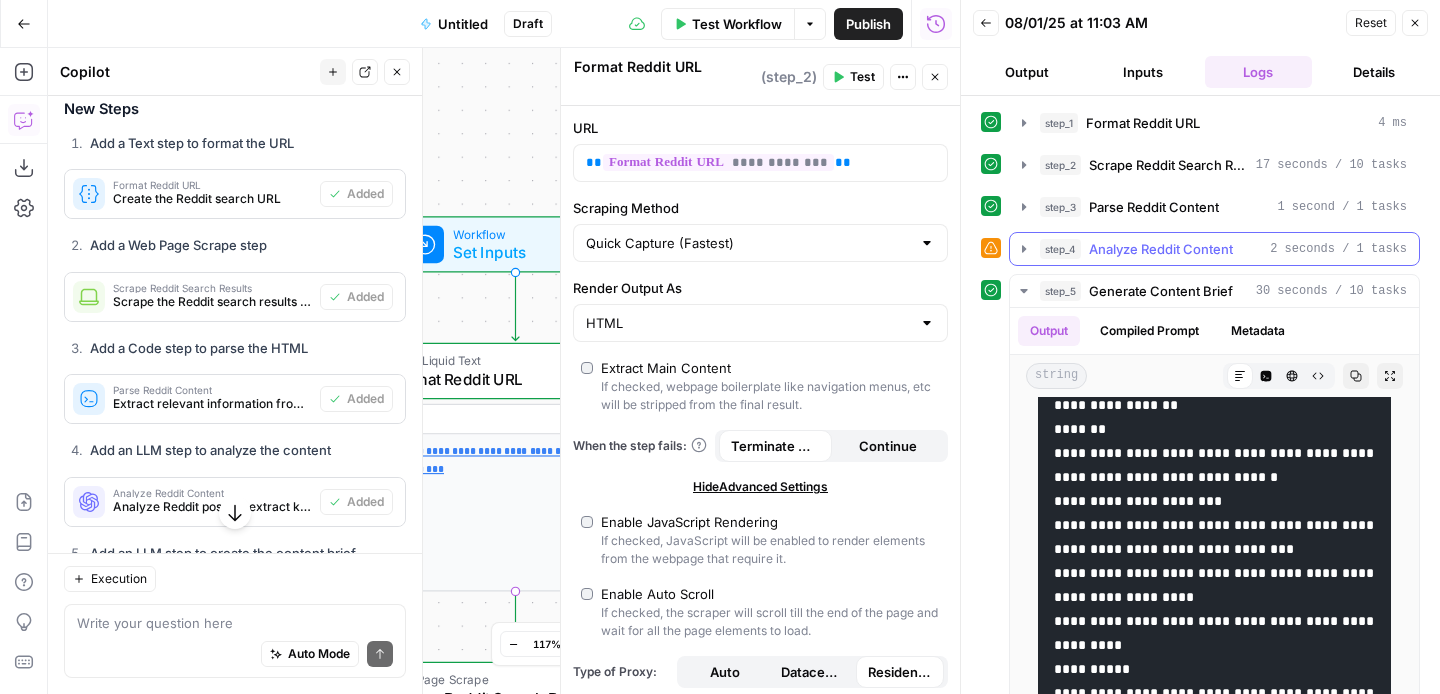 click on "Analyze Reddit Content" at bounding box center (1161, 249) 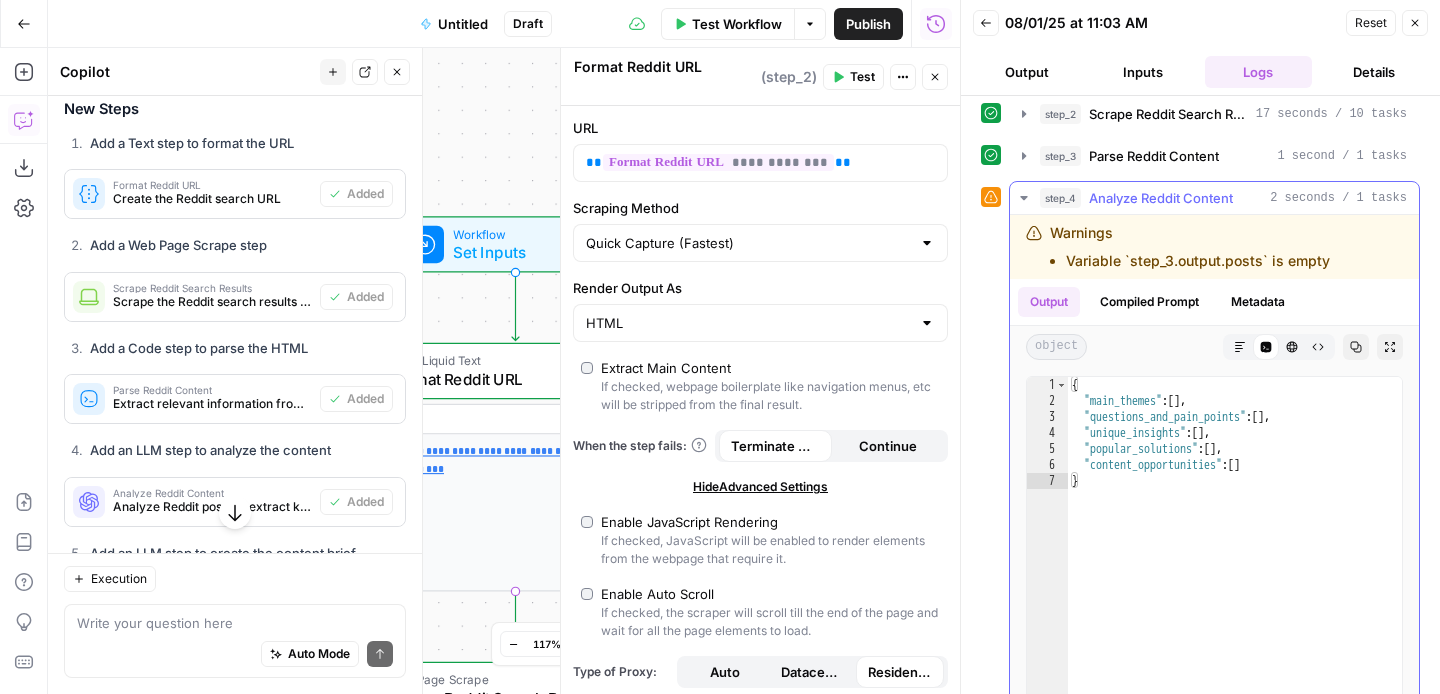 scroll, scrollTop: 146, scrollLeft: 0, axis: vertical 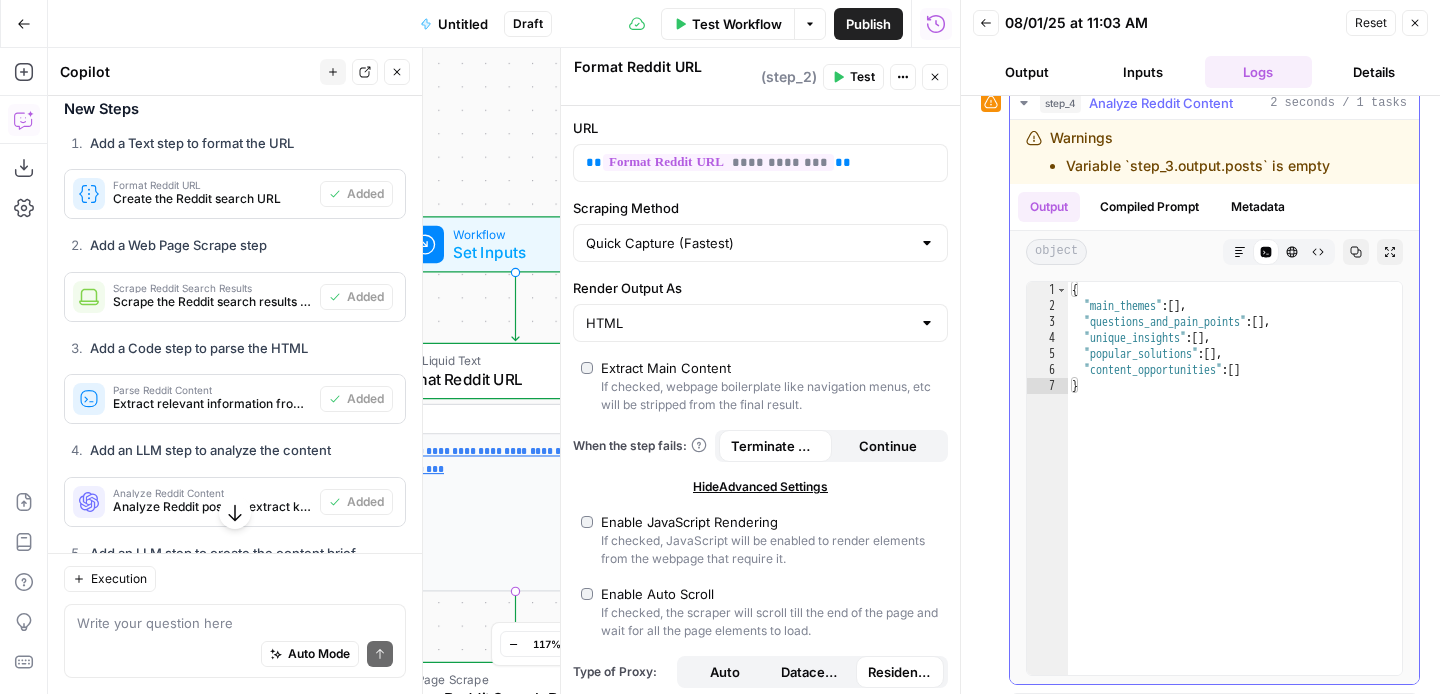click on "Markdown" at bounding box center [1240, 252] 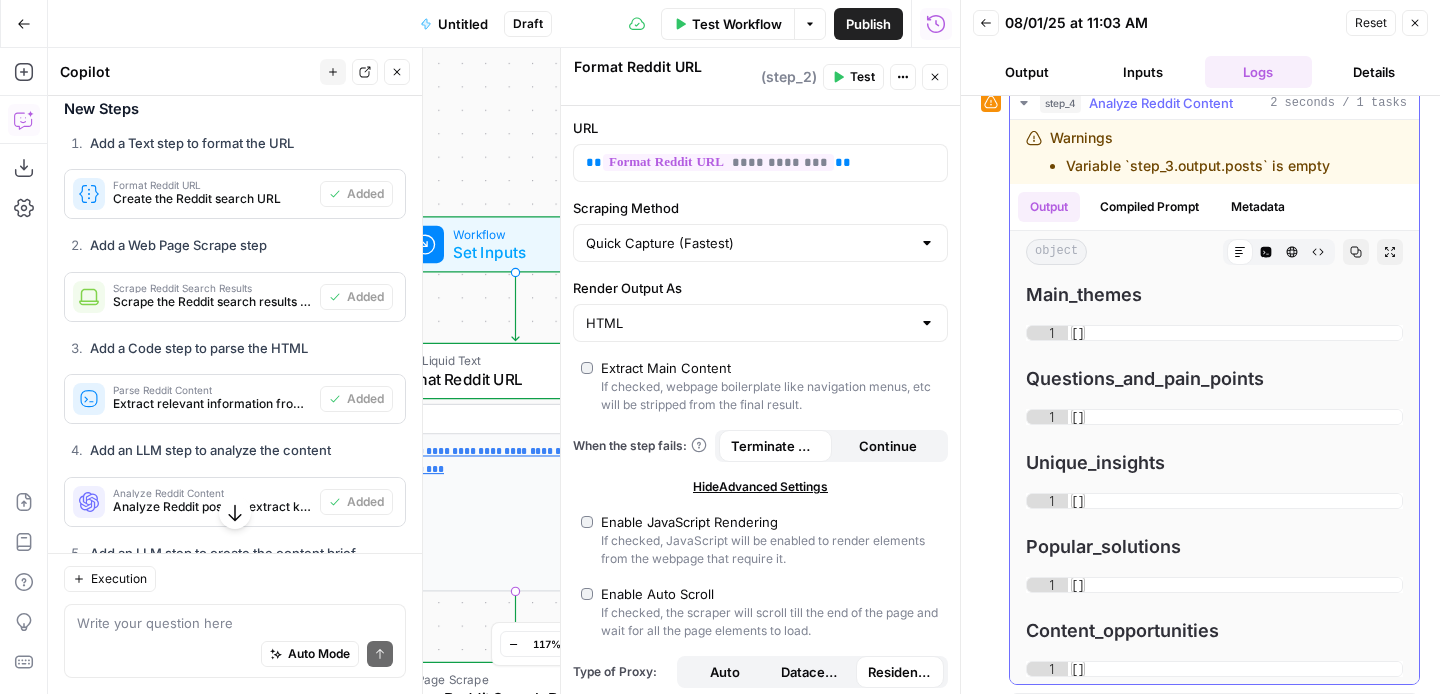 click on "HTML Viewer" at bounding box center (1292, 252) 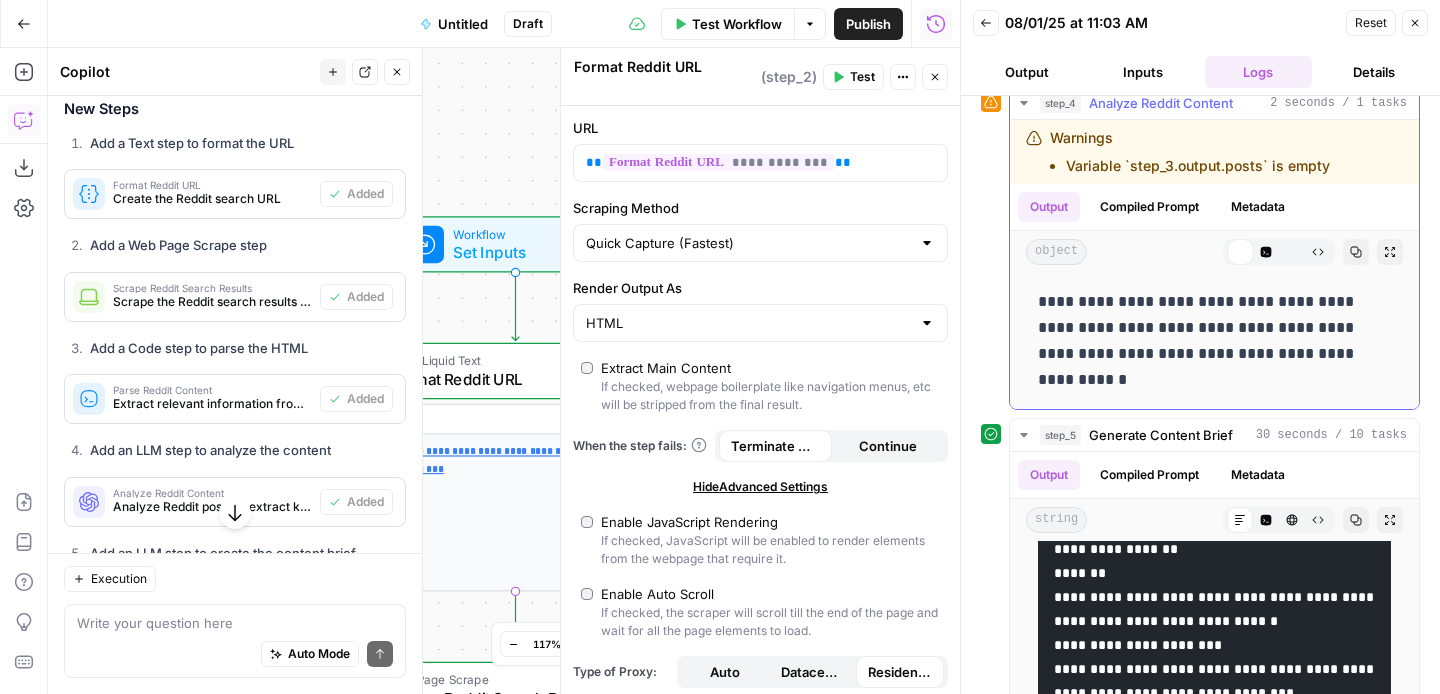 scroll, scrollTop: 0, scrollLeft: 0, axis: both 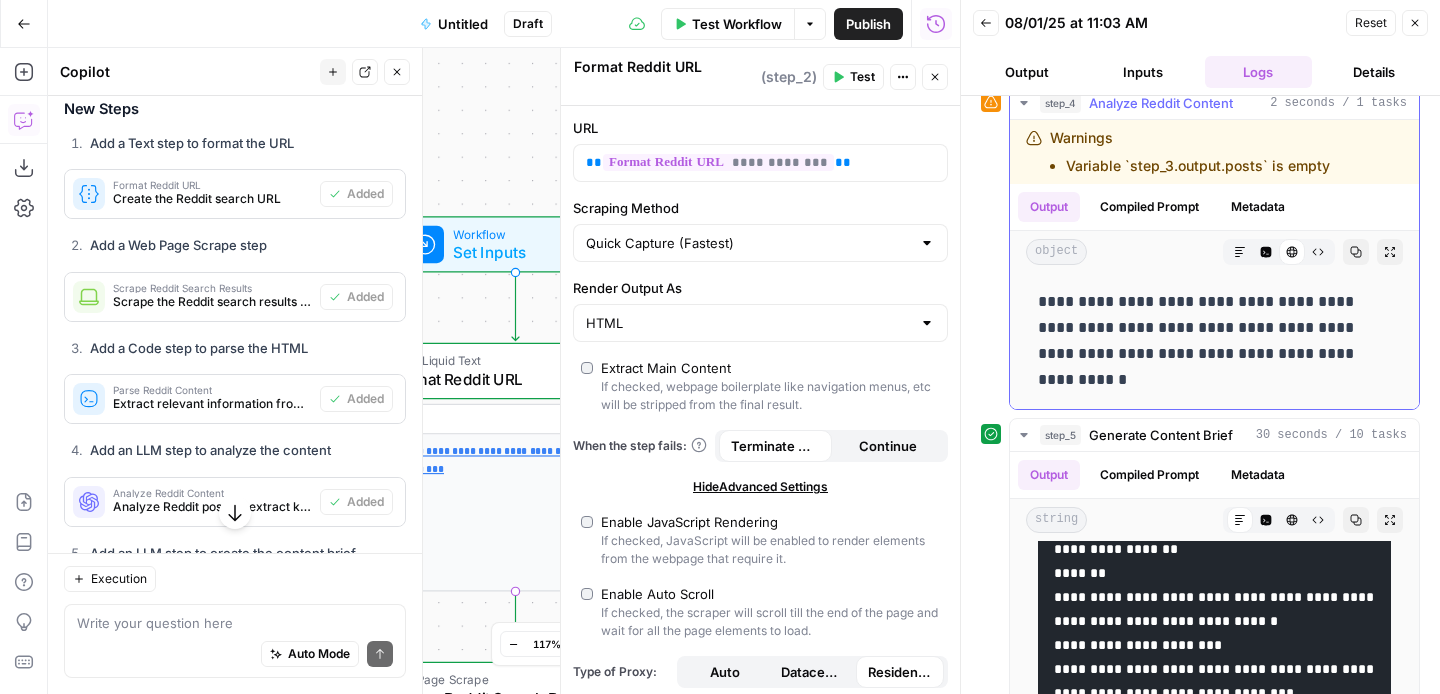 click 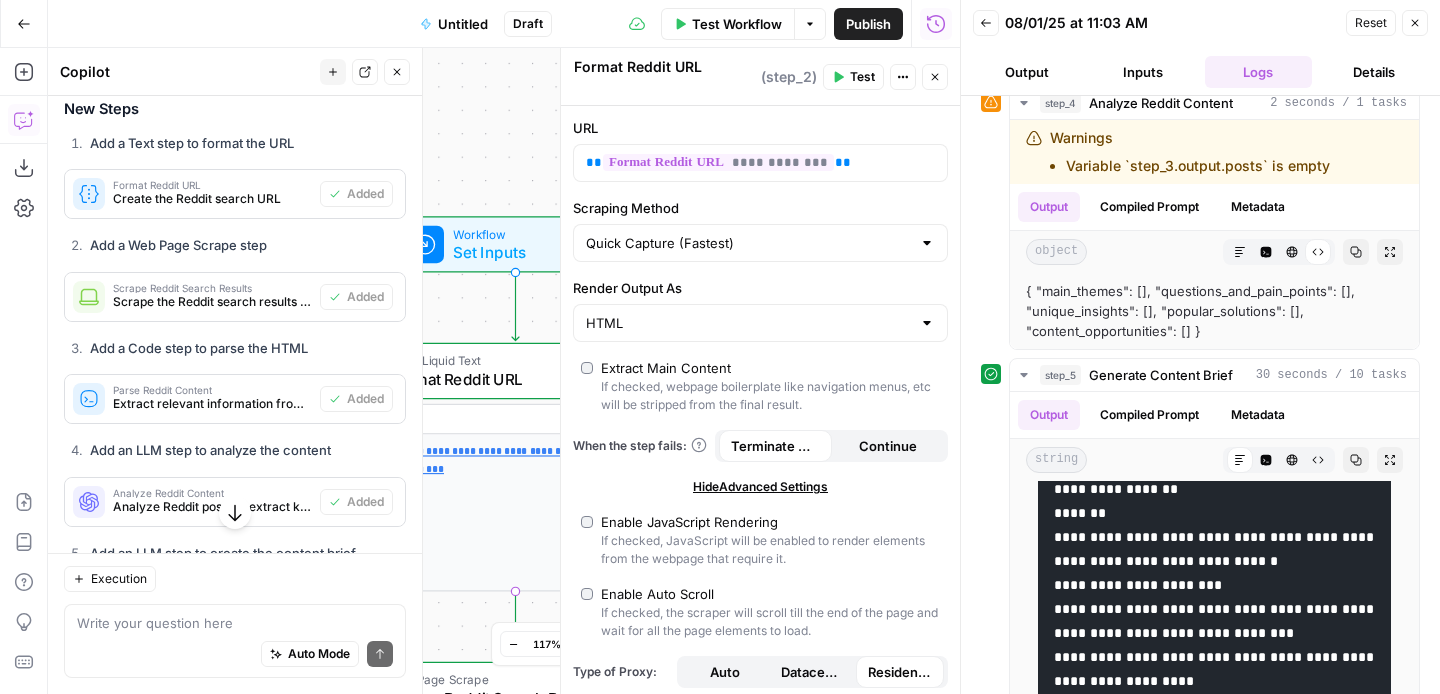 scroll, scrollTop: 232, scrollLeft: 0, axis: vertical 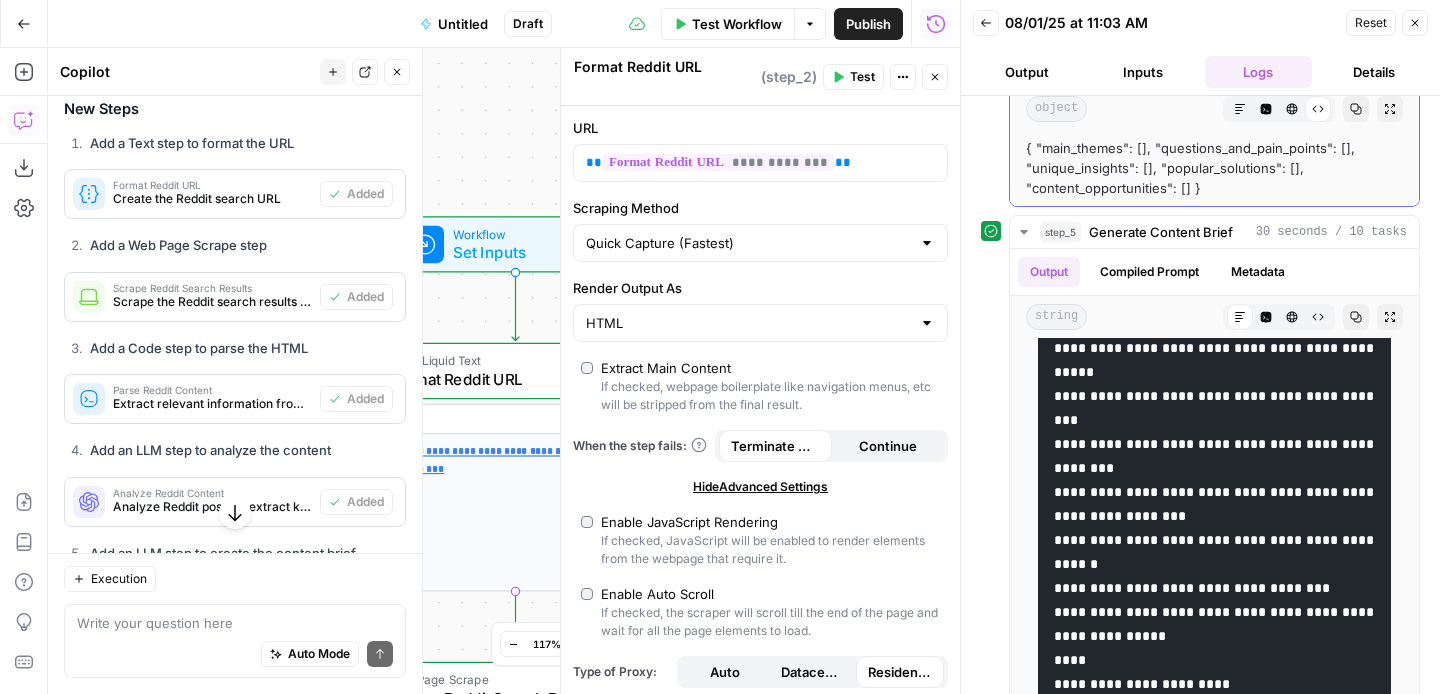click on "{
"main_themes": [],
"questions_and_pain_points": [],
"unique_insights": [],
"popular_solutions": [],
"content_opportunities": []
}" at bounding box center [1214, 168] 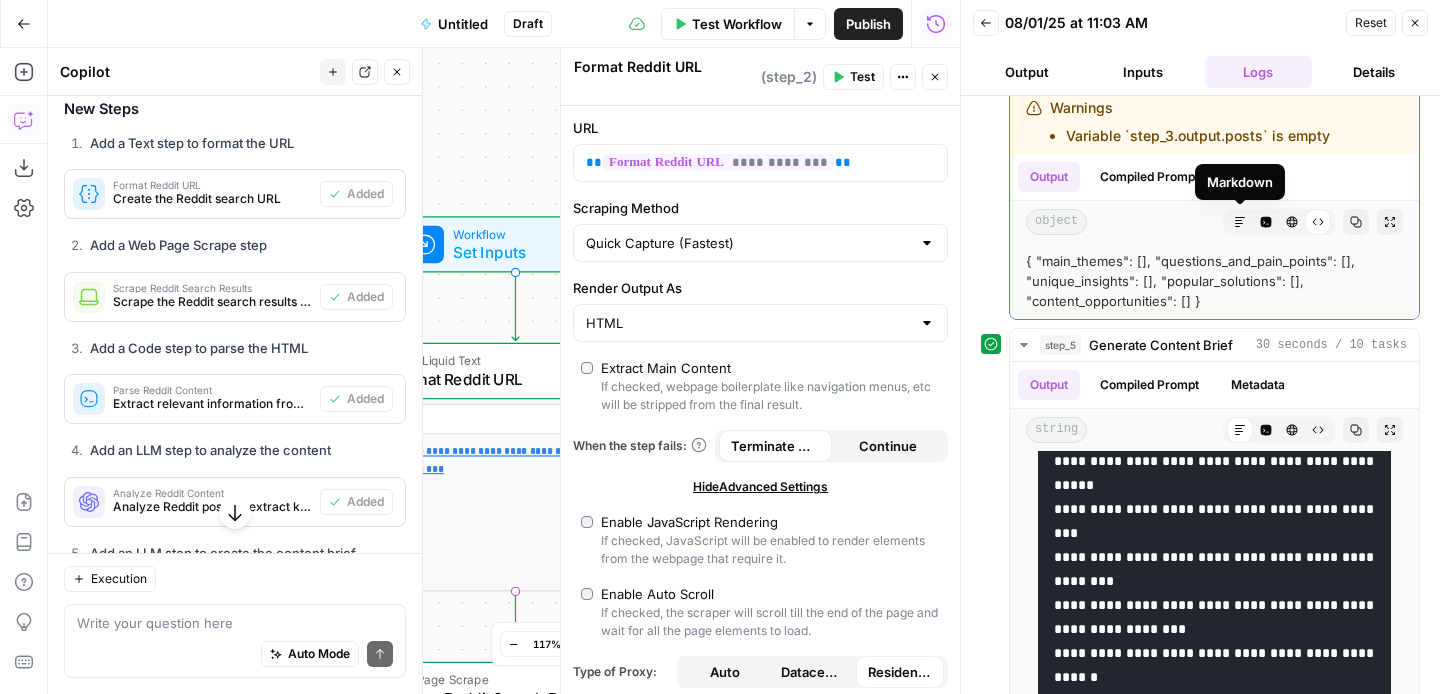 click on "Compiled Prompt" at bounding box center [1149, 177] 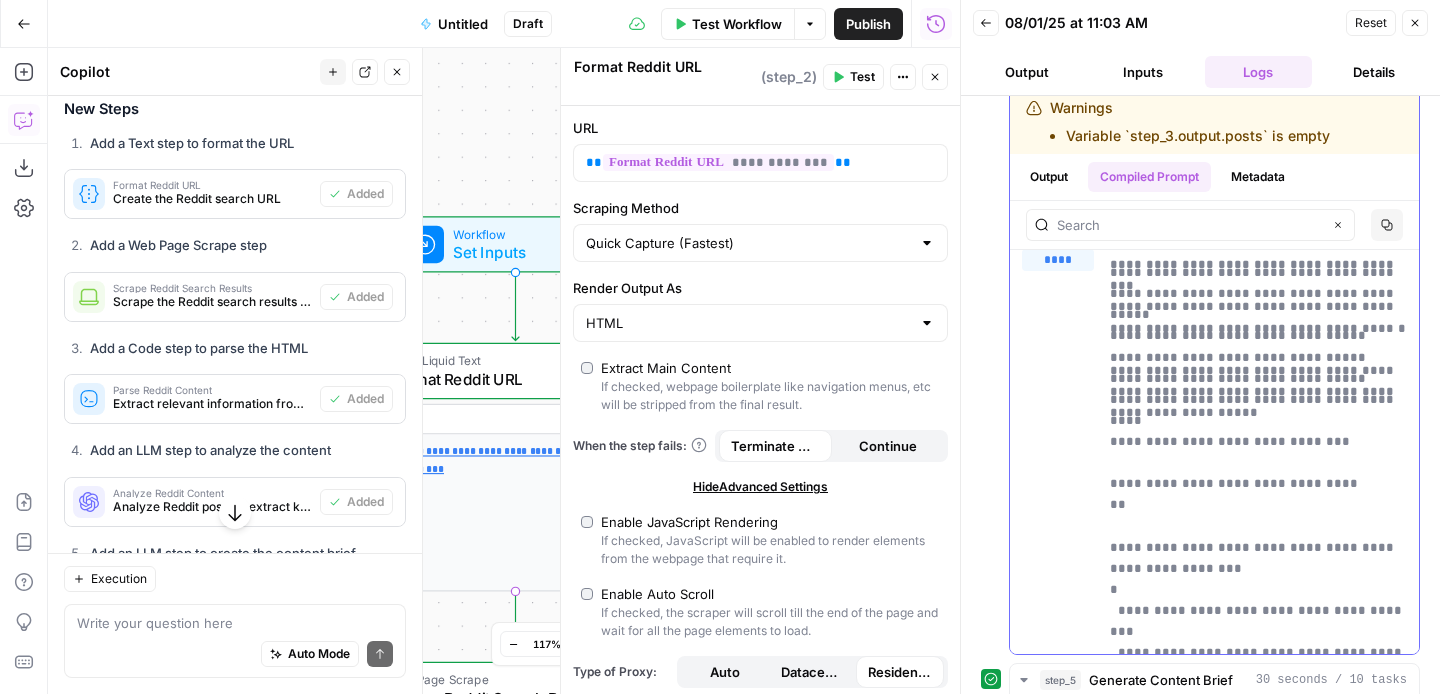 scroll, scrollTop: 1558, scrollLeft: 0, axis: vertical 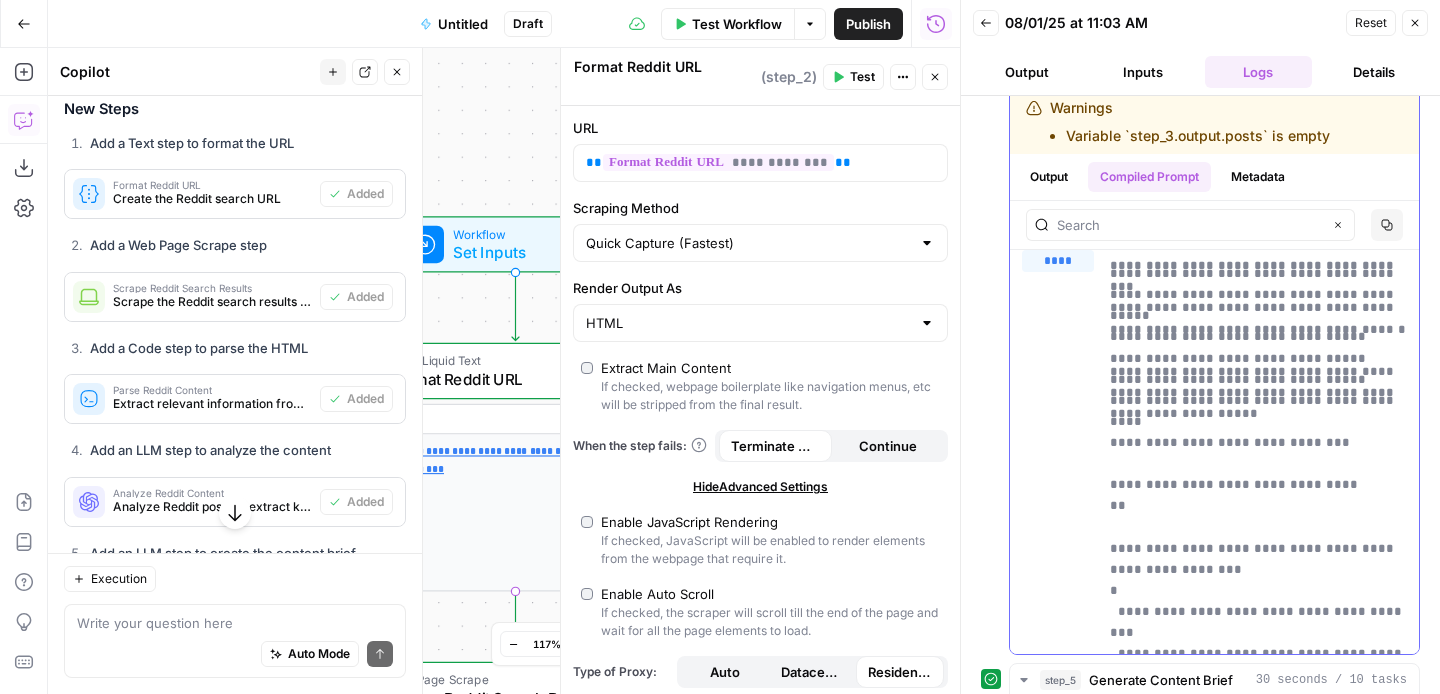 click on "Metadata" at bounding box center [1258, 177] 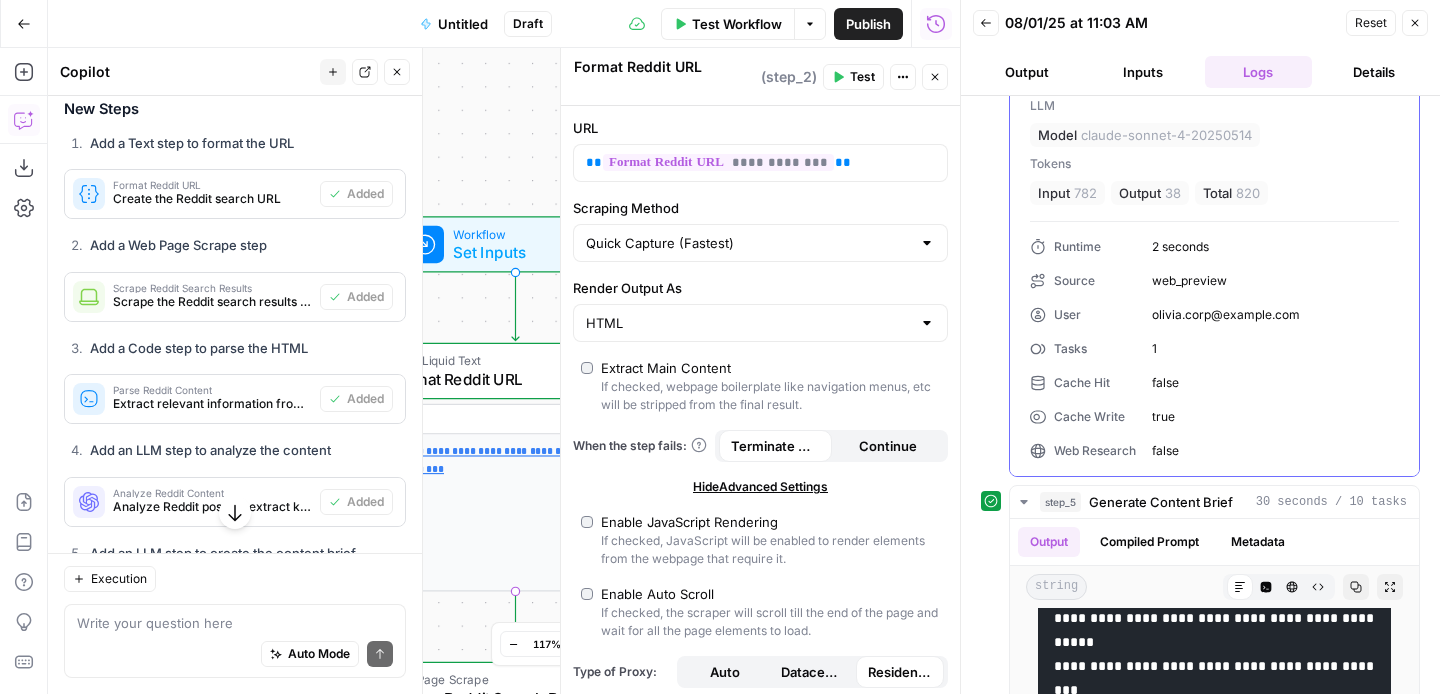 scroll, scrollTop: 138, scrollLeft: 0, axis: vertical 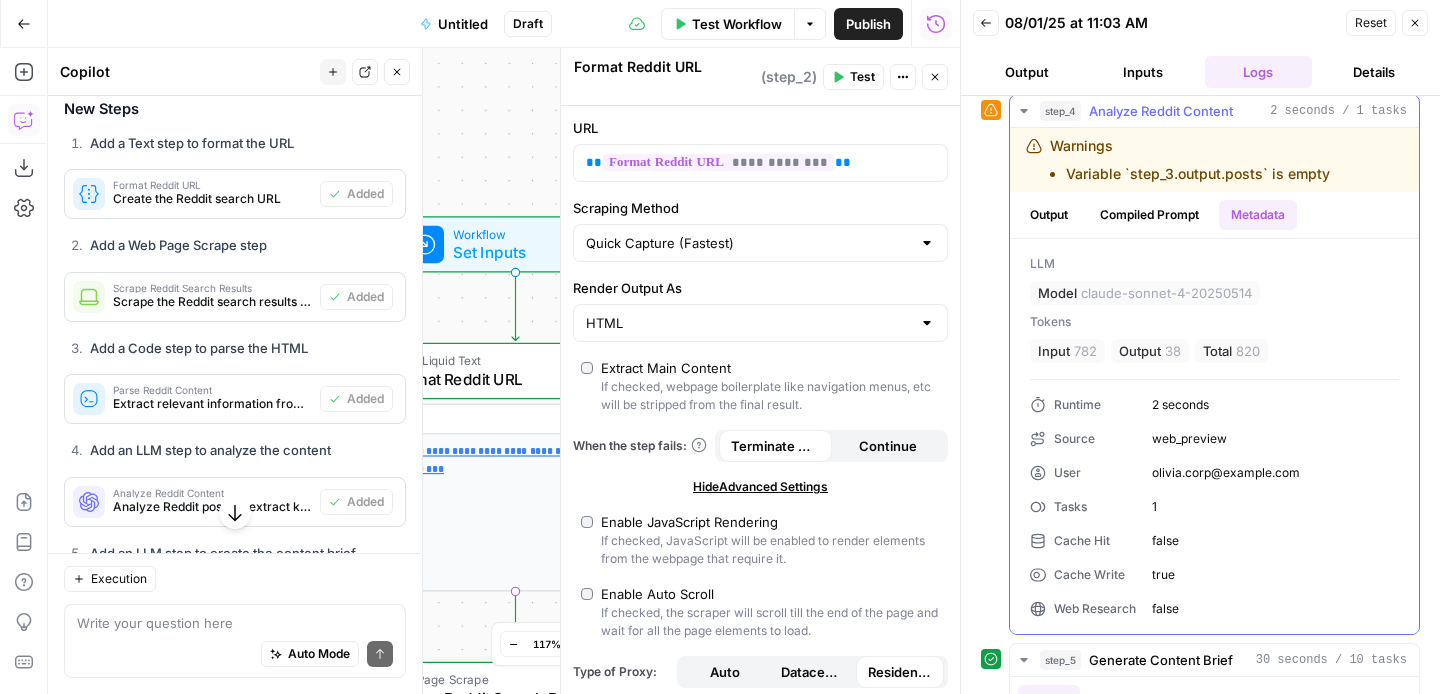 click on "Output" at bounding box center (1049, 215) 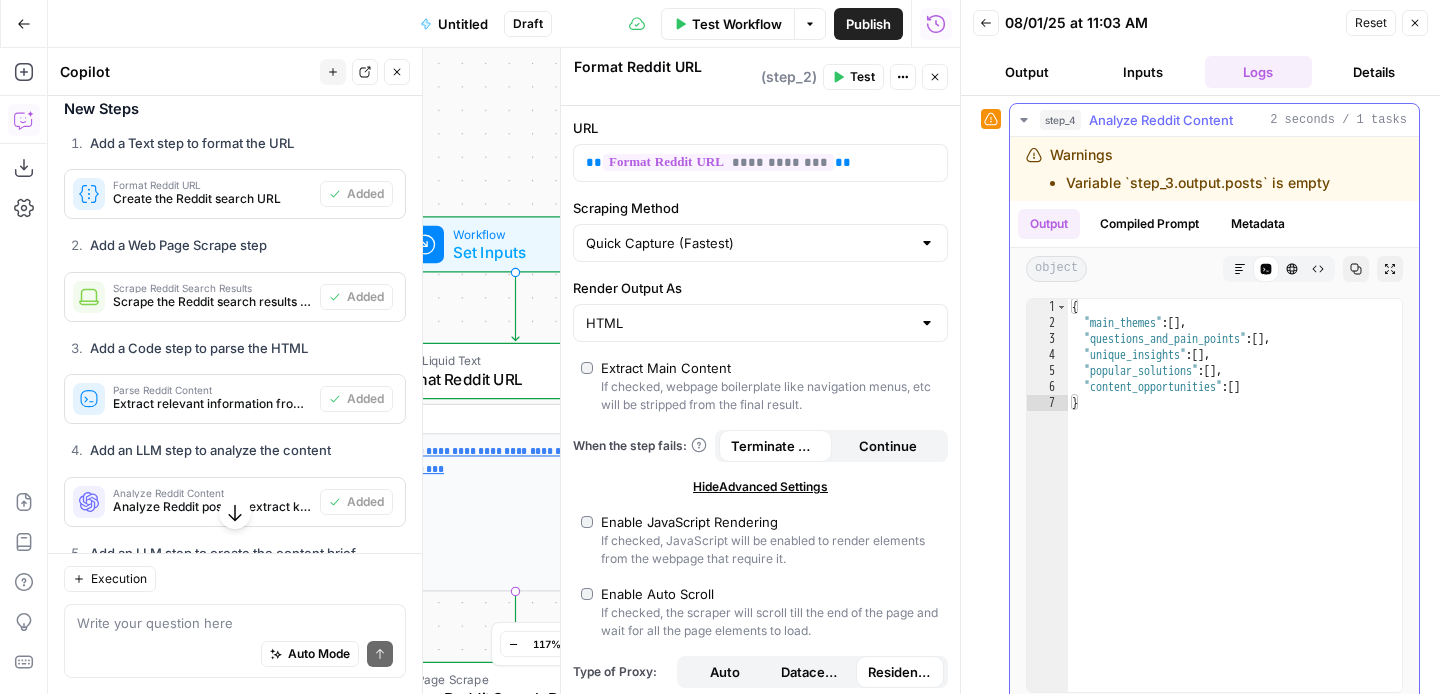 scroll, scrollTop: 99, scrollLeft: 0, axis: vertical 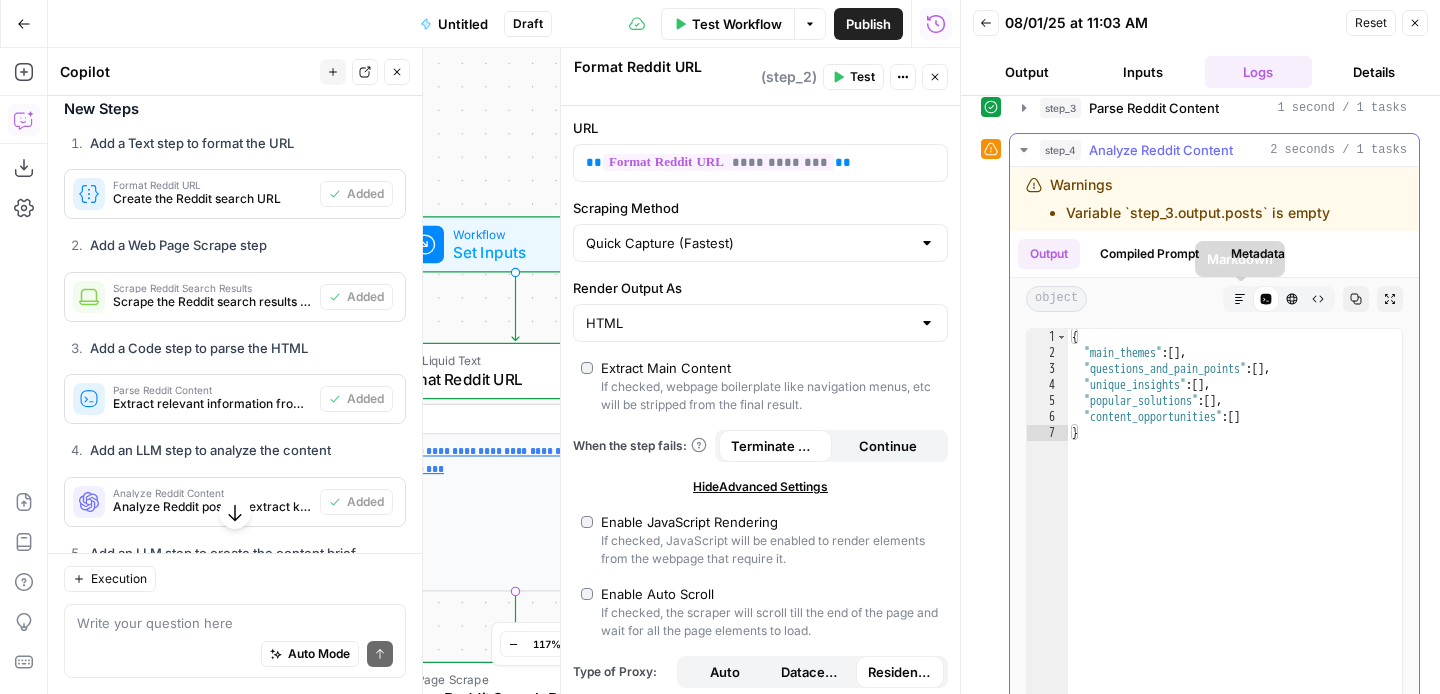 click 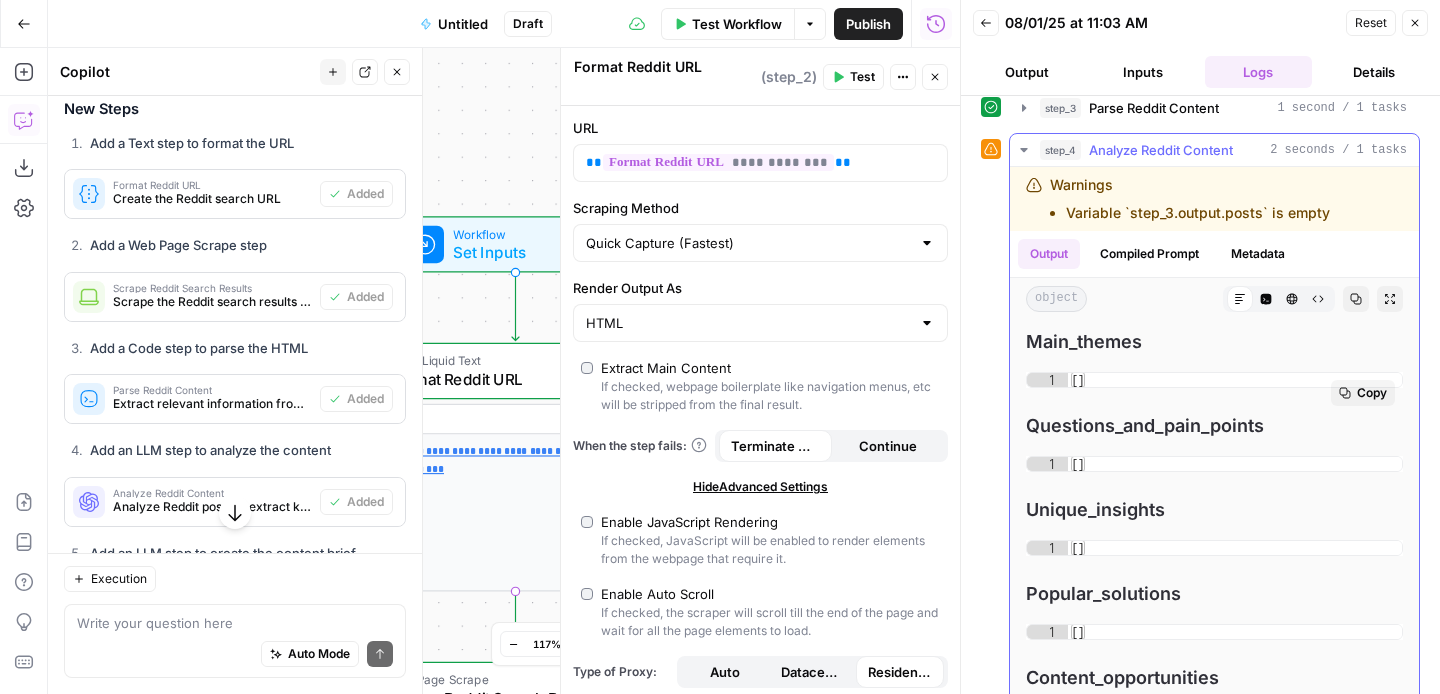 click on "[ ]" at bounding box center [1235, 397] 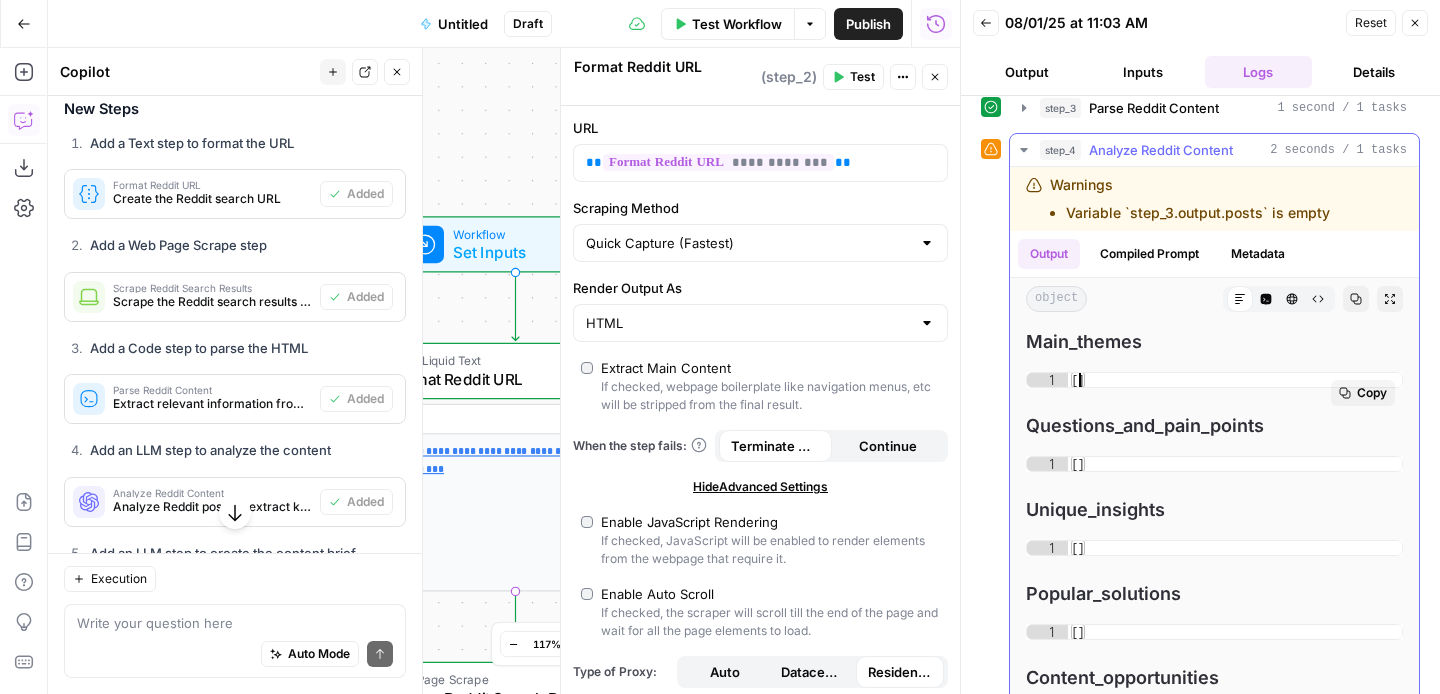 click on "1" at bounding box center [1047, 381] 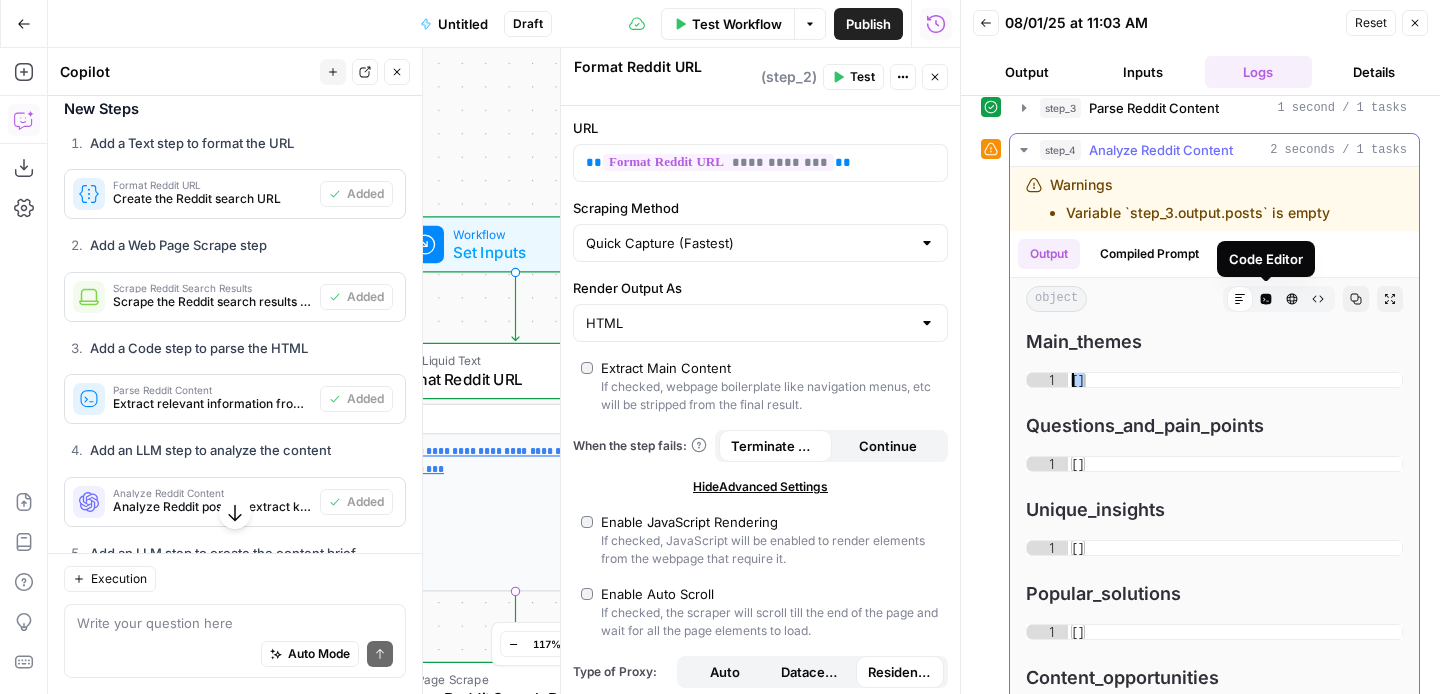 click on "Code Editor" at bounding box center (1266, 299) 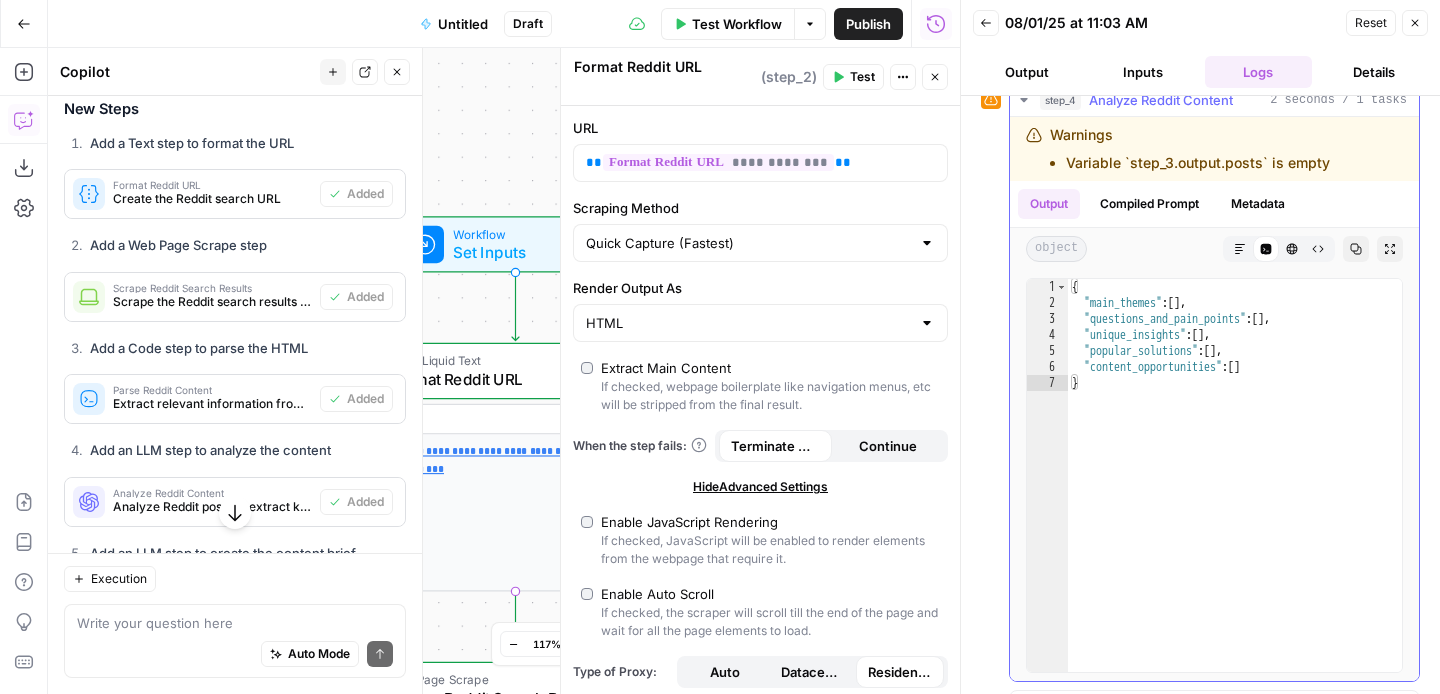 scroll, scrollTop: 148, scrollLeft: 0, axis: vertical 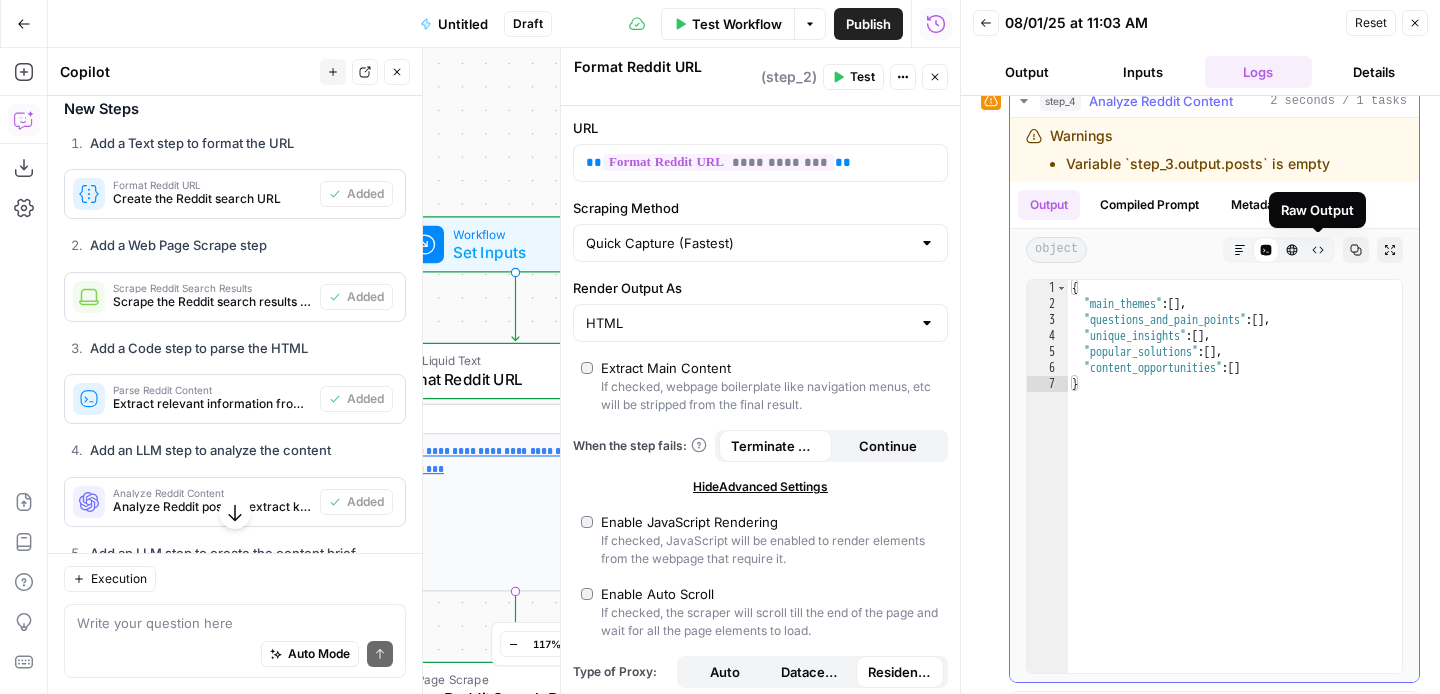 click 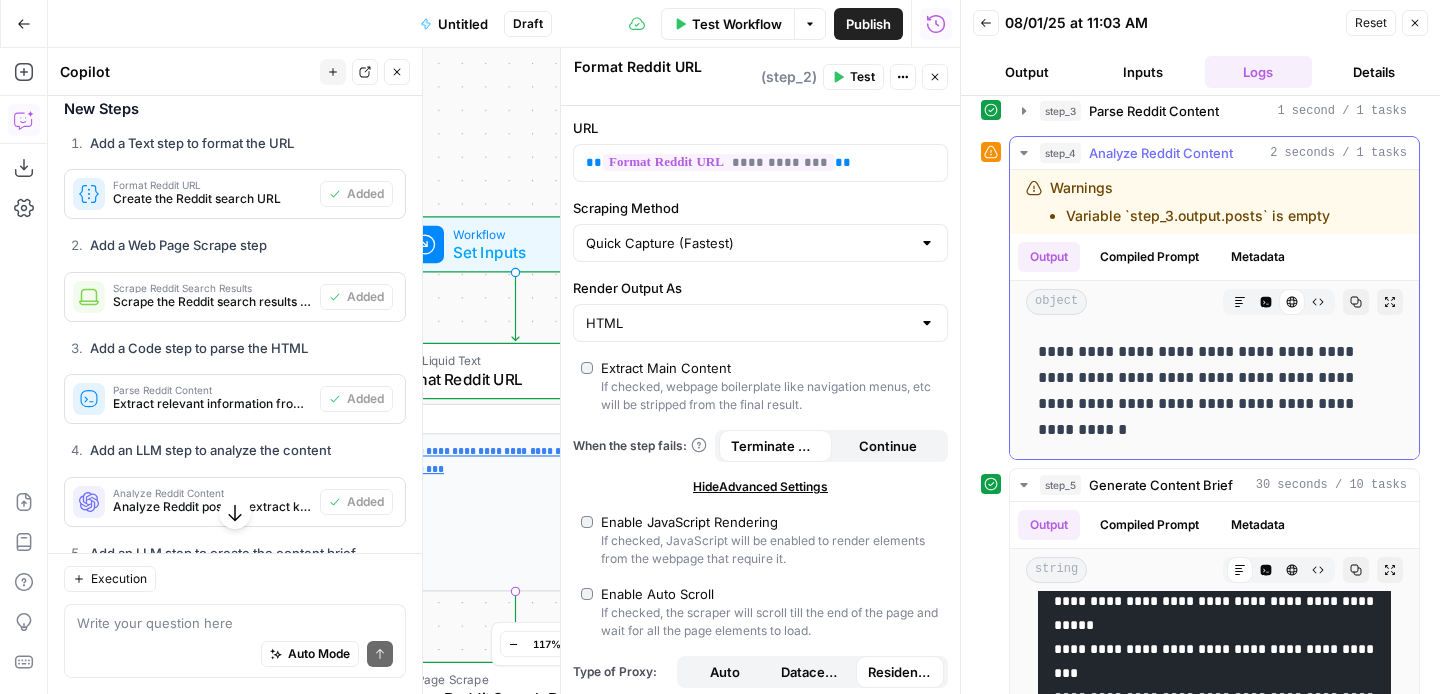 scroll, scrollTop: 92, scrollLeft: 0, axis: vertical 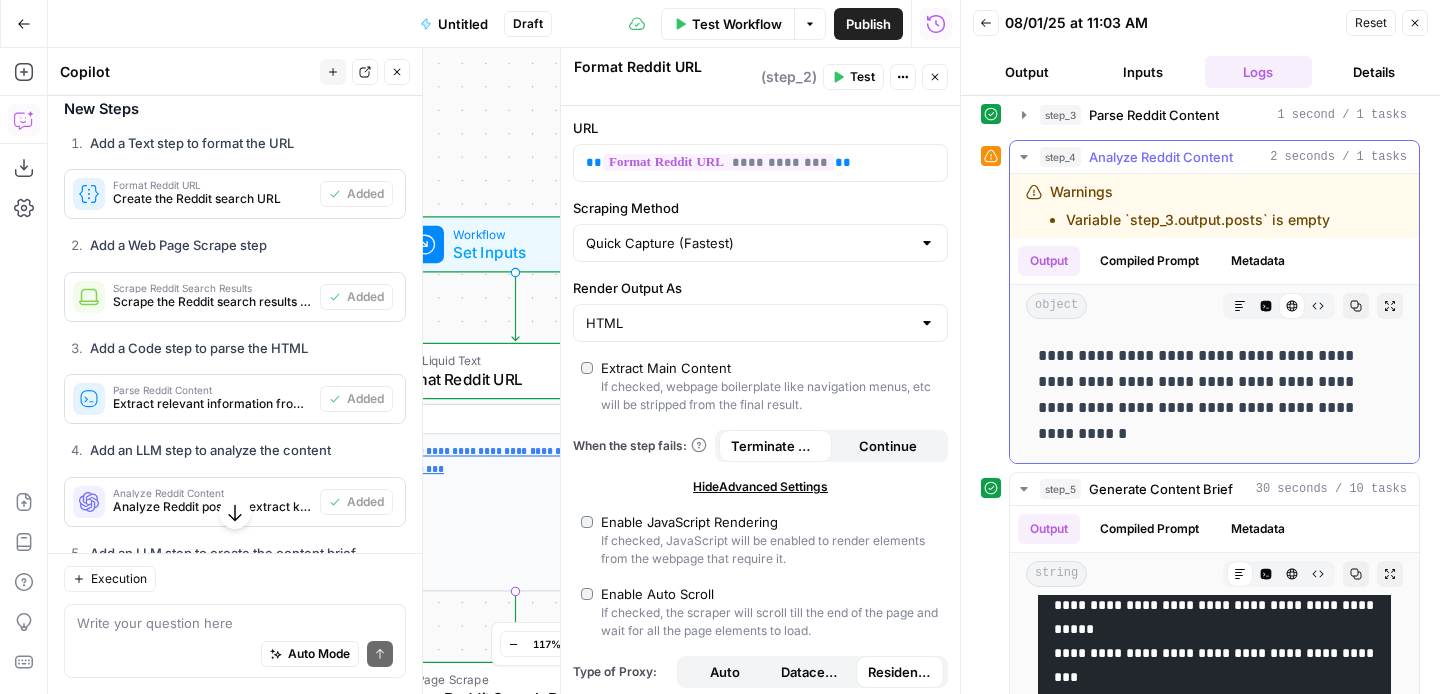 click on "Markdown" at bounding box center (1240, 306) 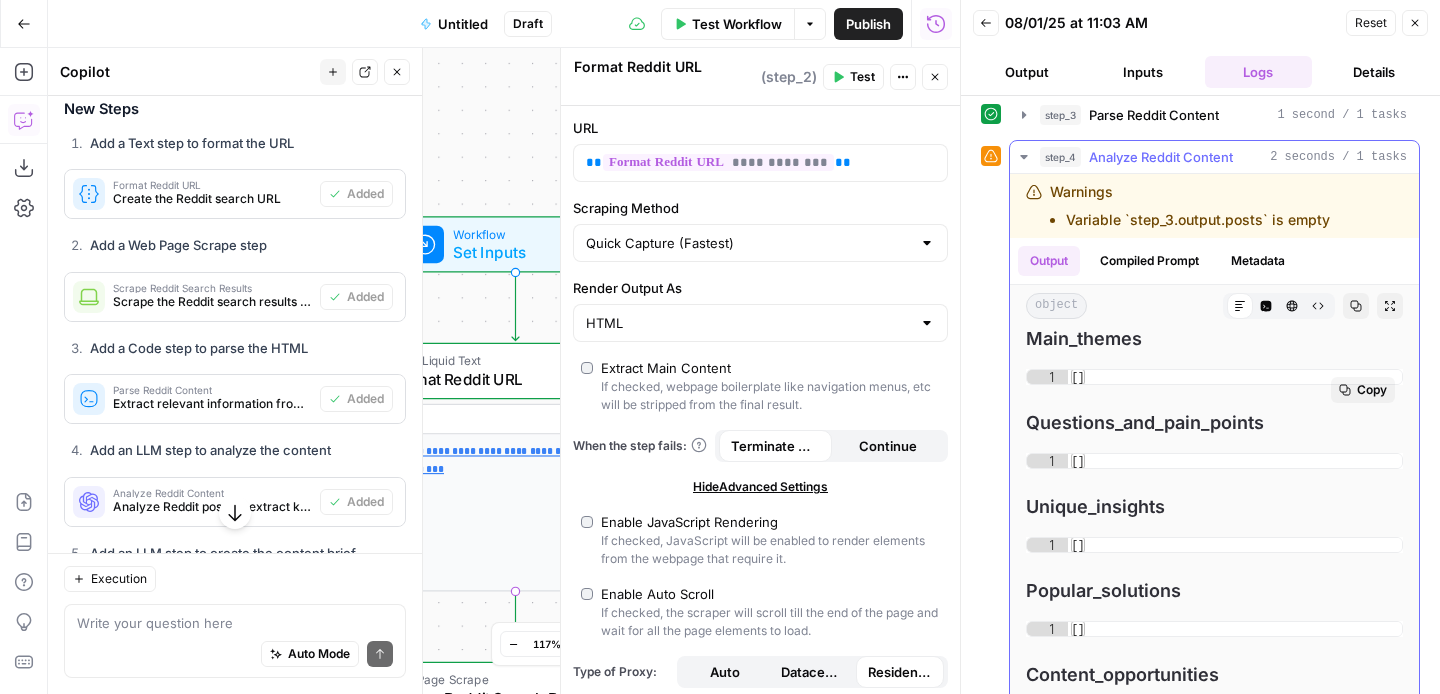 scroll, scrollTop: 11, scrollLeft: 0, axis: vertical 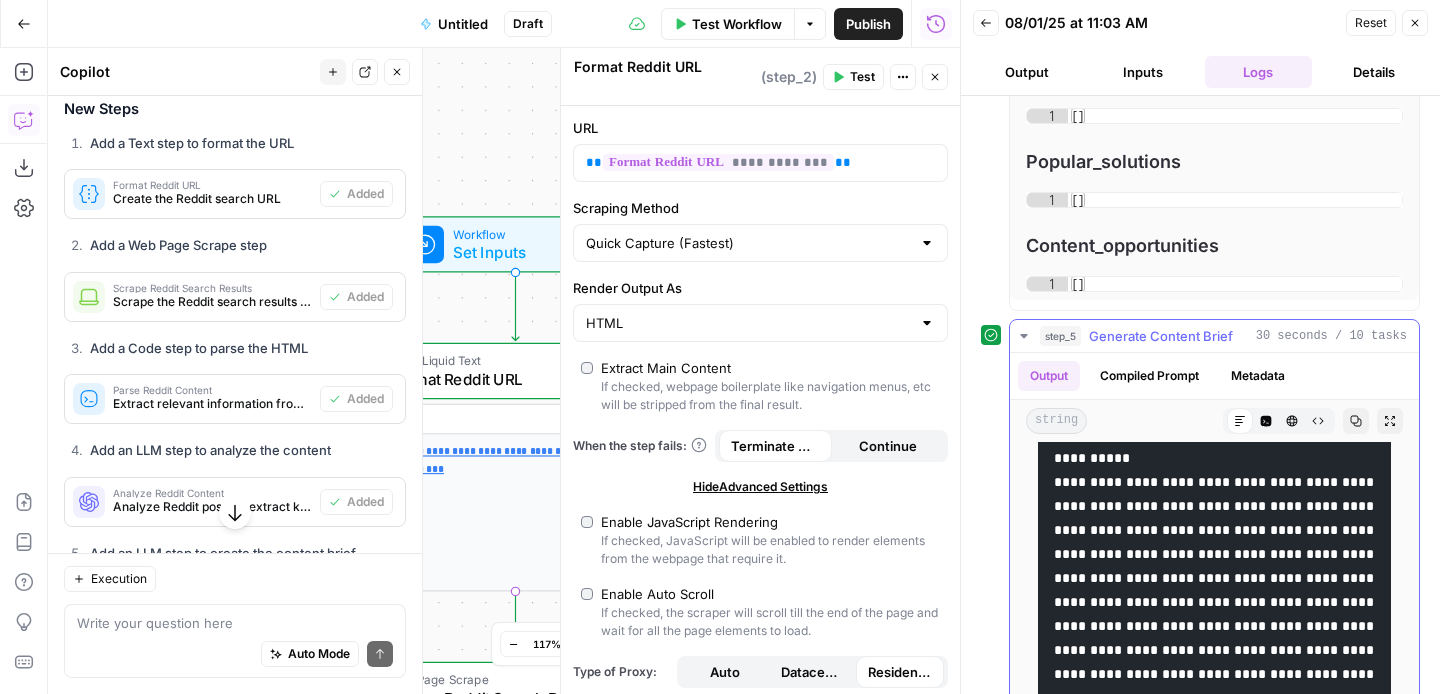 click 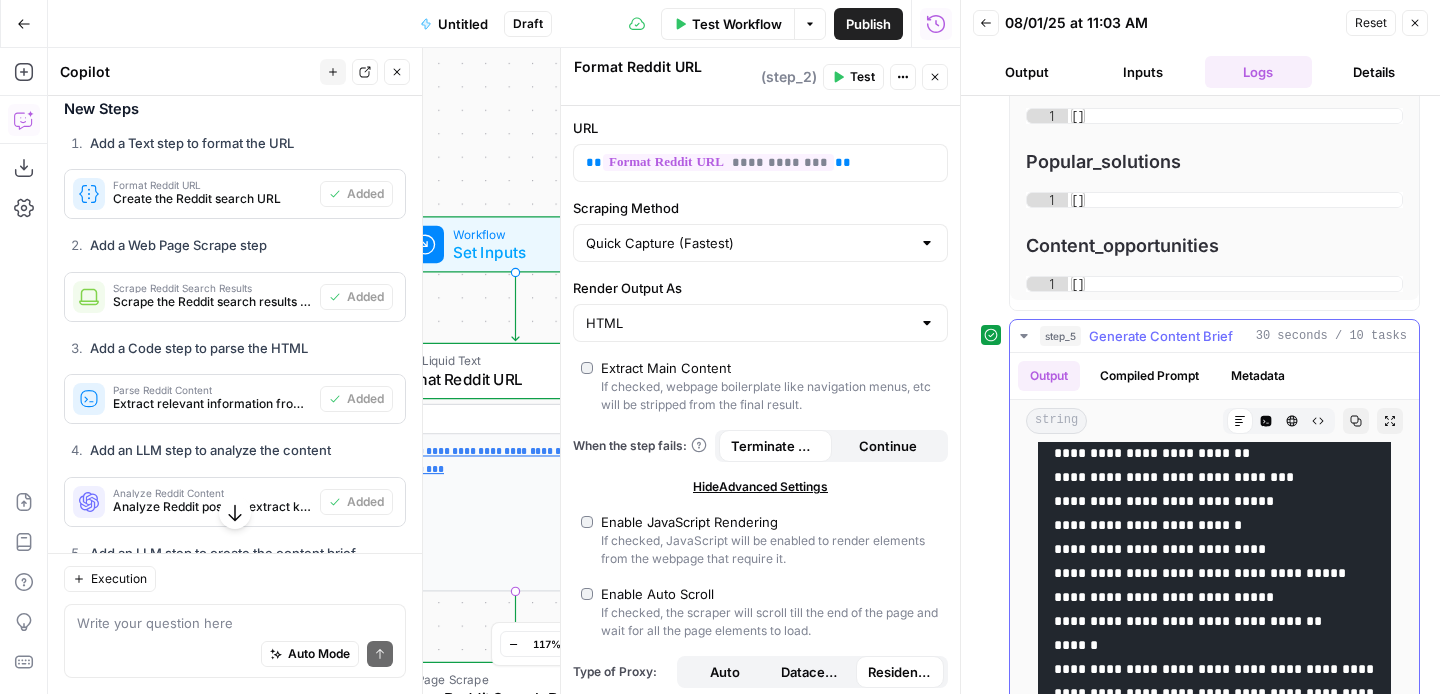 scroll, scrollTop: 6413, scrollLeft: 0, axis: vertical 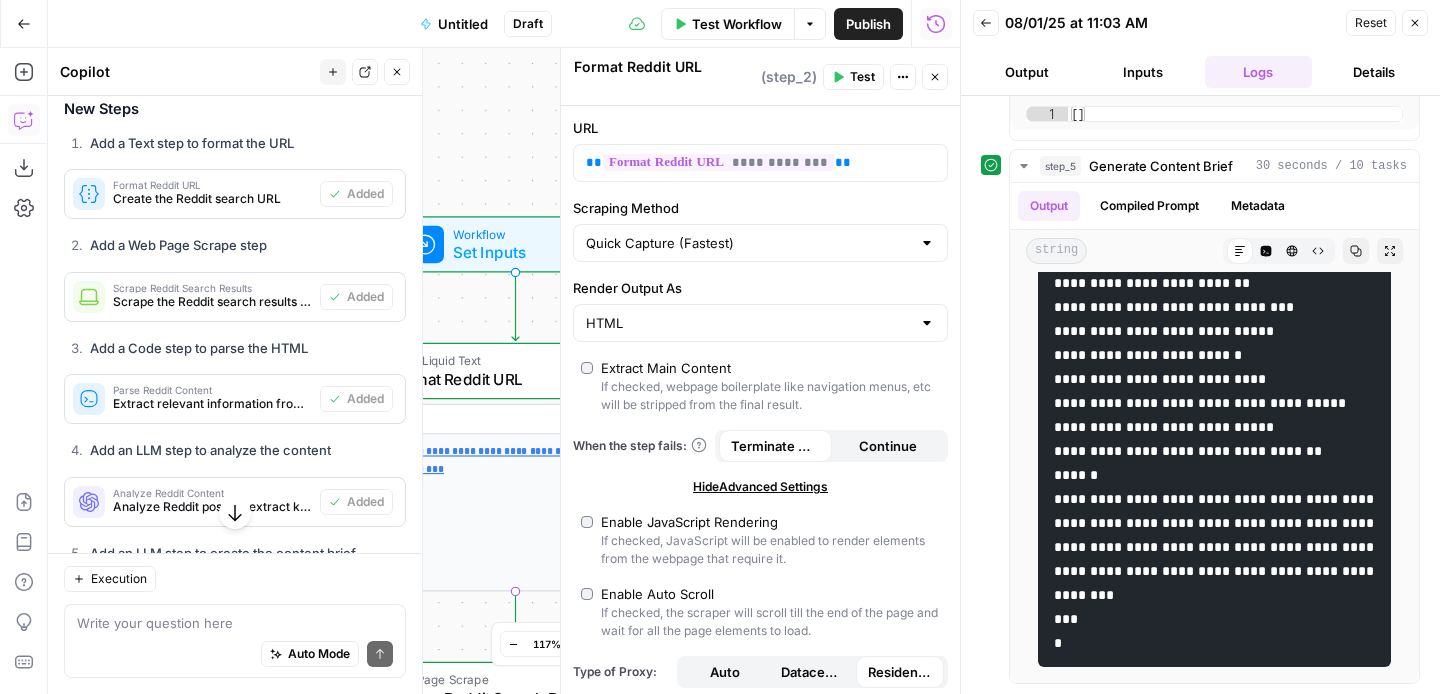 click on "**********" at bounding box center (504, 371) 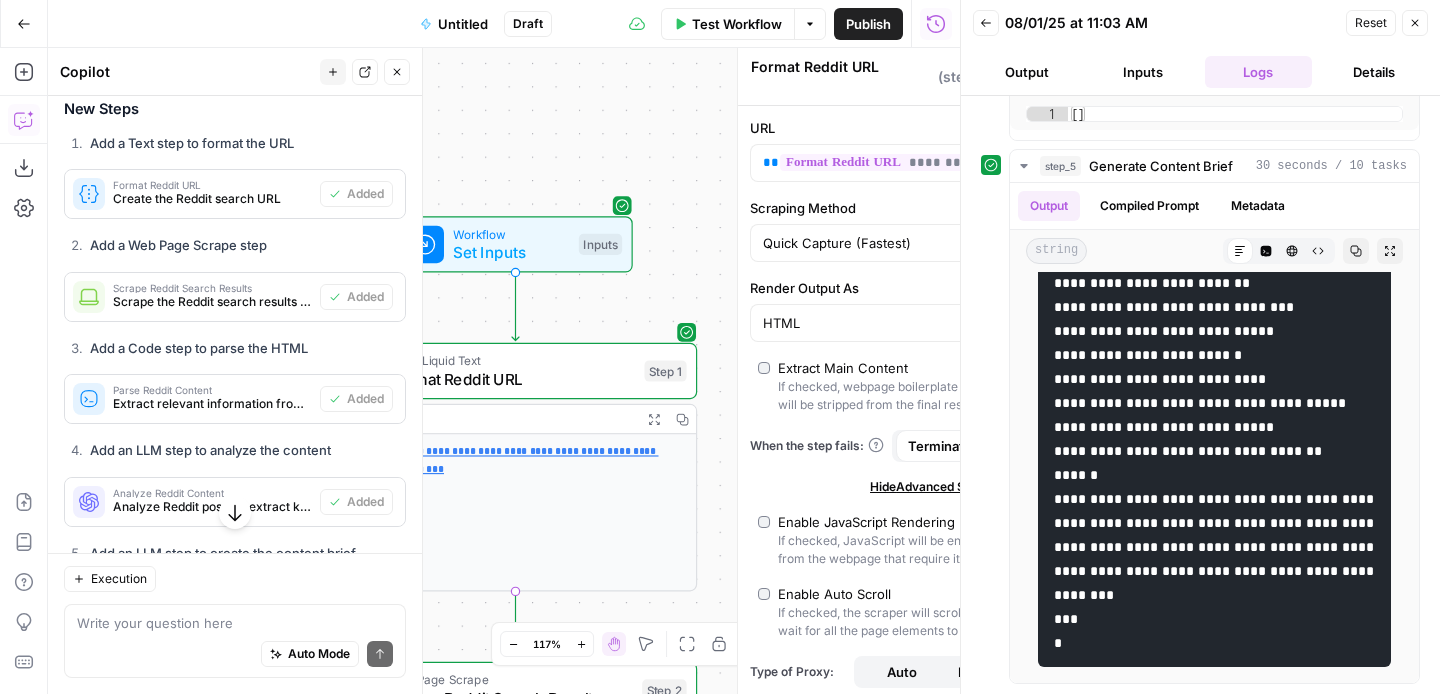 click on "Extract relevant information from the scraped HTML" at bounding box center [212, 404] 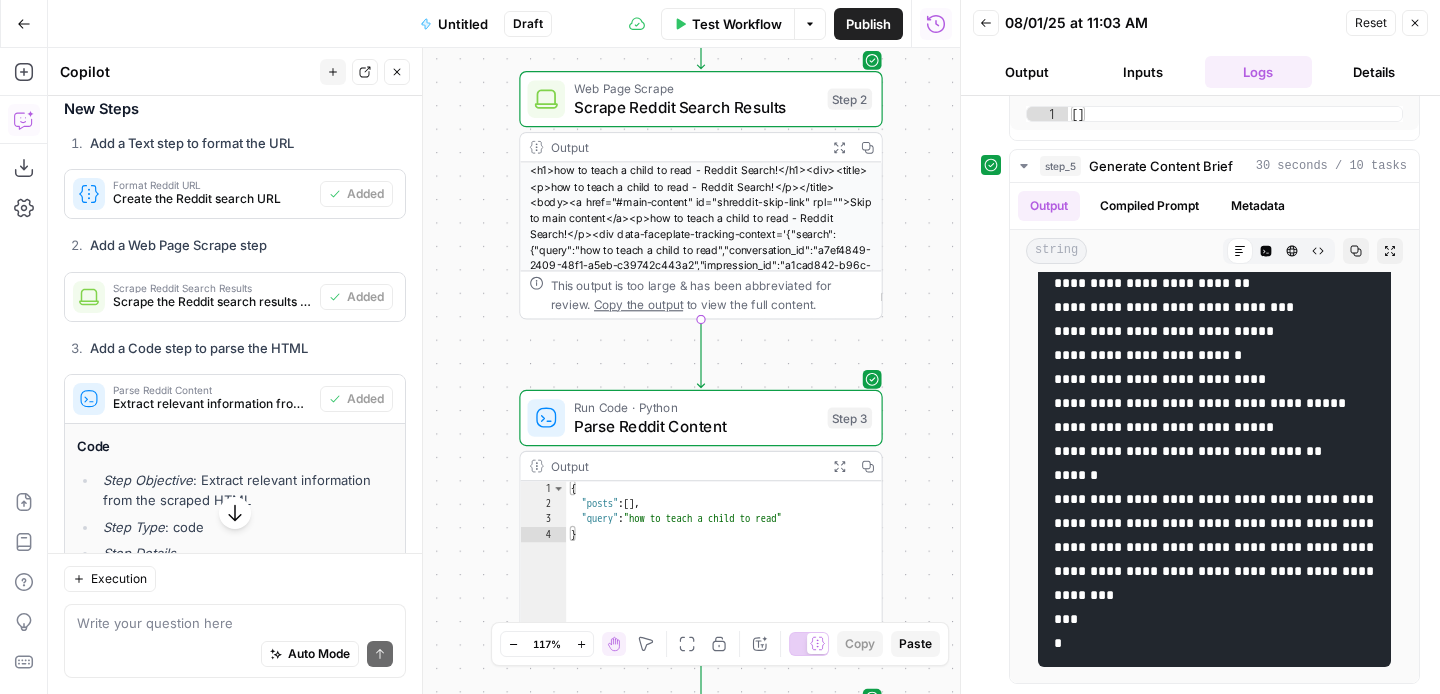 click on "<h1>how to teach a child to read - Reddit Search!</h1><div><title><p>how to teach a child to read - Reddit Search!</p></title><body><a href="#main-content" id="shreddit-skip-link" rpl="">Skip to main content</a><p>how to teach a child to read - Reddit Search!</p><div data-faceplate-tracking-context='{"search":{"query":"how to teach a child to read","conversation_id":"a7ef4849-2409-48f1-a5eb-c39742c443a2","impression_id":"a1cad842-b96c-434b-9d7d-7c15cdc64ab9","origin_page_type":"search_results","query_id":"e13d51e8-f1e9-4397-a583-807a160ab383","structure_type":"search"},"user_preferences":{"hide_nsfw":true}}'><div rpl=""><div id="subgrid-container"><div><div><div><a href="/search/?q=how+to+teach+a+child+to+read&amp;type=all&amp;iId=c144e9d1-81c0-47d3-85c8-11e5e3f5c239" id="search-results-page-tab-all" rpl="" slot="all" tabindex="-1" type="button">All</a><a href="/search/?q=how+to+teach+a+child+to+read&amp;type=communities&amp;iId=c144e9d1-81c0-47d3-85c8-11e5e3f5c239" id="search-results-" at bounding box center [700, 312] 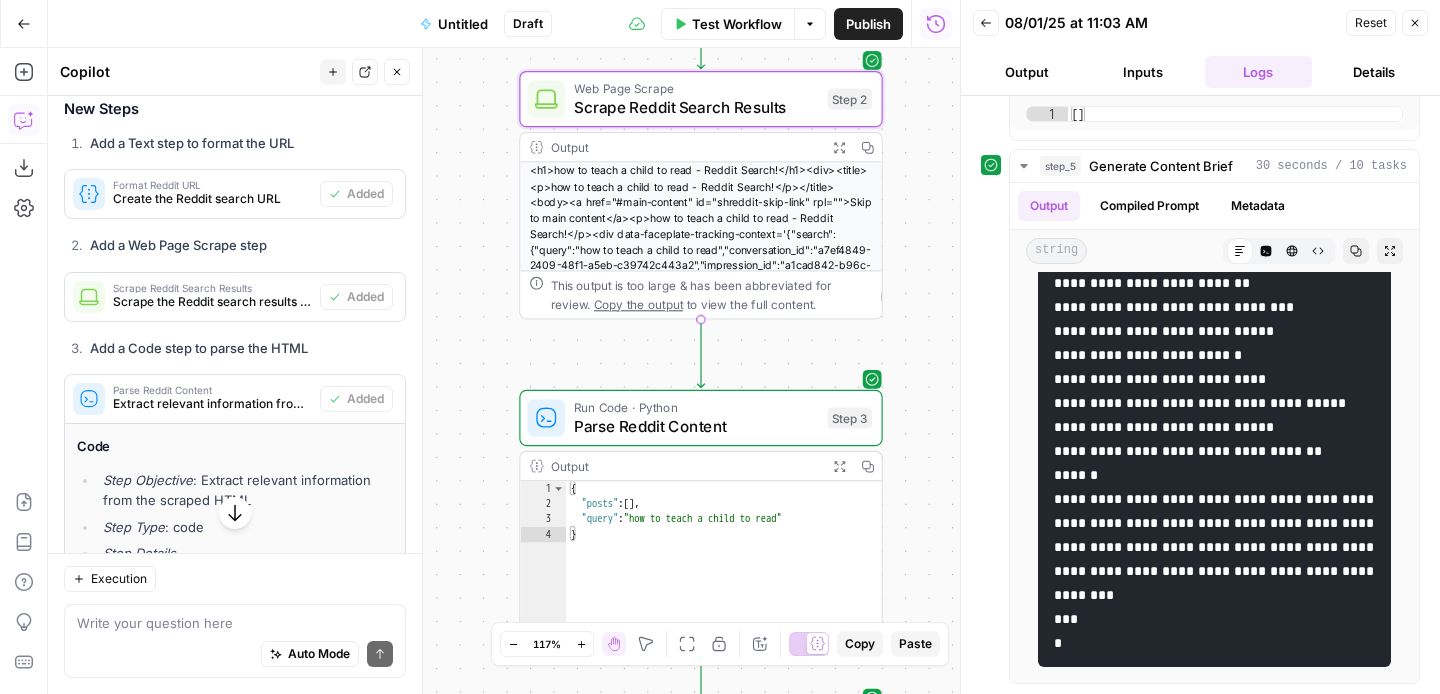 click on "Scrape Reddit Search Results" at bounding box center [696, 107] 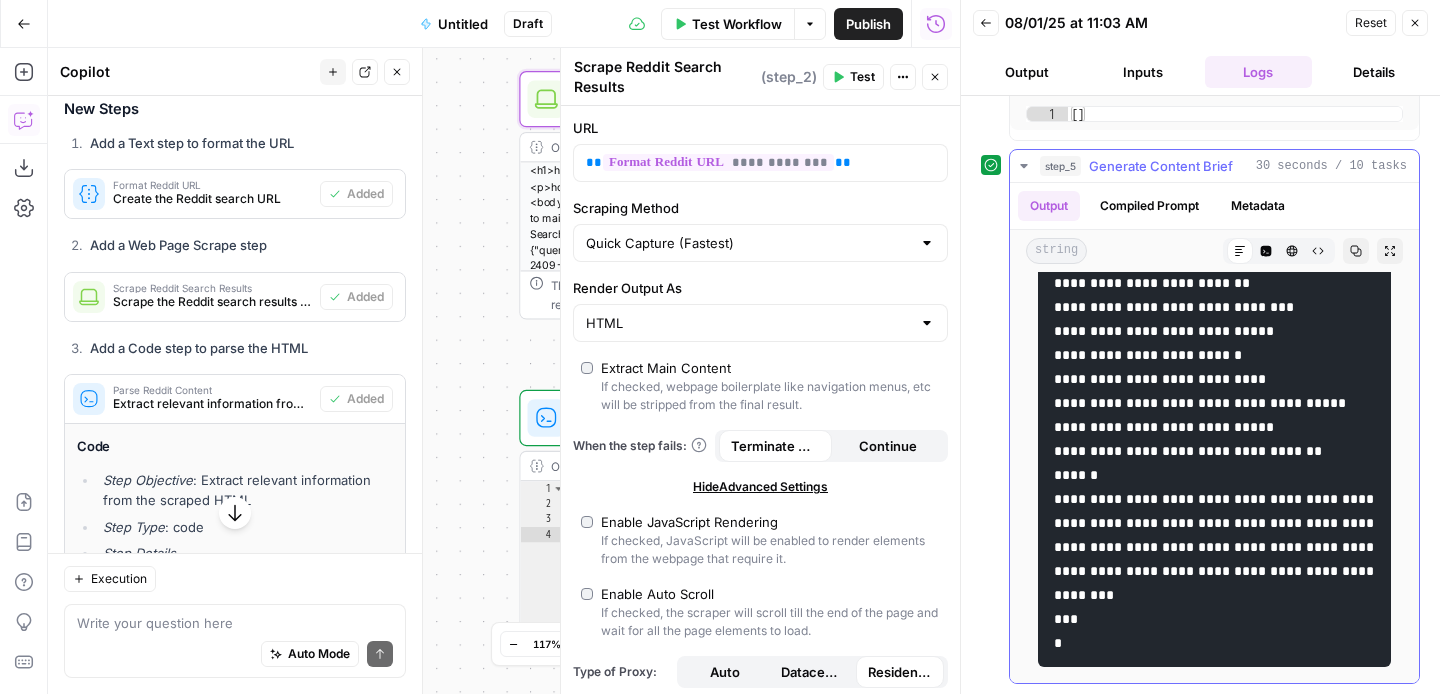 scroll, scrollTop: 6054, scrollLeft: 0, axis: vertical 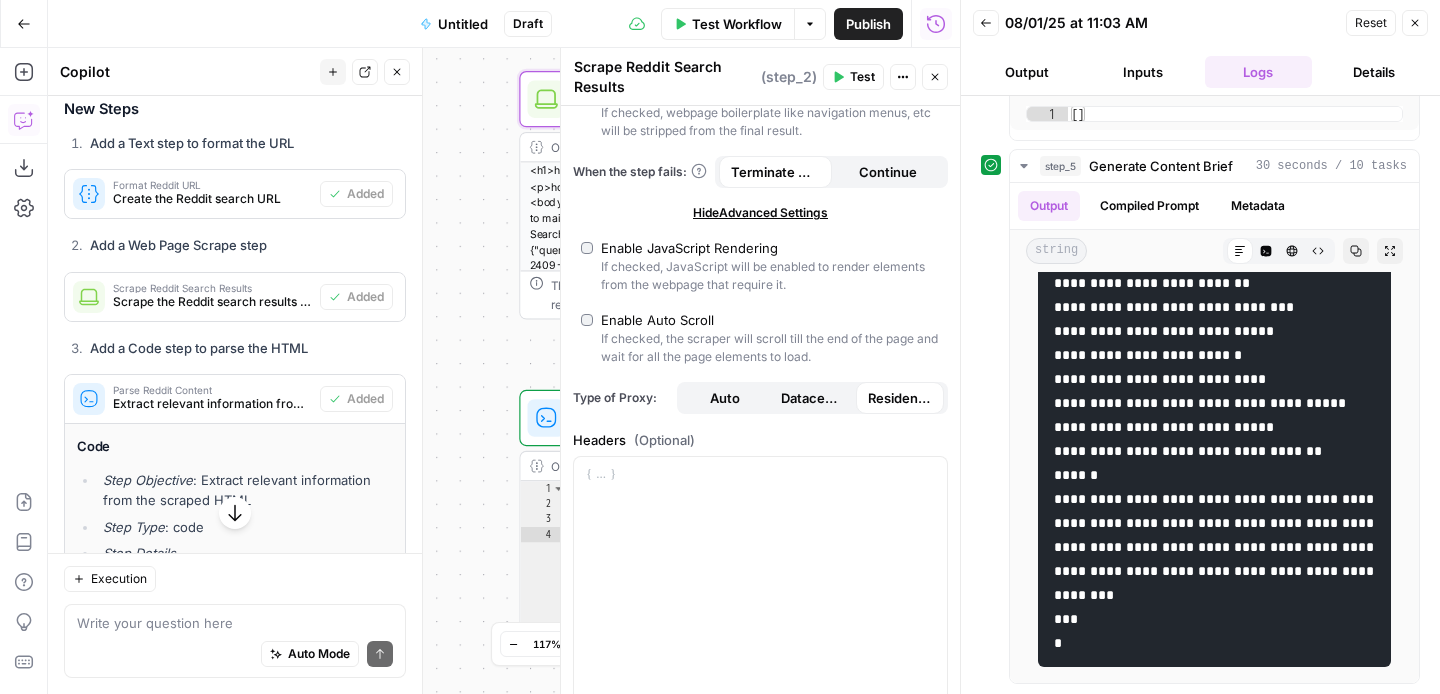 click 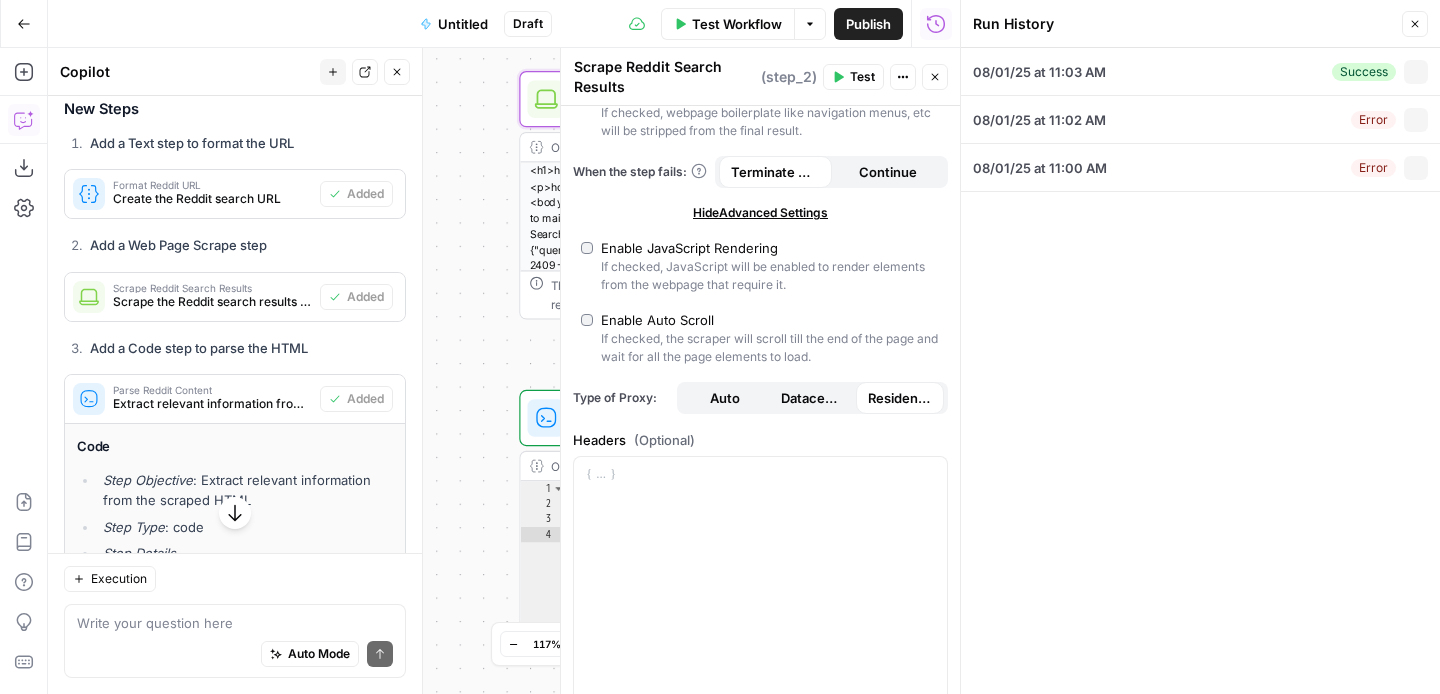 type on "how to teach a child to read" 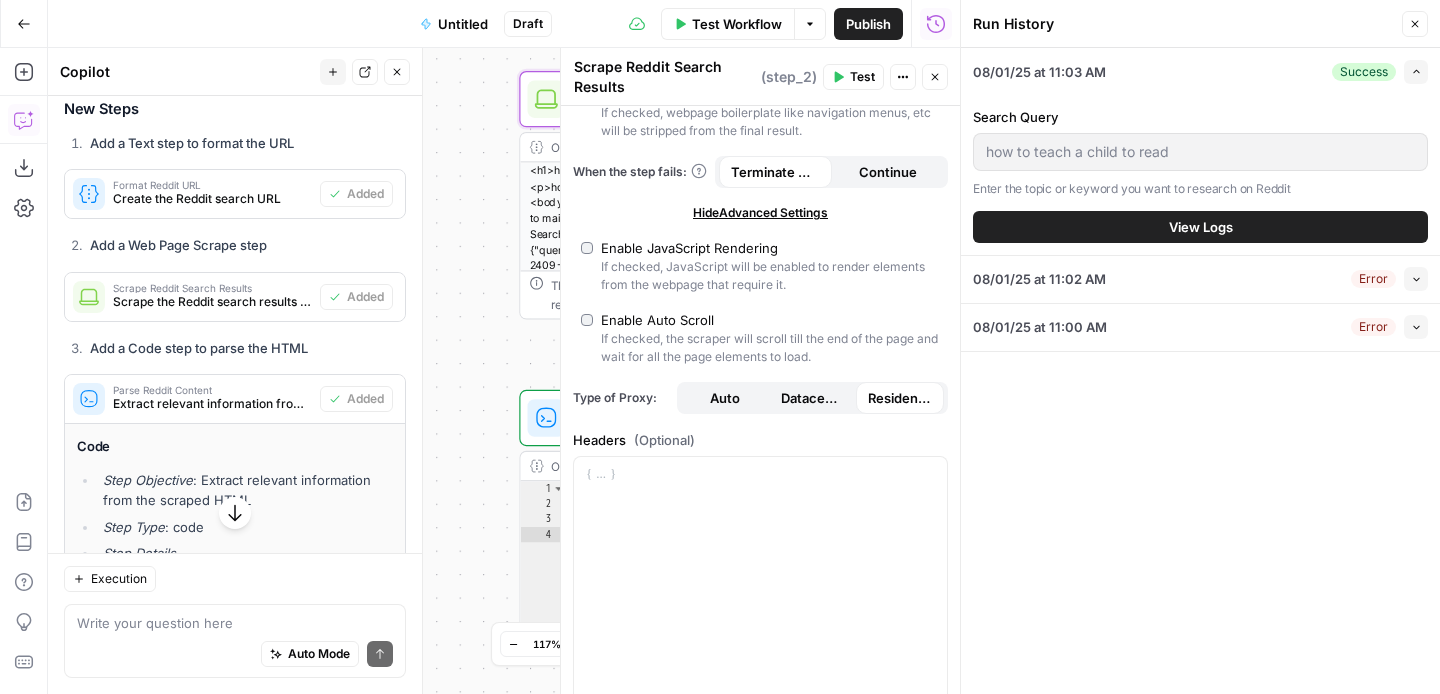 click on "Close" at bounding box center (1415, 24) 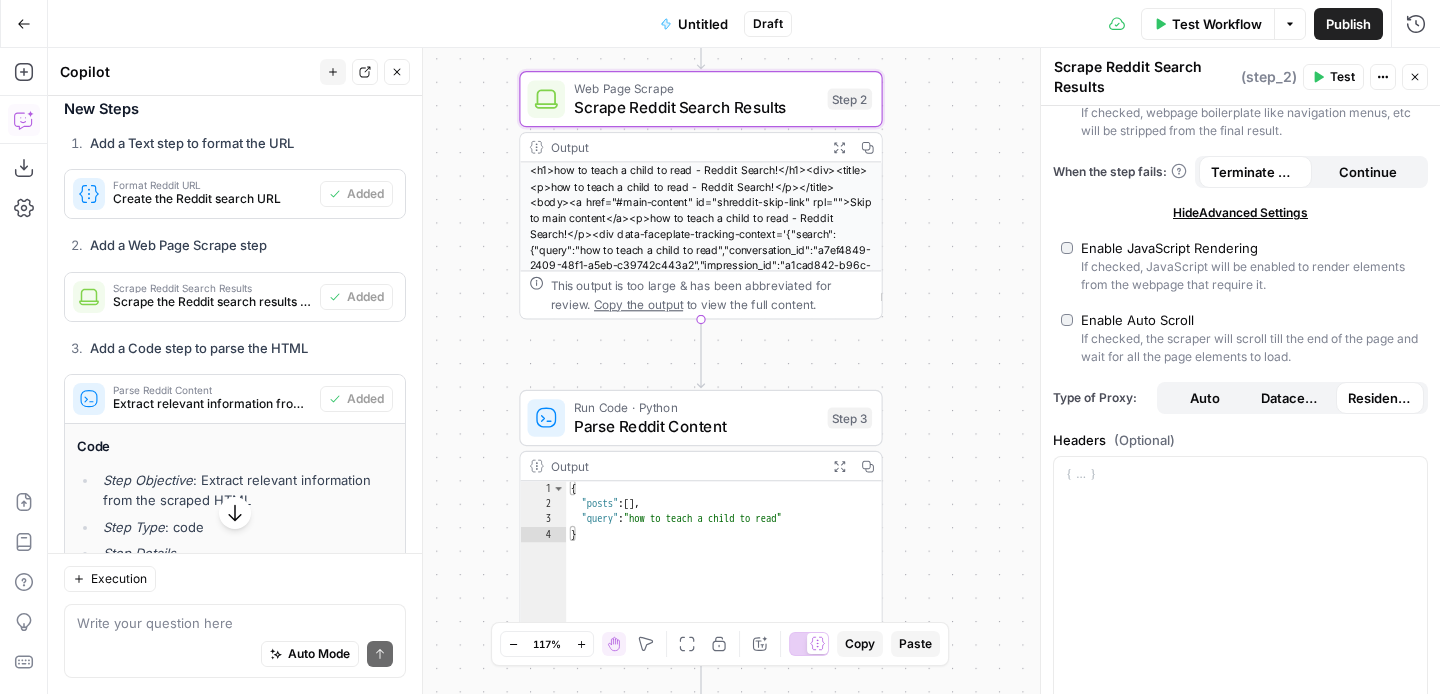 click on "<h1>how to teach a child to read - Reddit Search!</h1><div><title><p>how to teach a child to read - Reddit Search!</p></title><body><a href="#main-content" id="shreddit-skip-link" rpl="">Skip to main content</a><p>how to teach a child to read - Reddit Search!</p><div data-faceplate-tracking-context='{"search":{"query":"how to teach a child to read","conversation_id":"a7ef4849-2409-48f1-a5eb-c39742c443a2","impression_id":"a1cad842-b96c-434b-9d7d-7c15cdc64ab9","origin_page_type":"search_results","query_id":"e13d51e8-f1e9-4397-a583-807a160ab383","structure_type":"search"},"user_preferences":{"hide_nsfw":true}}'><div rpl=""><div id="subgrid-container"><div><div><div><a href="/search/?q=how+to+teach+a+child+to+read&amp;type=all&amp;iId=c144e9d1-81c0-47d3-85c8-11e5e3f5c239" id="search-results-page-tab-all" rpl="" slot="all" tabindex="-1" type="button">All</a><a href="/search/?q=how+to+teach+a+child+to+read&amp;type=communities&amp;iId=c144e9d1-81c0-47d3-85c8-11e5e3f5c239" id="search-results-" at bounding box center (700, 312) 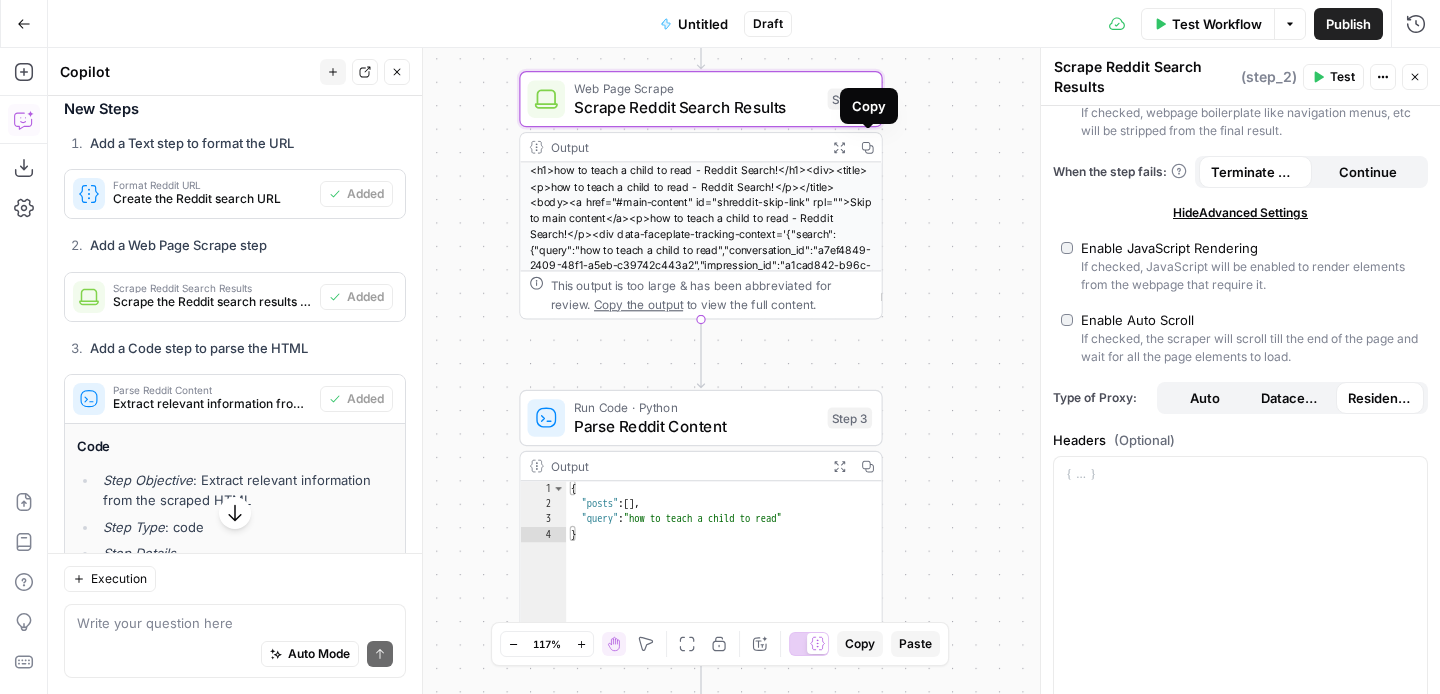 click 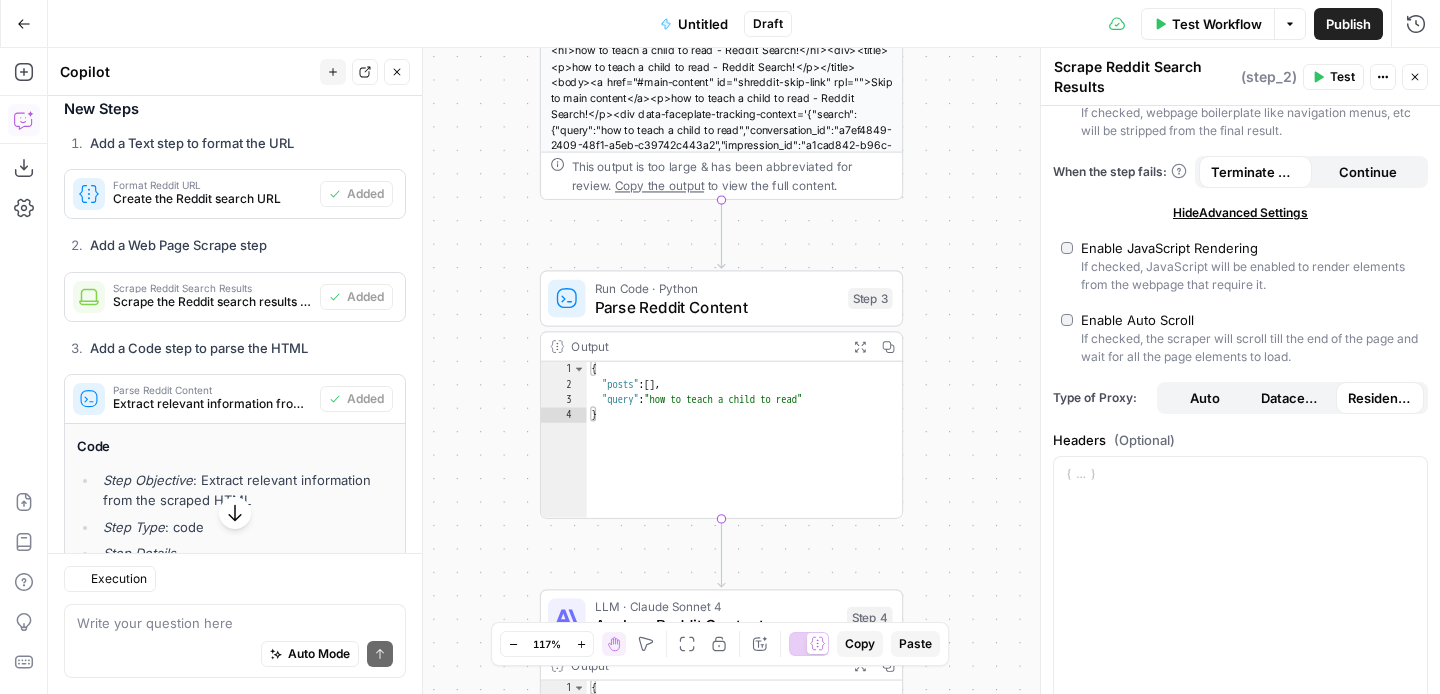 scroll, scrollTop: 2798, scrollLeft: 0, axis: vertical 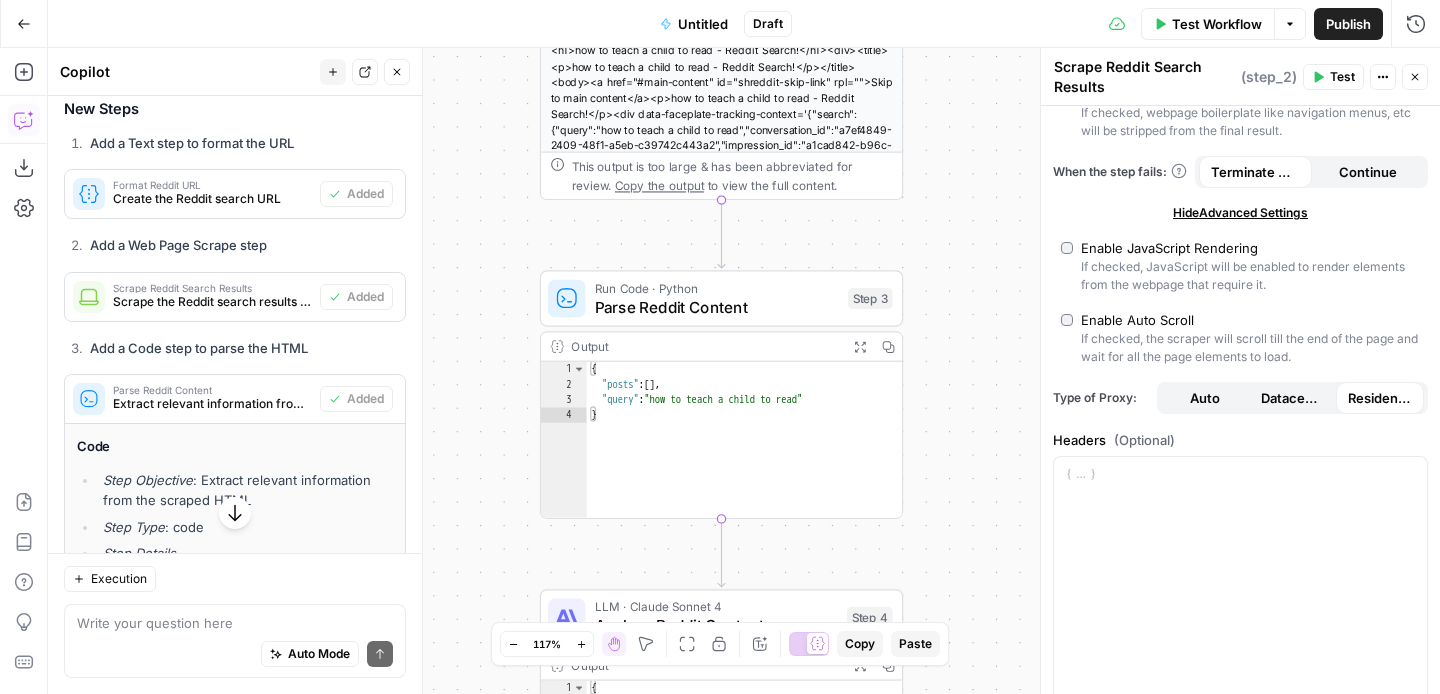 click on "Copy the output" at bounding box center (659, 185) 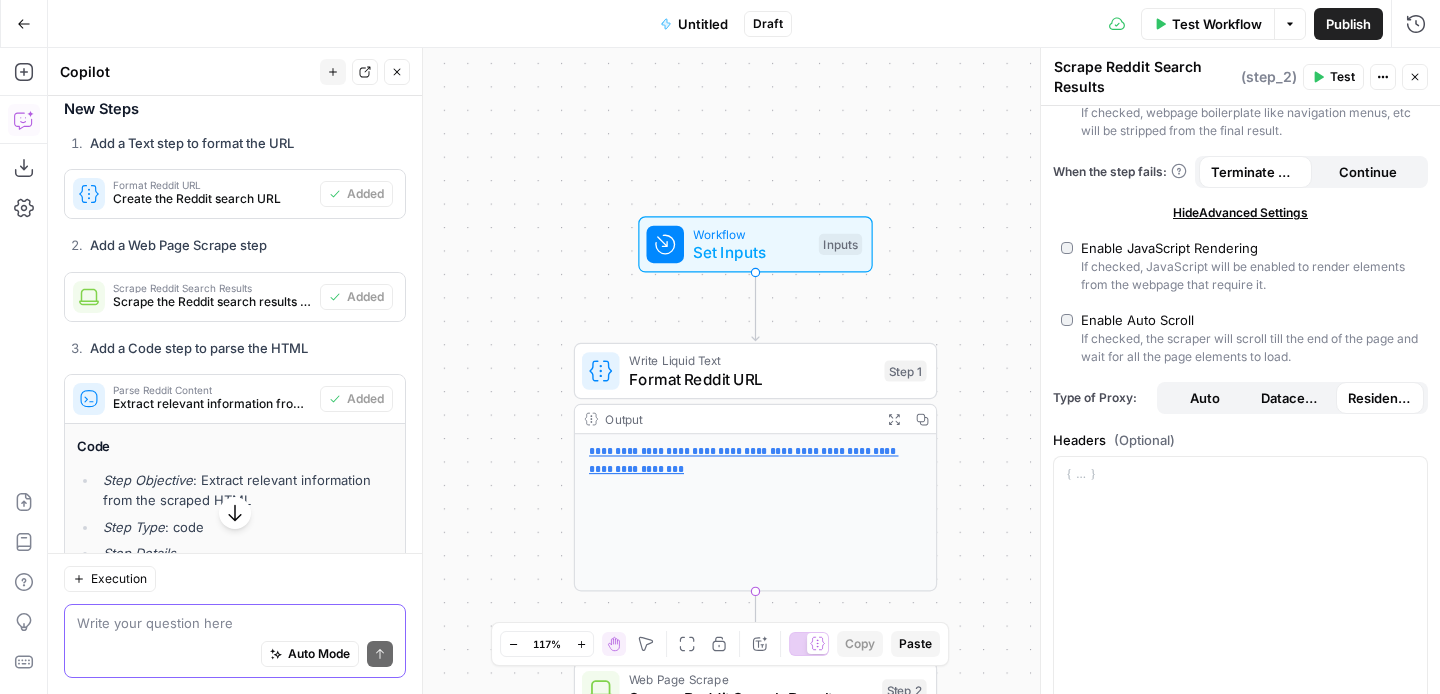 click at bounding box center (235, 623) 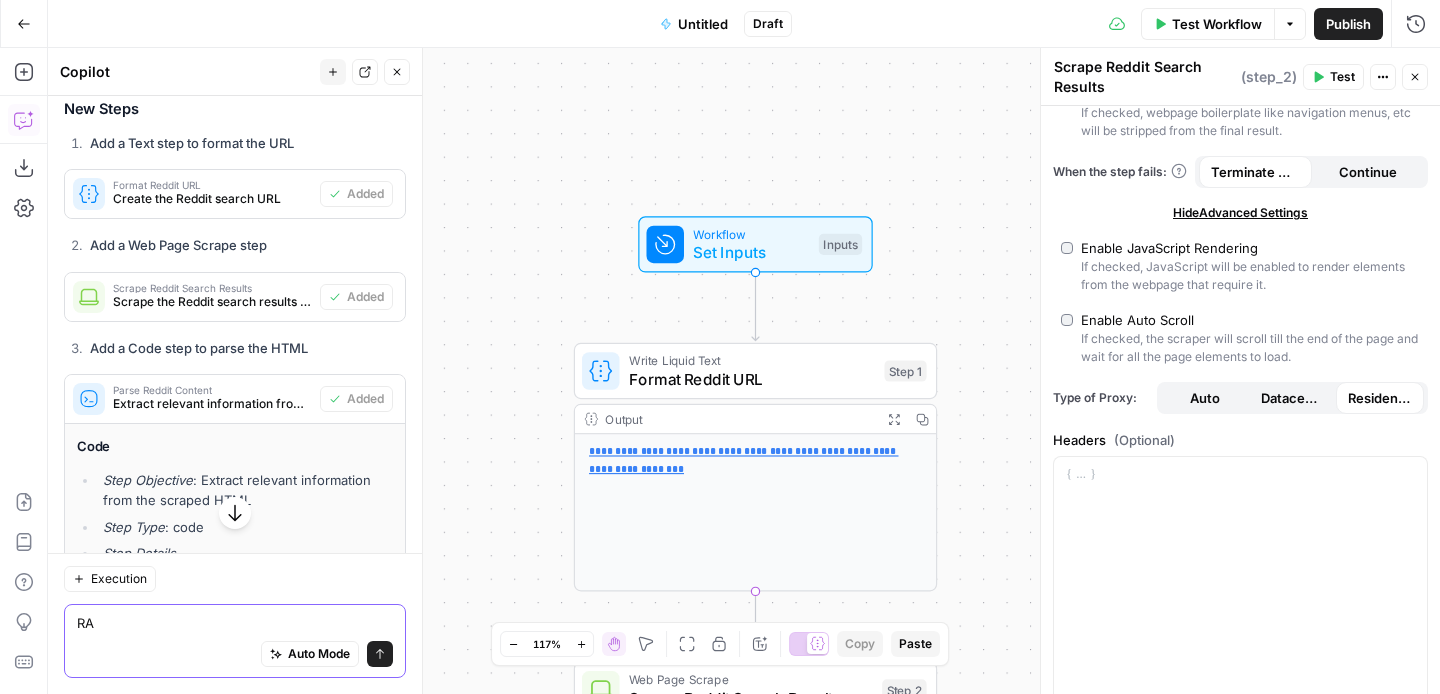 type on "R" 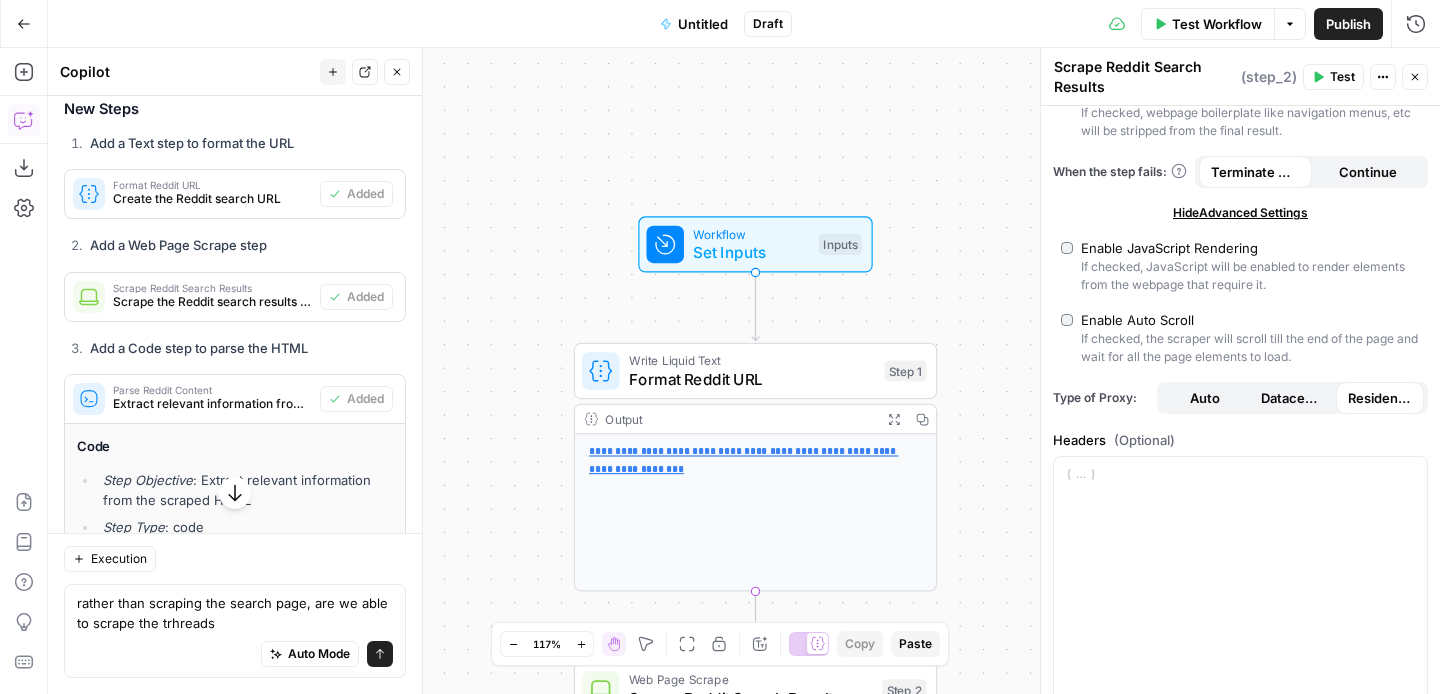click on "Auto Mode Send" at bounding box center (235, 655) 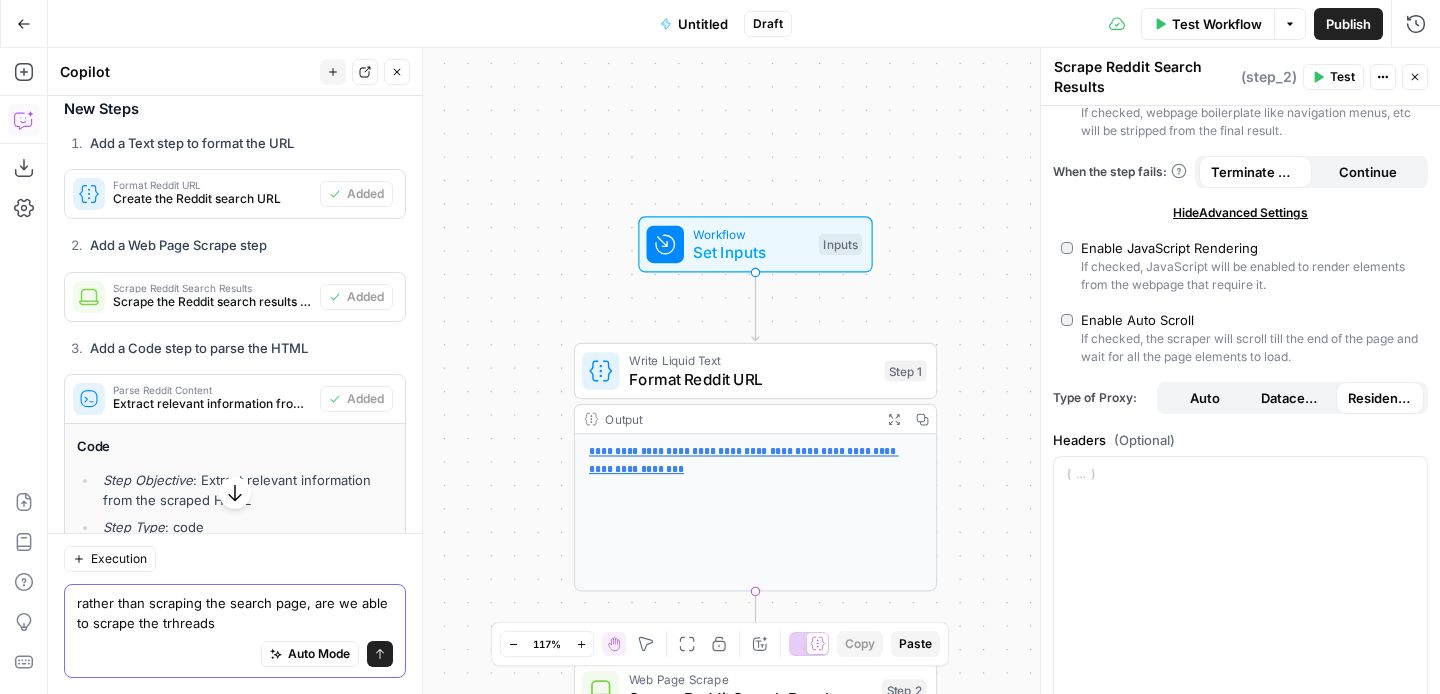 click on "rather than scraping the search page, are we able to scrape the trhreads" at bounding box center (235, 613) 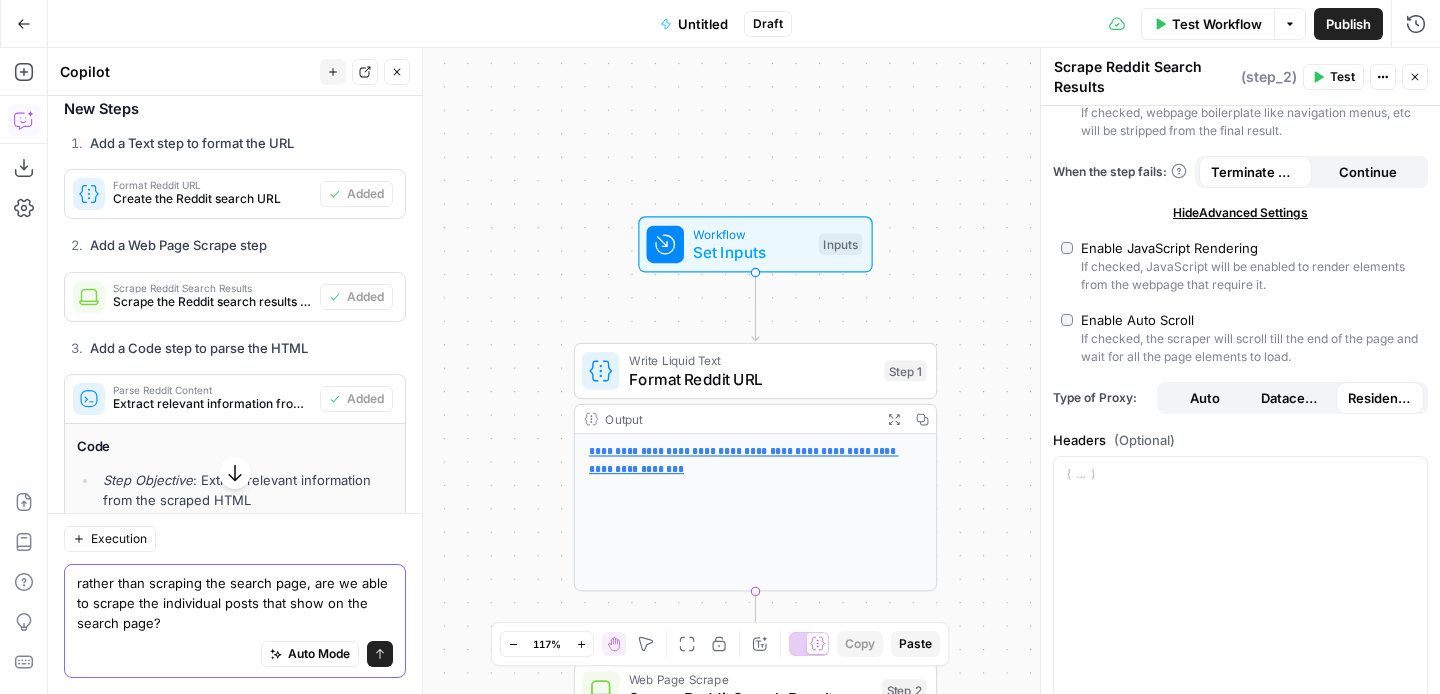type on "rather than scraping the search page, are we able to scrape the individual posts that show on the search page?" 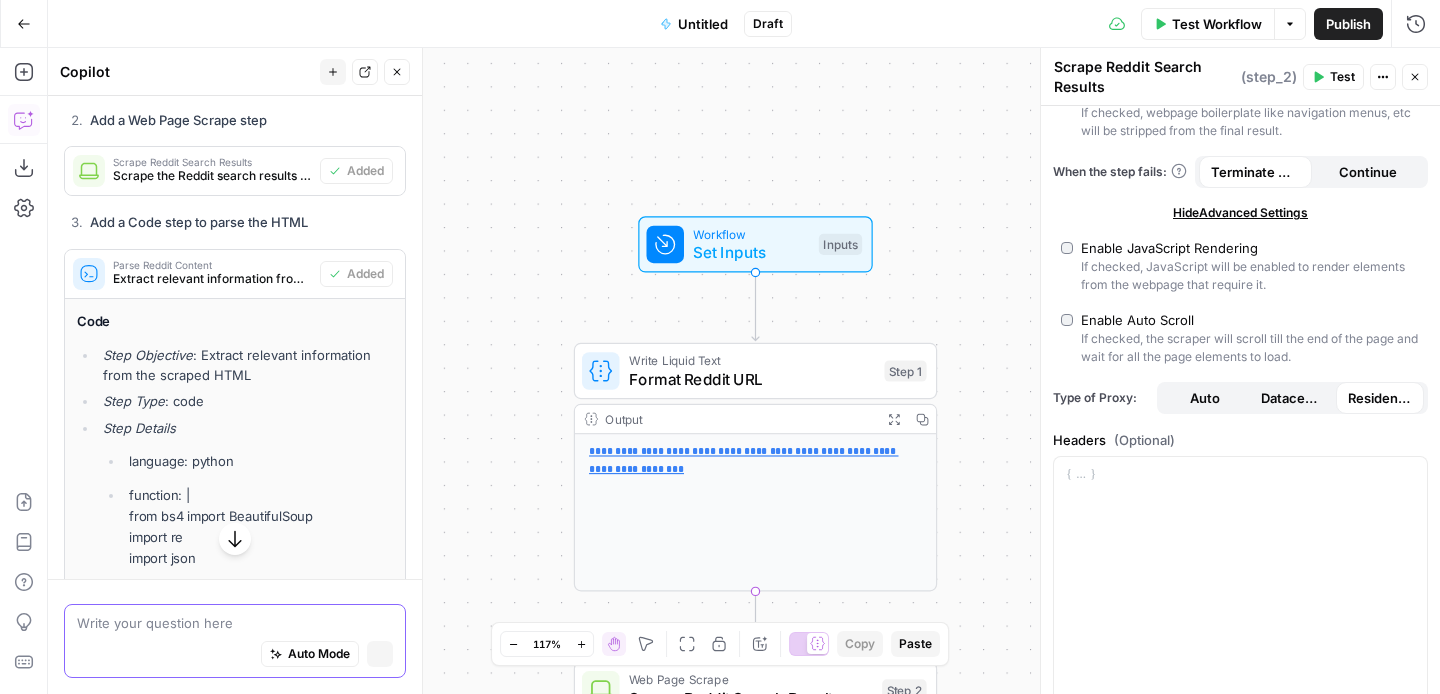 scroll, scrollTop: 2672, scrollLeft: 0, axis: vertical 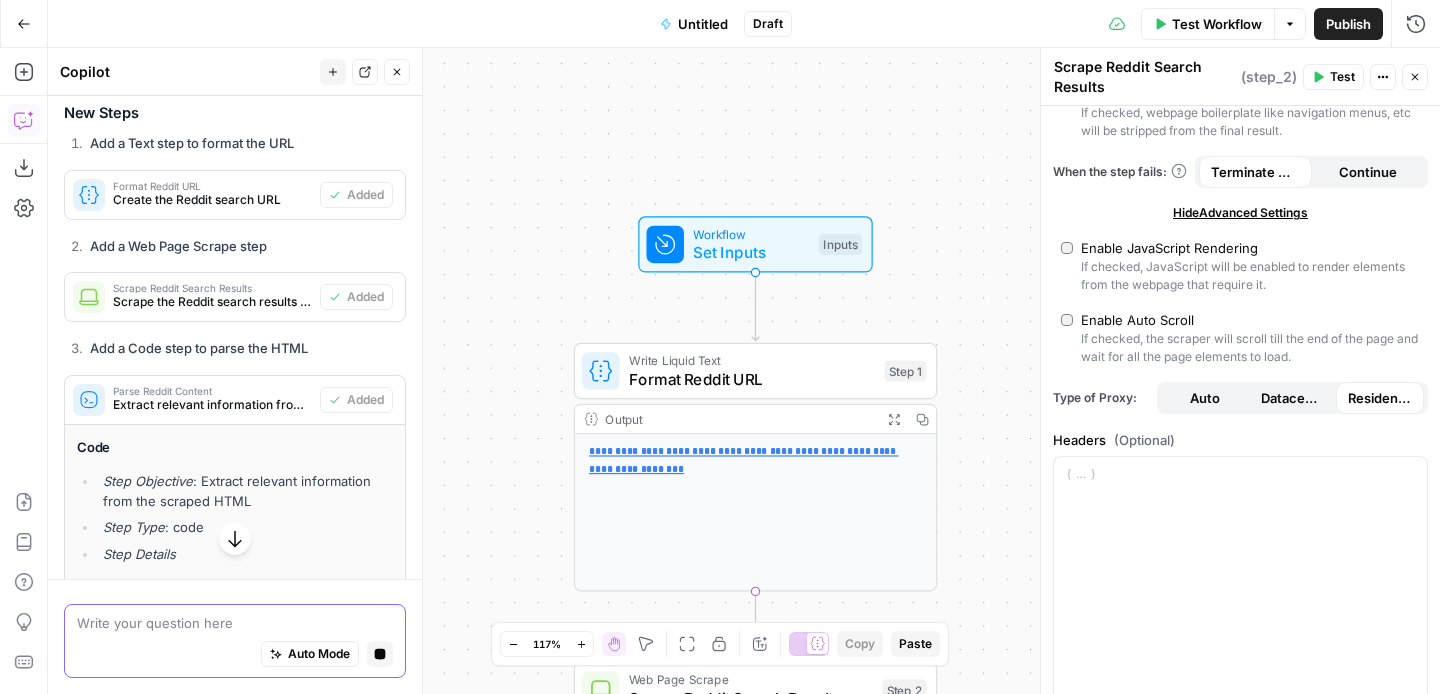type 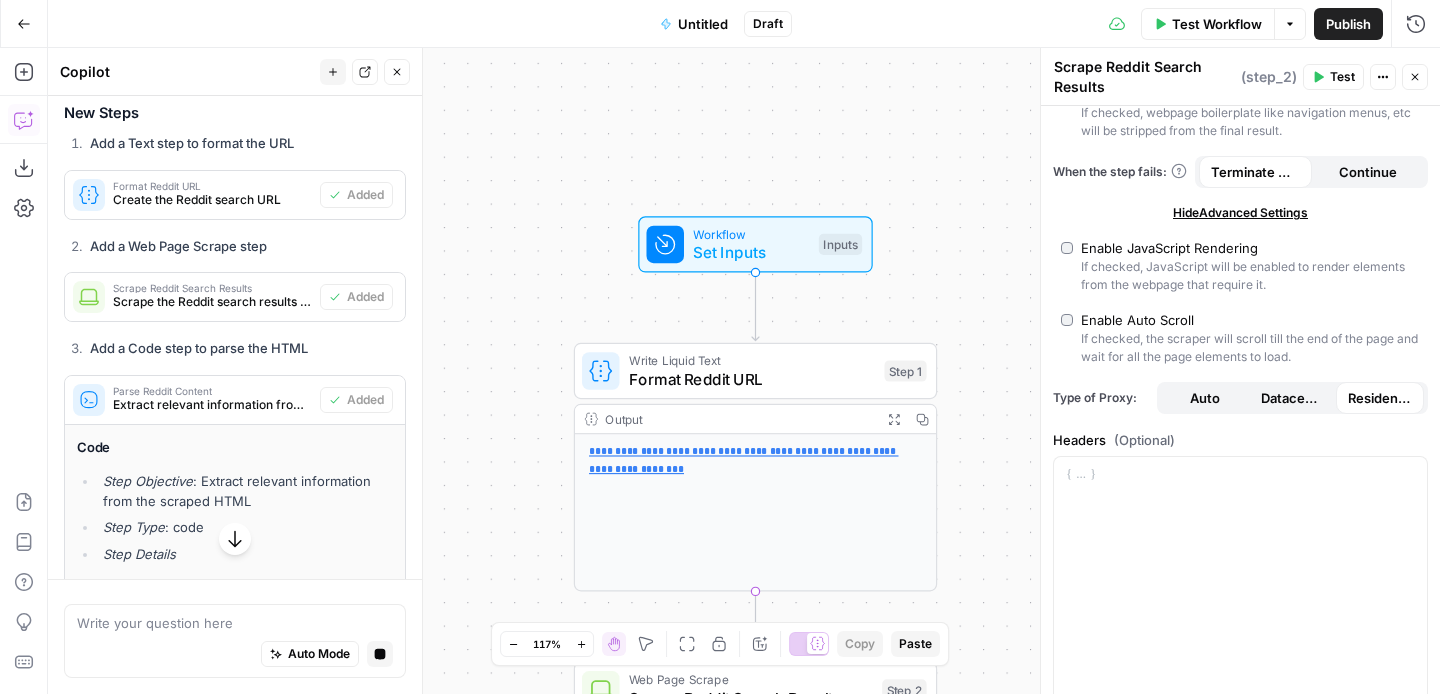 click 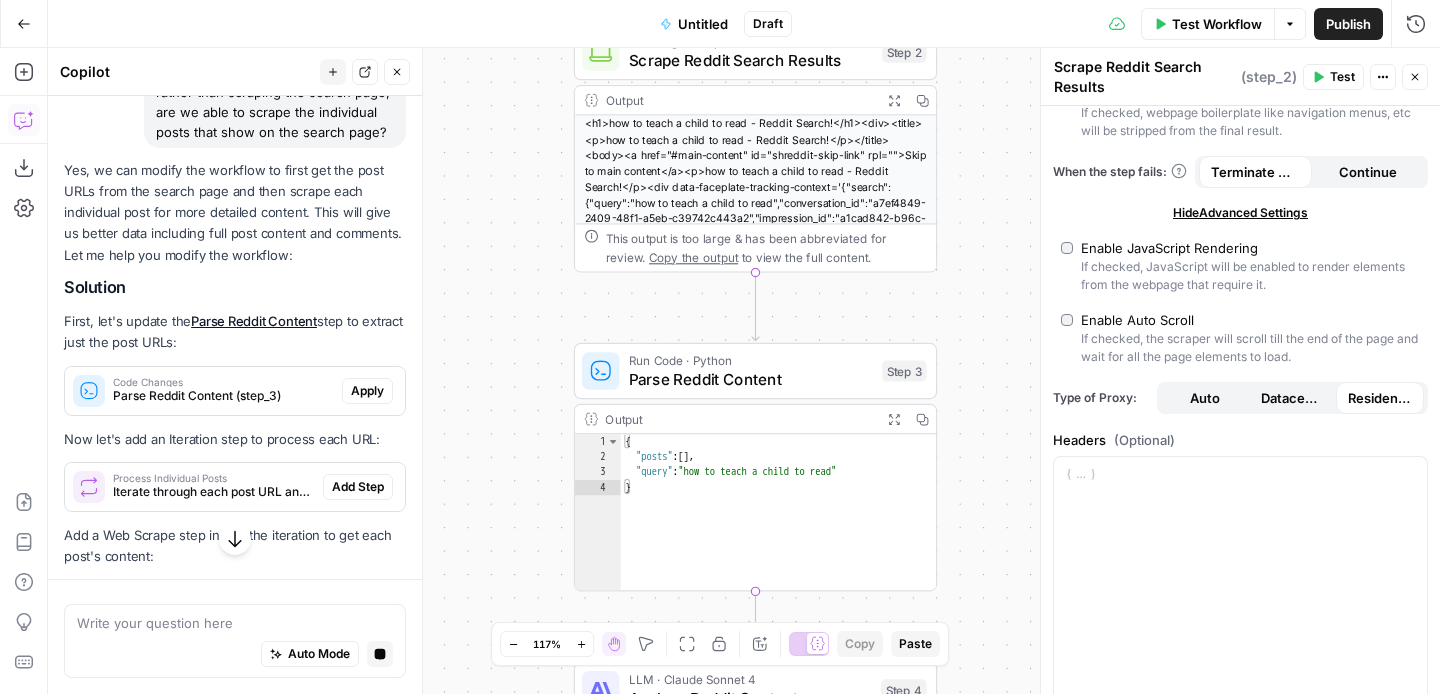 scroll, scrollTop: 5759, scrollLeft: 0, axis: vertical 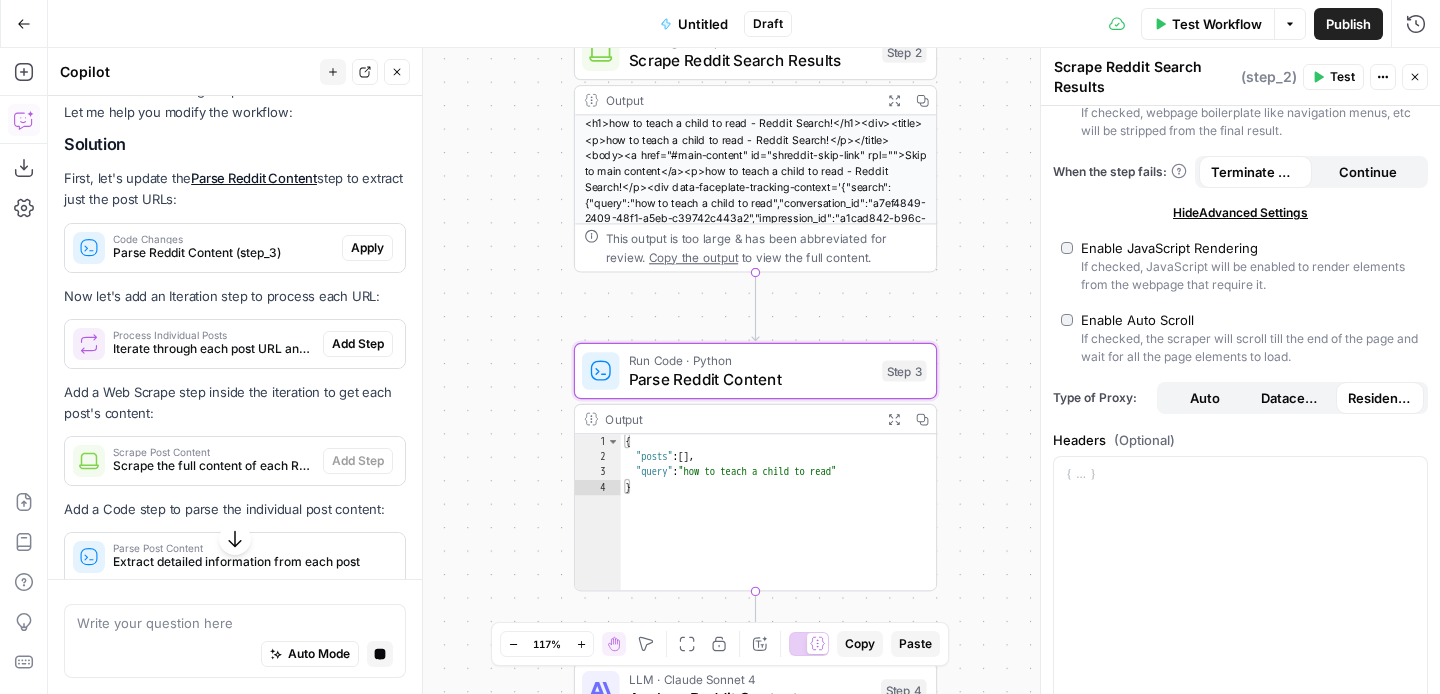 click on "Apply" at bounding box center [367, 248] 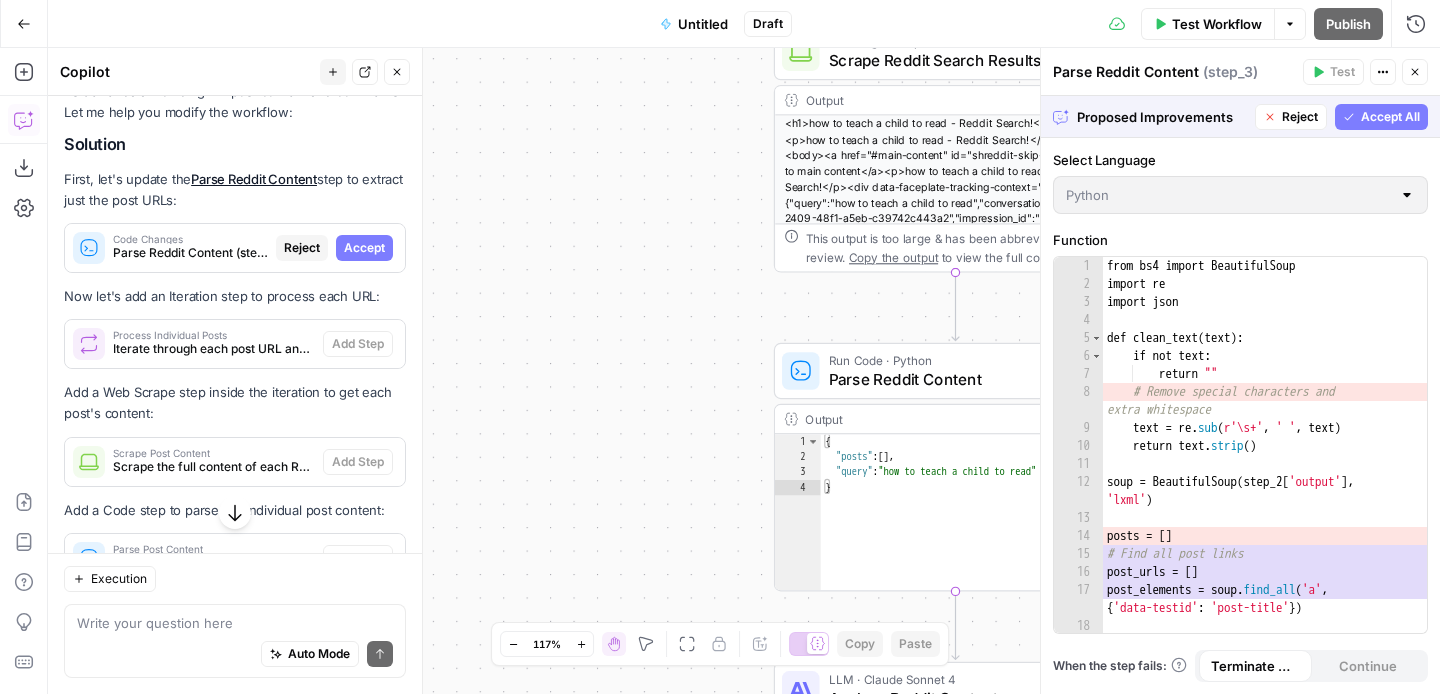 scroll, scrollTop: 5869, scrollLeft: 0, axis: vertical 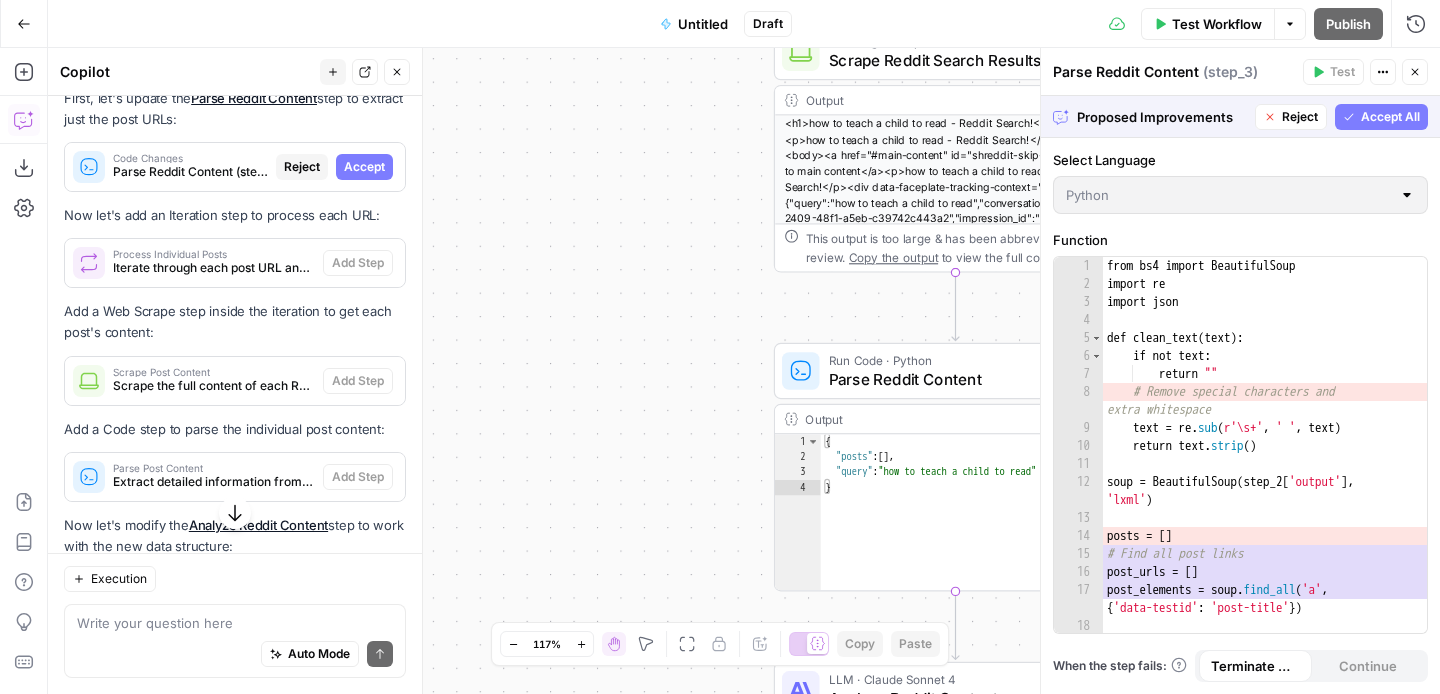 click on "Accept" at bounding box center (364, 167) 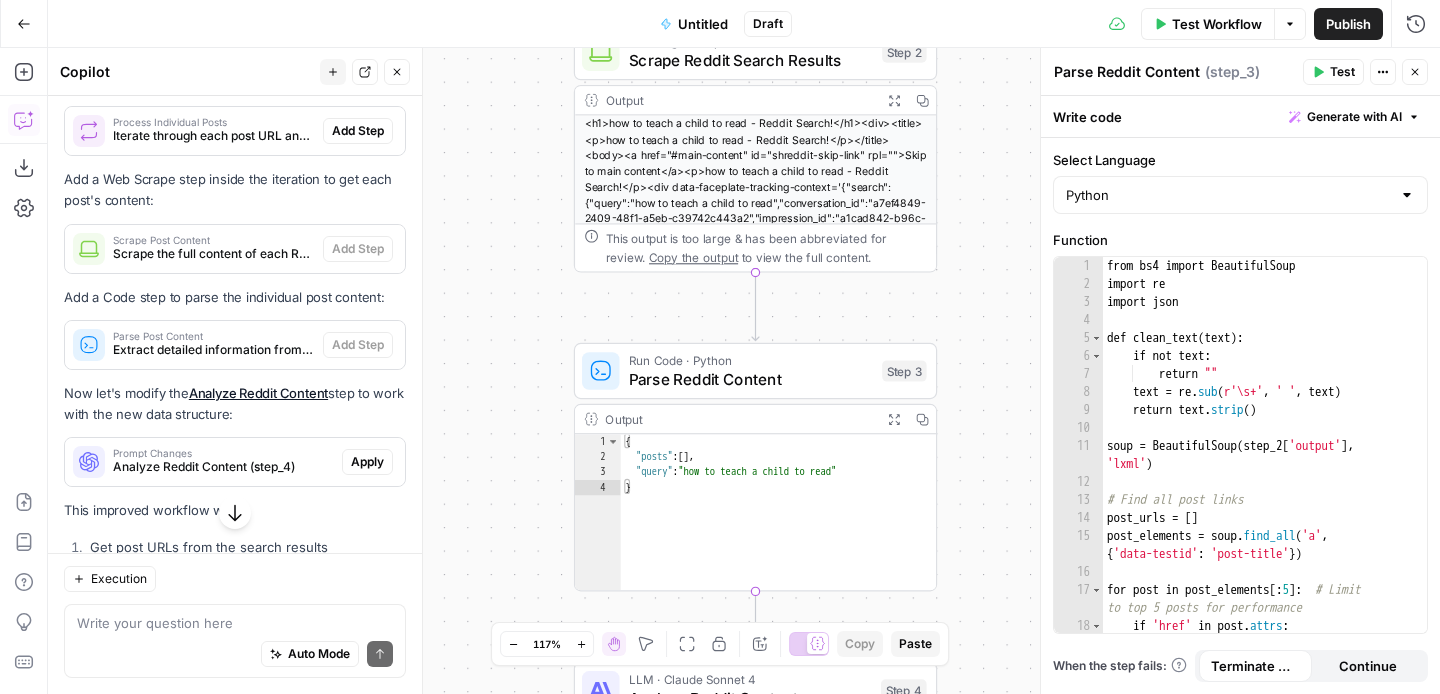 scroll, scrollTop: 6220, scrollLeft: 0, axis: vertical 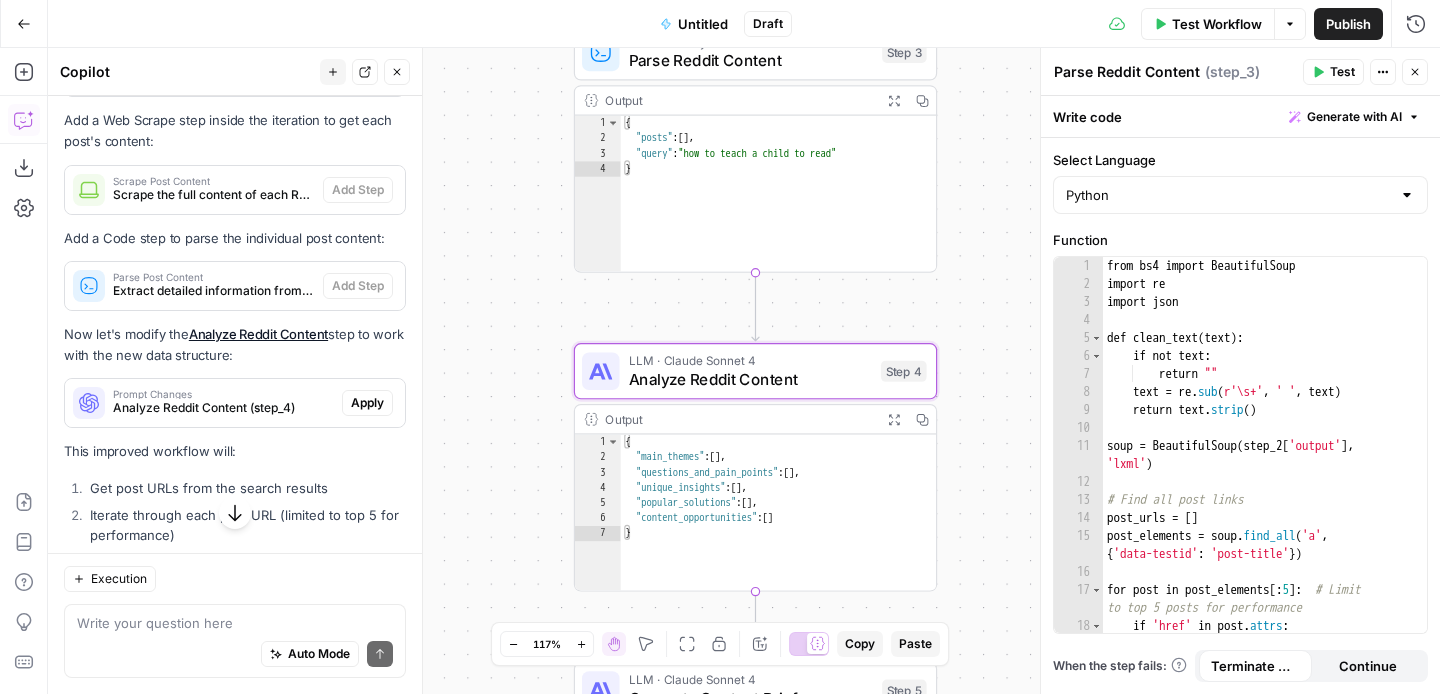 click on "Apply" at bounding box center [367, 403] 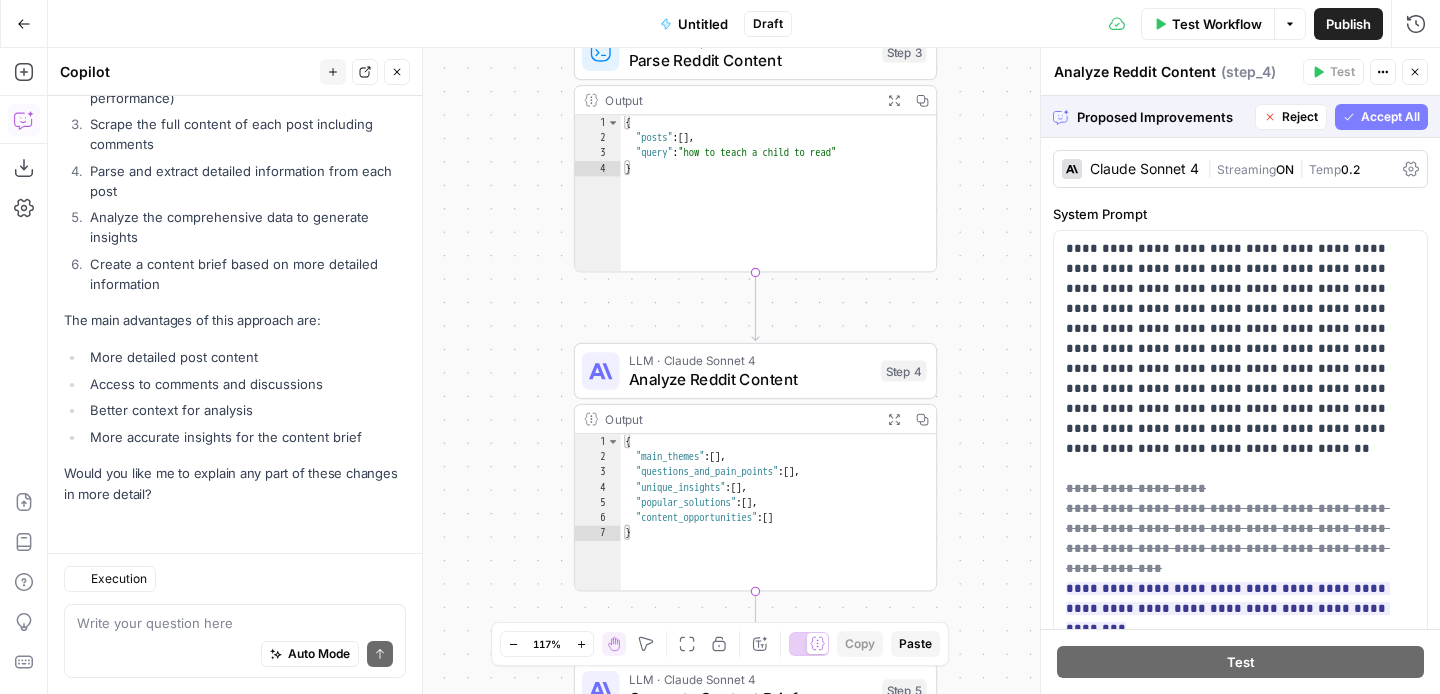 scroll, scrollTop: 6497, scrollLeft: 0, axis: vertical 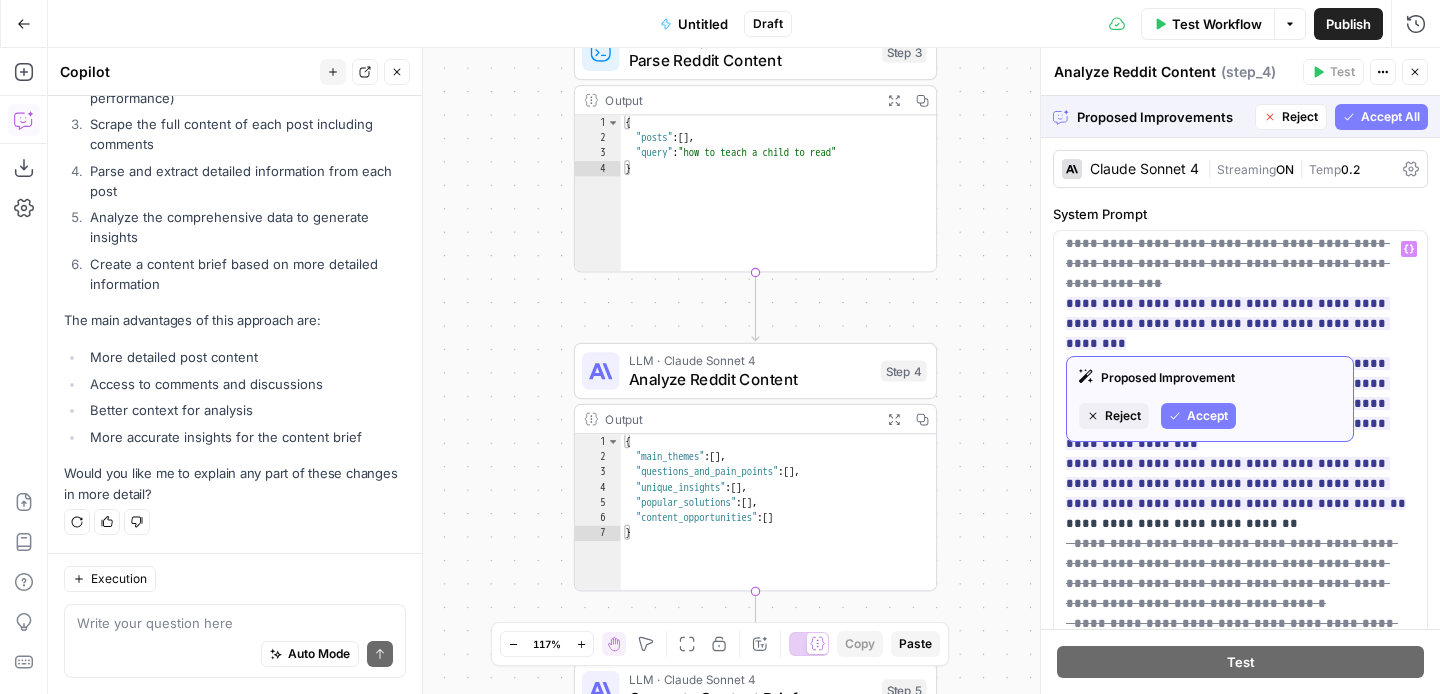 click on "Accept" at bounding box center [1207, 416] 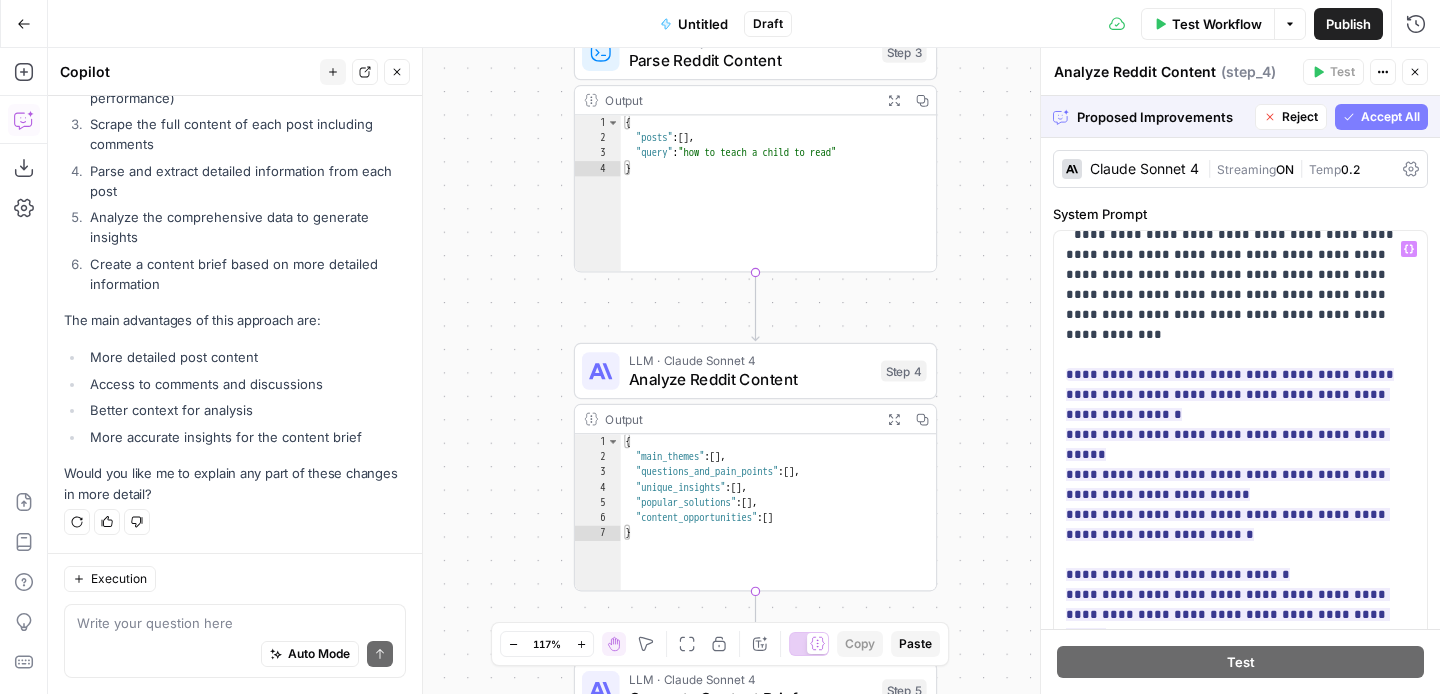 scroll, scrollTop: 1081, scrollLeft: 0, axis: vertical 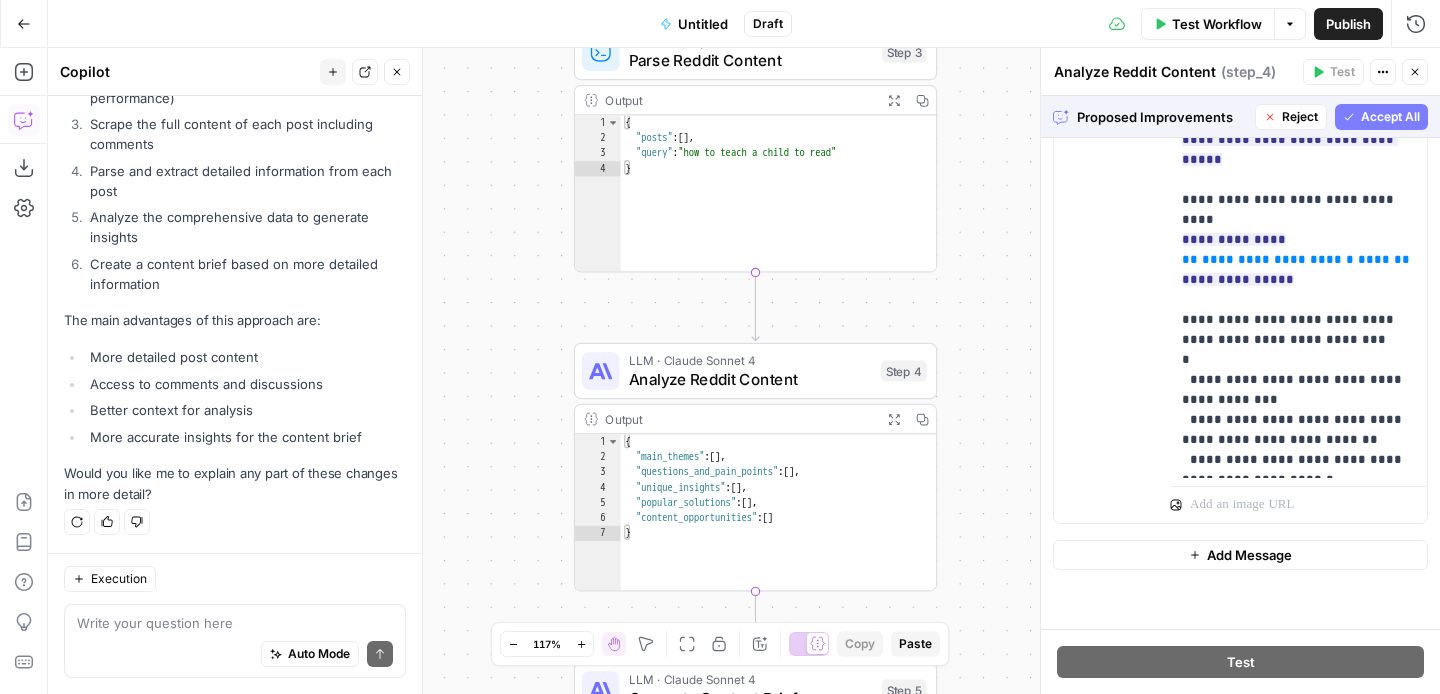 click on "Accept All" at bounding box center [1390, 117] 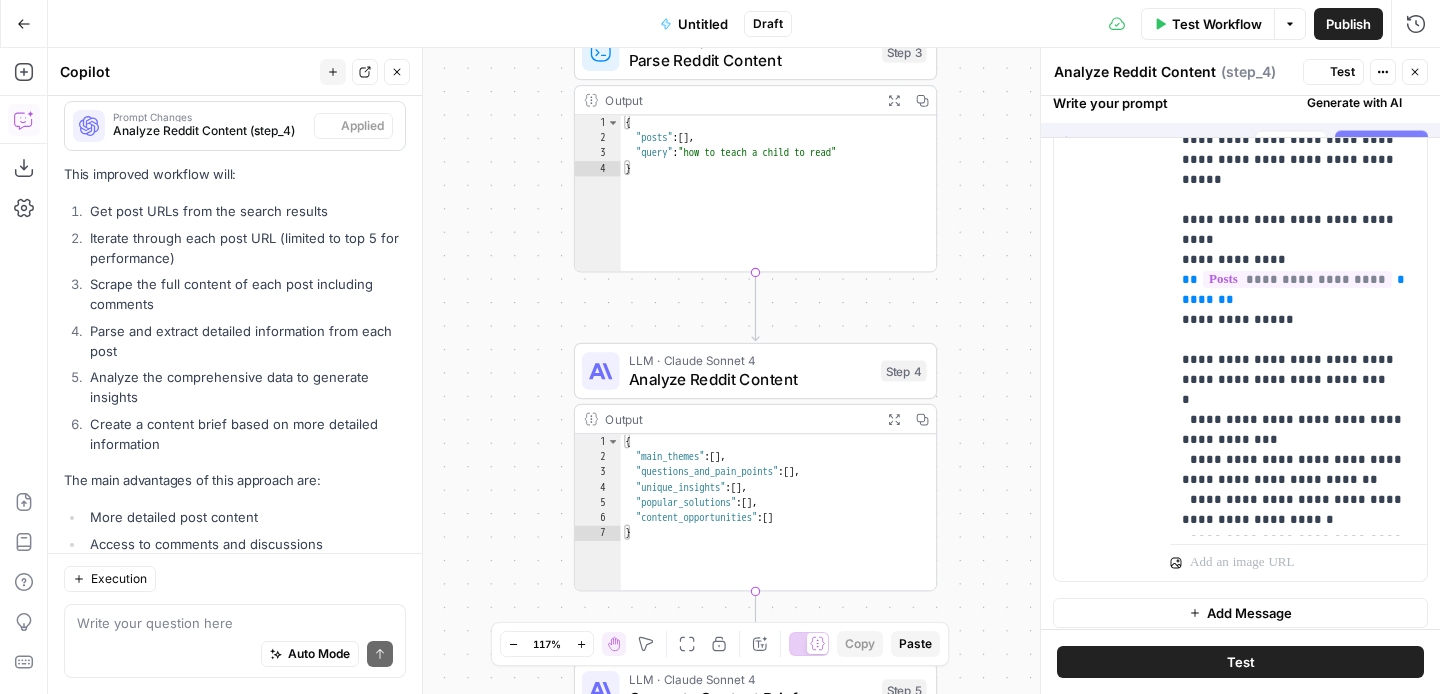 scroll, scrollTop: 6657, scrollLeft: 0, axis: vertical 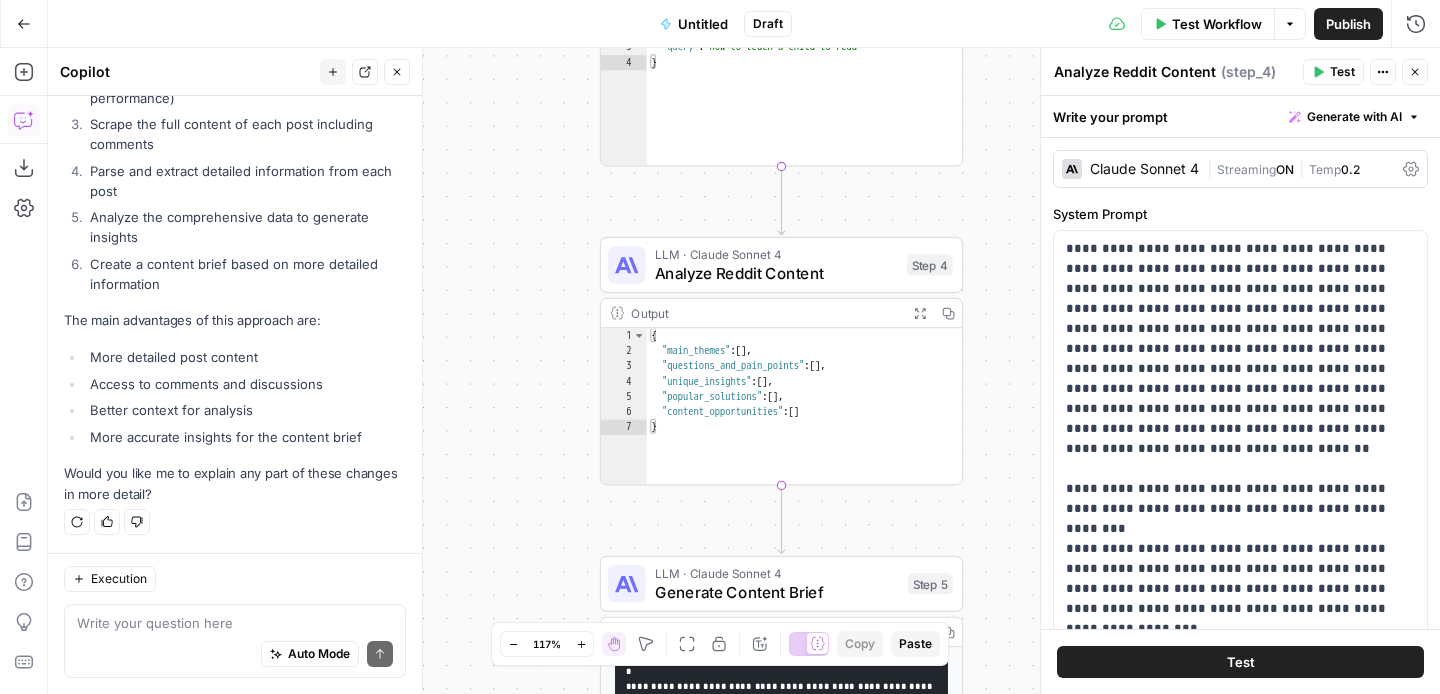 click on "Test Workflow" at bounding box center (1217, 24) 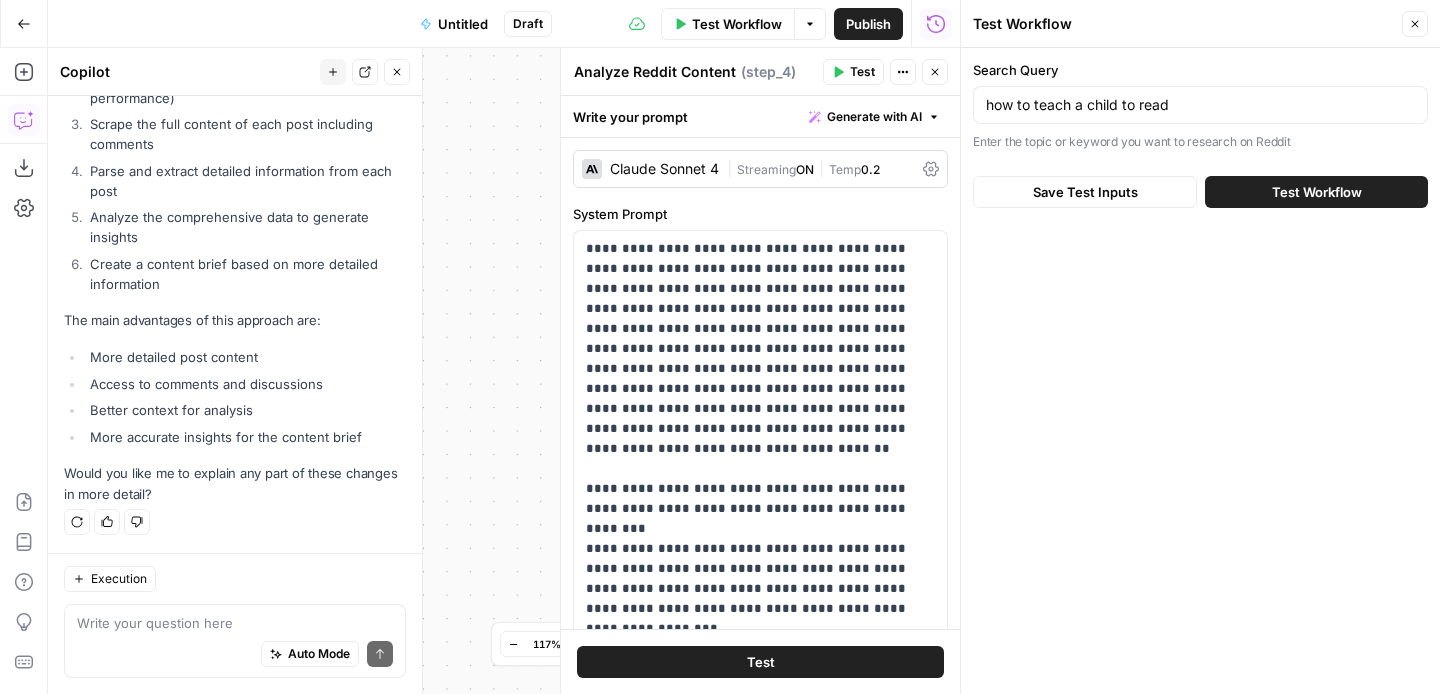 click on "Test Workflow" at bounding box center (1316, 192) 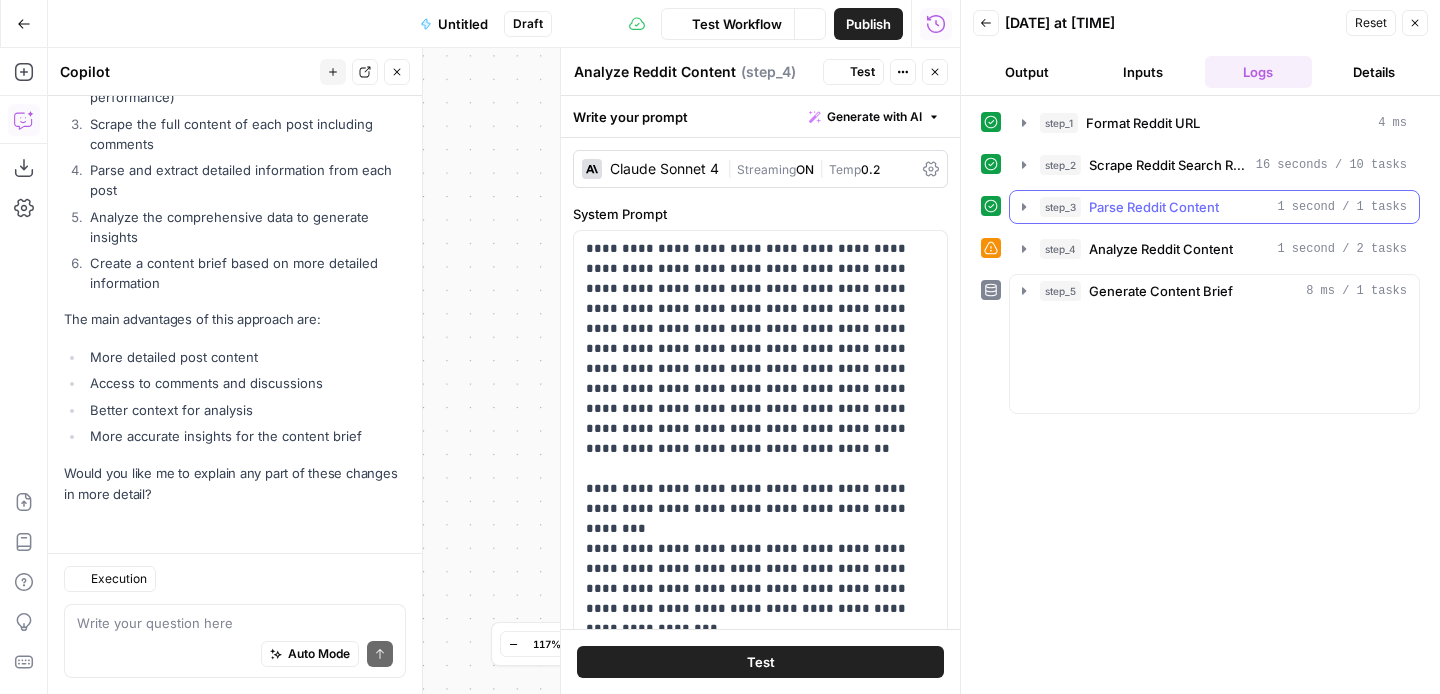 scroll, scrollTop: 5398, scrollLeft: 0, axis: vertical 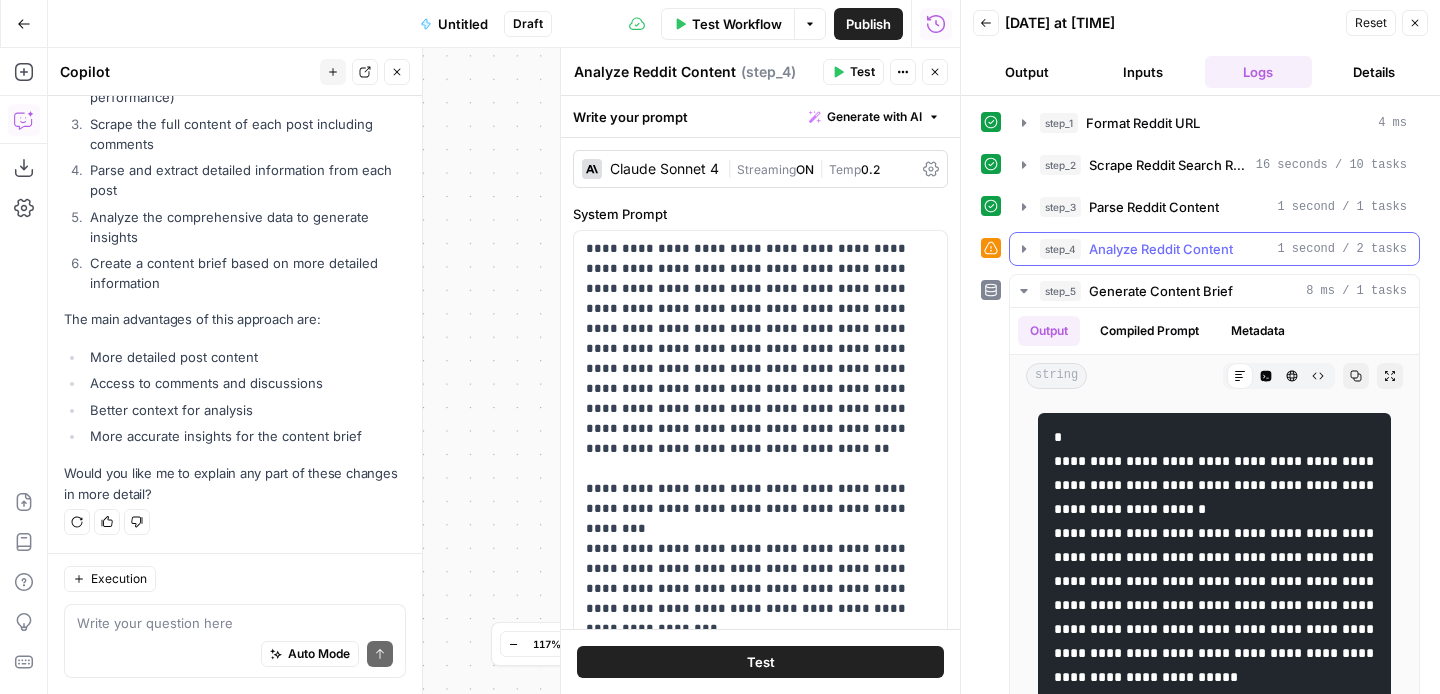 click on "step_4 Analyze Reddit Content 1 second / 2 tasks" at bounding box center (1223, 249) 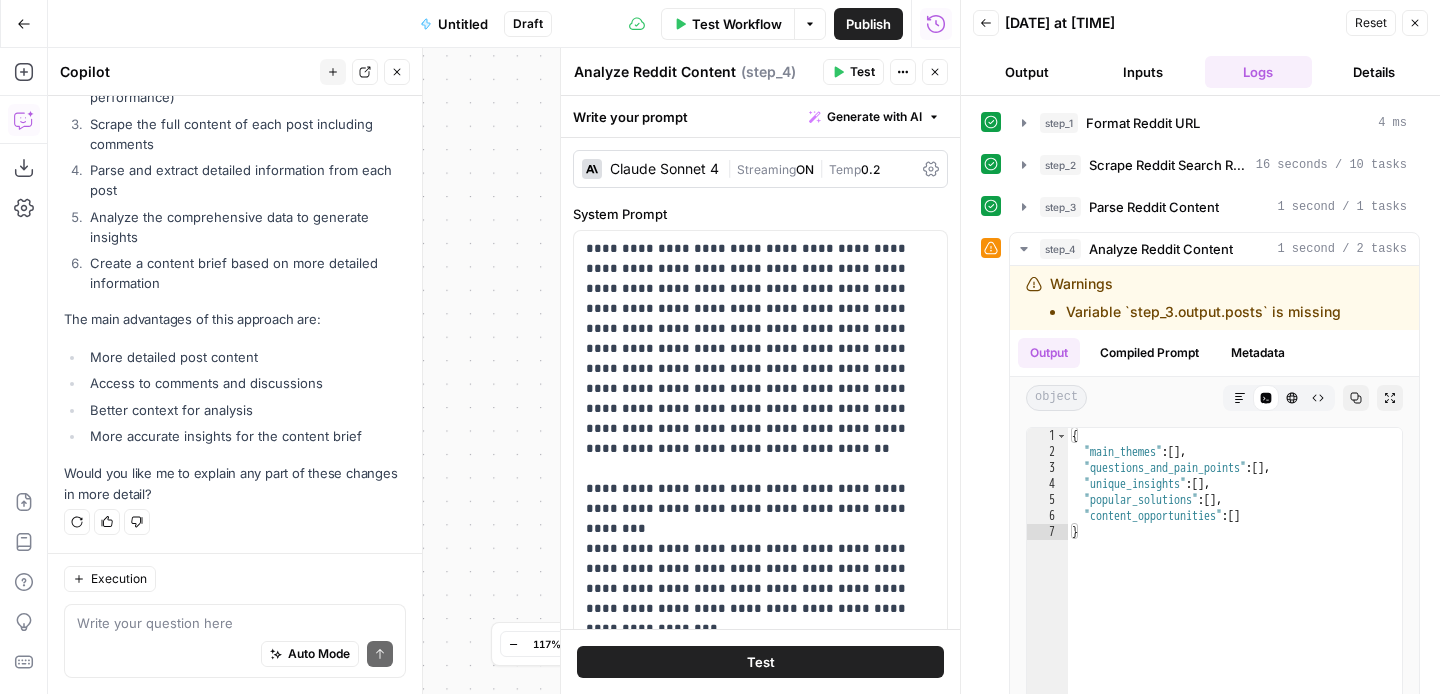 click on "Close" at bounding box center [935, 72] 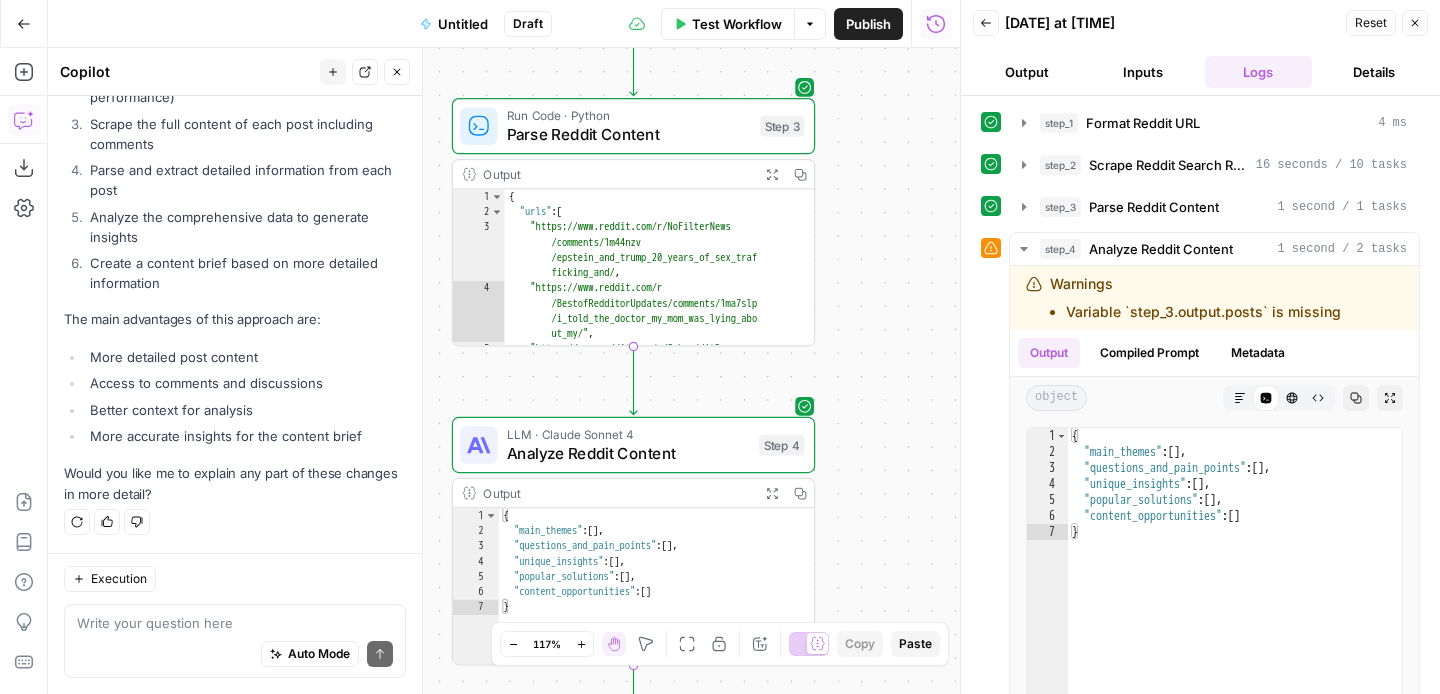 drag, startPoint x: 550, startPoint y: 254, endPoint x: 372, endPoint y: 451, distance: 265.5052 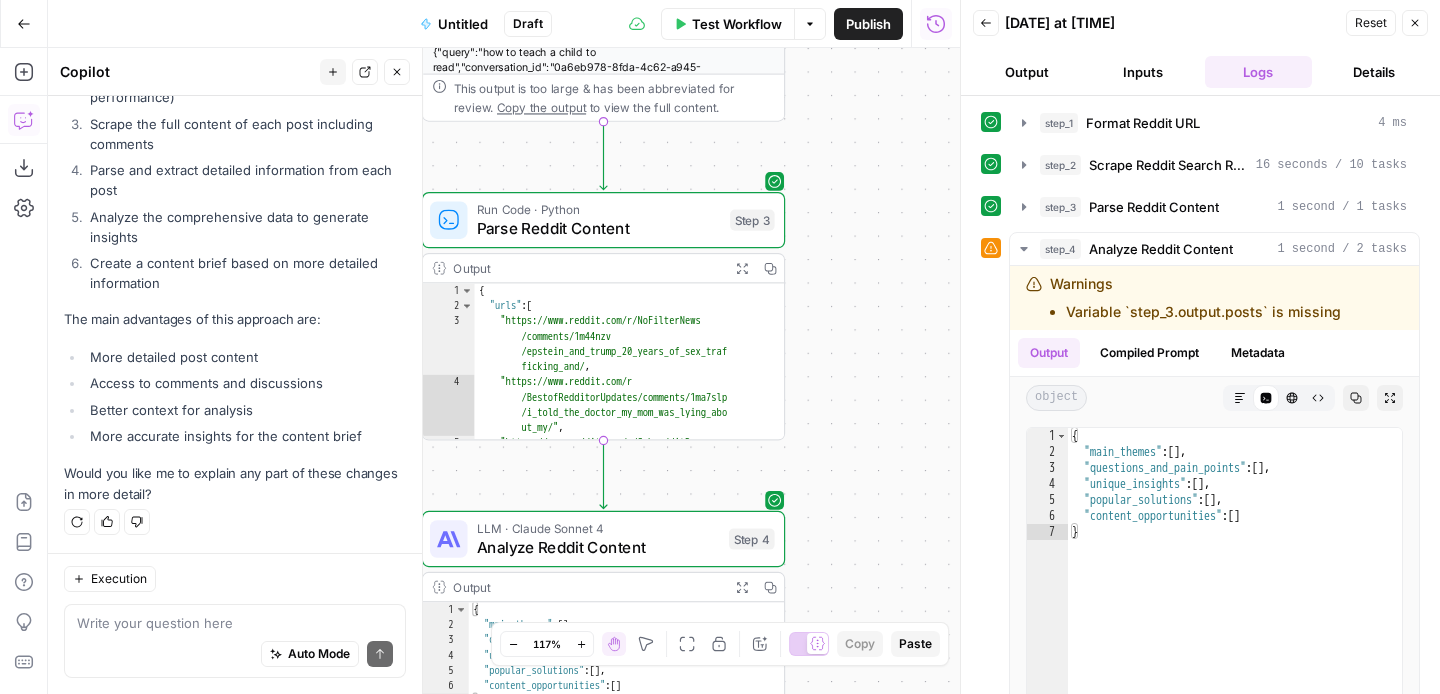 drag, startPoint x: 838, startPoint y: 298, endPoint x: 833, endPoint y: 553, distance: 255.04901 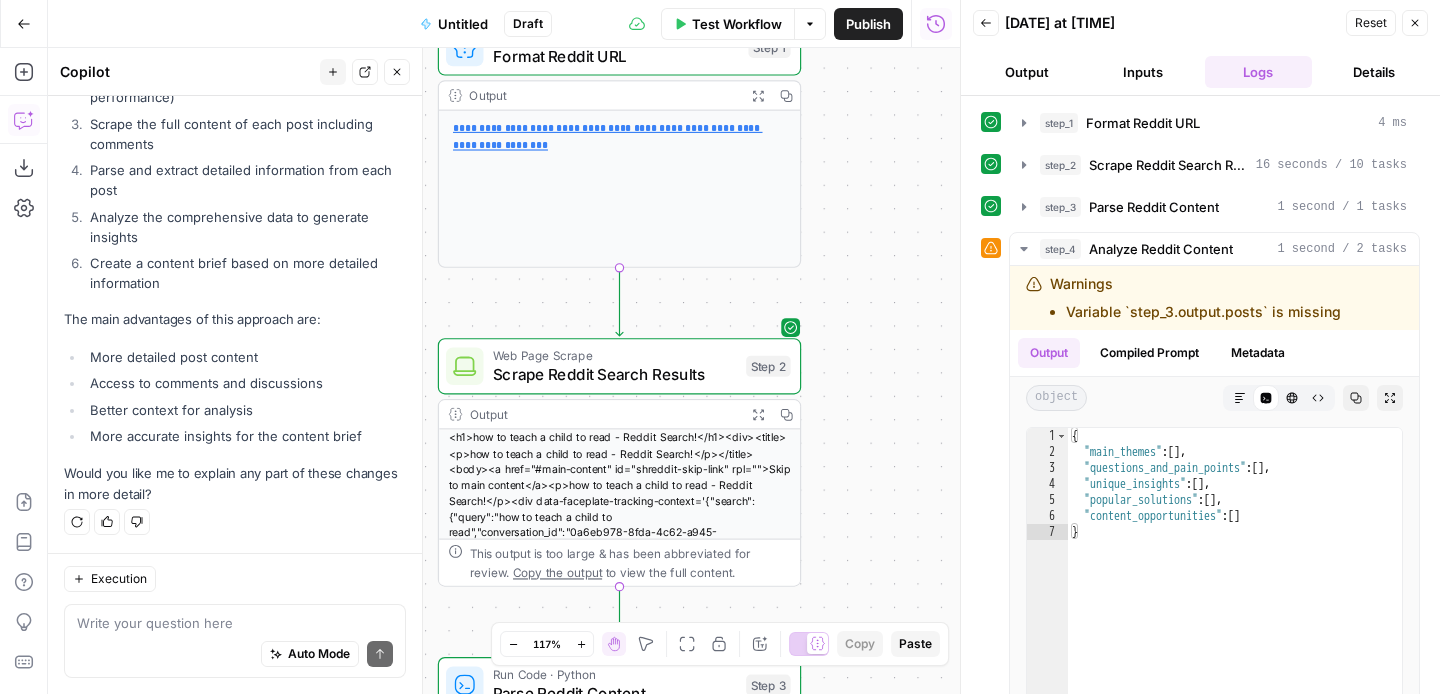 drag, startPoint x: 855, startPoint y: 184, endPoint x: 874, endPoint y: 469, distance: 285.63263 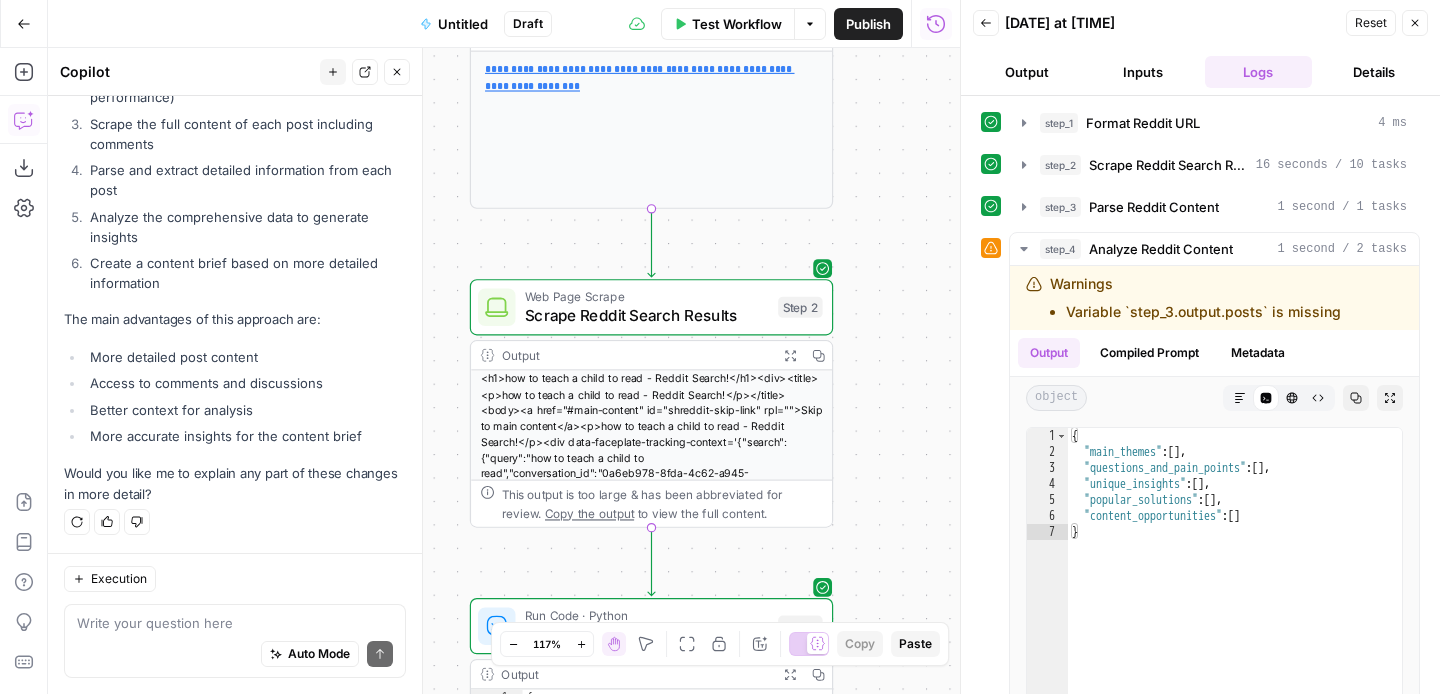 drag, startPoint x: 878, startPoint y: 436, endPoint x: 911, endPoint y: 379, distance: 65.863495 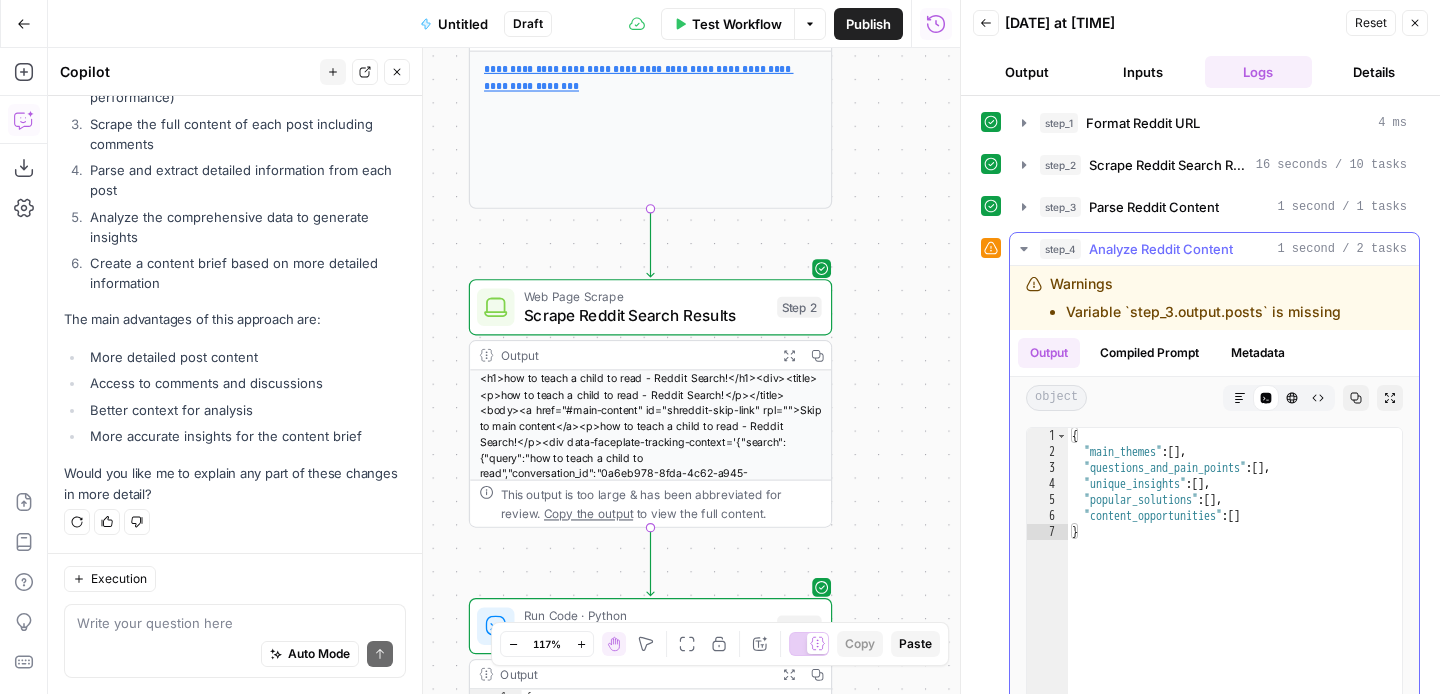 click on "Analyze Reddit Content" at bounding box center (1161, 249) 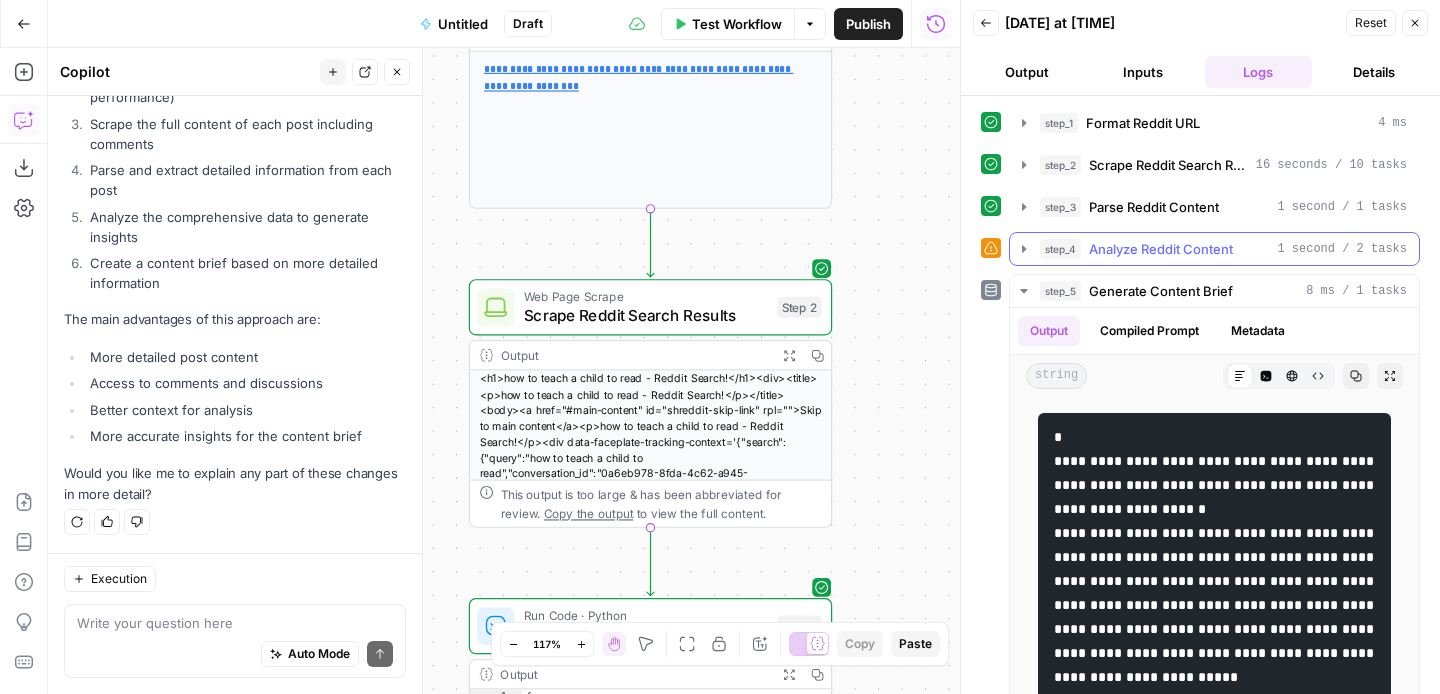 click on "Analyze Reddit Content" at bounding box center [1161, 249] 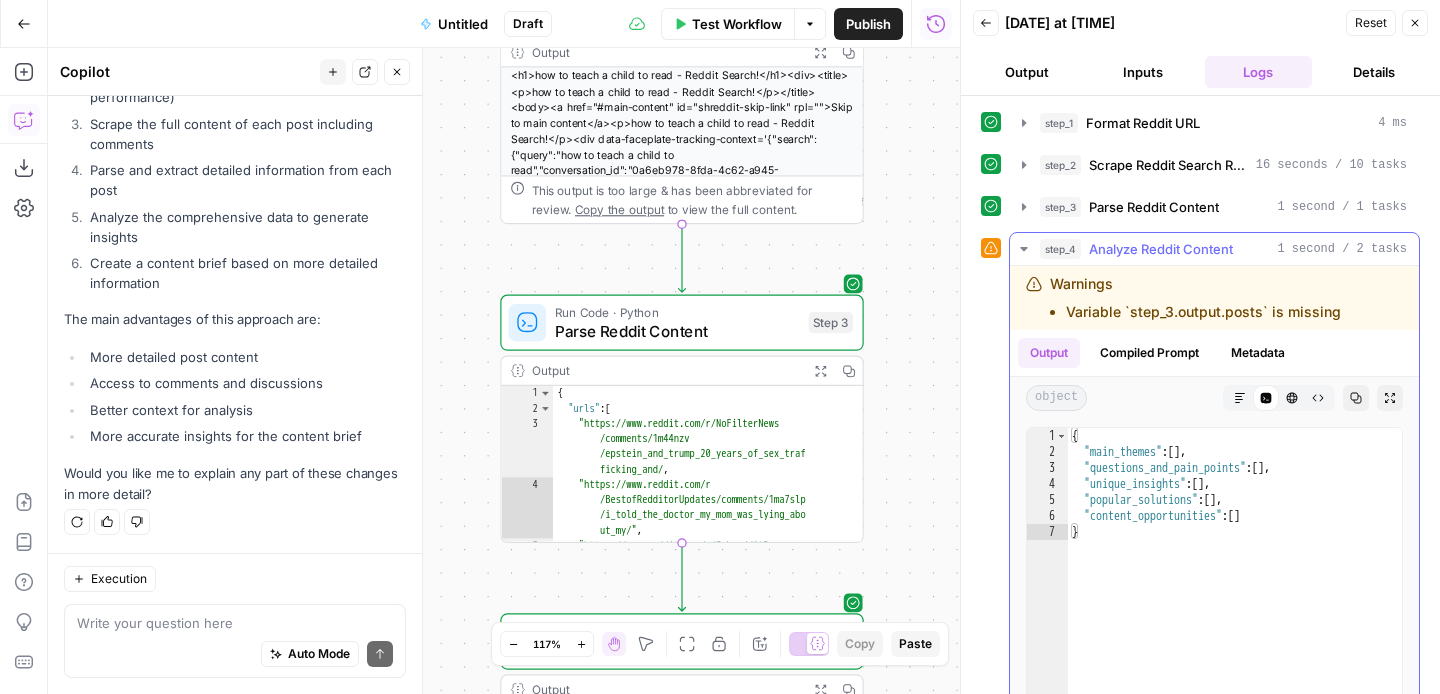 click on "Variable `step_3.output.posts` is missing" at bounding box center (1203, 312) 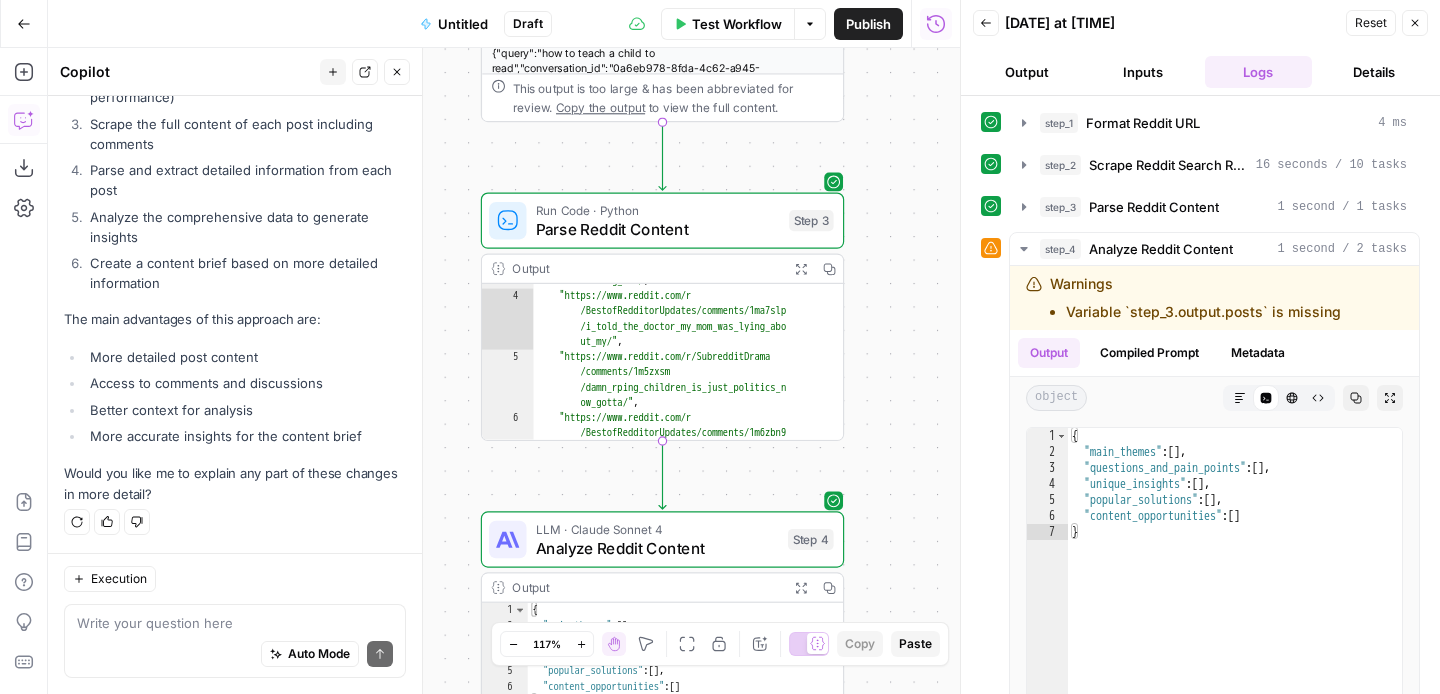 scroll, scrollTop: 189, scrollLeft: 0, axis: vertical 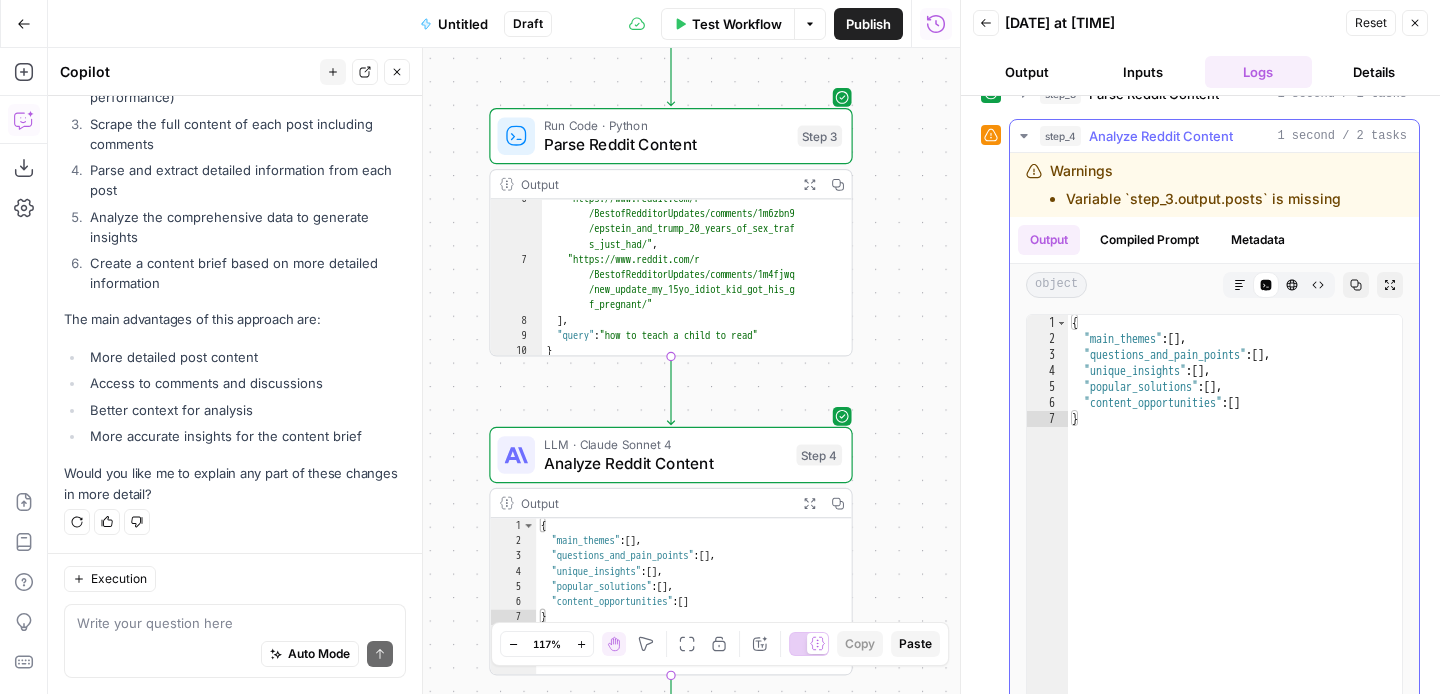 click on "Compiled Prompt" at bounding box center (1149, 240) 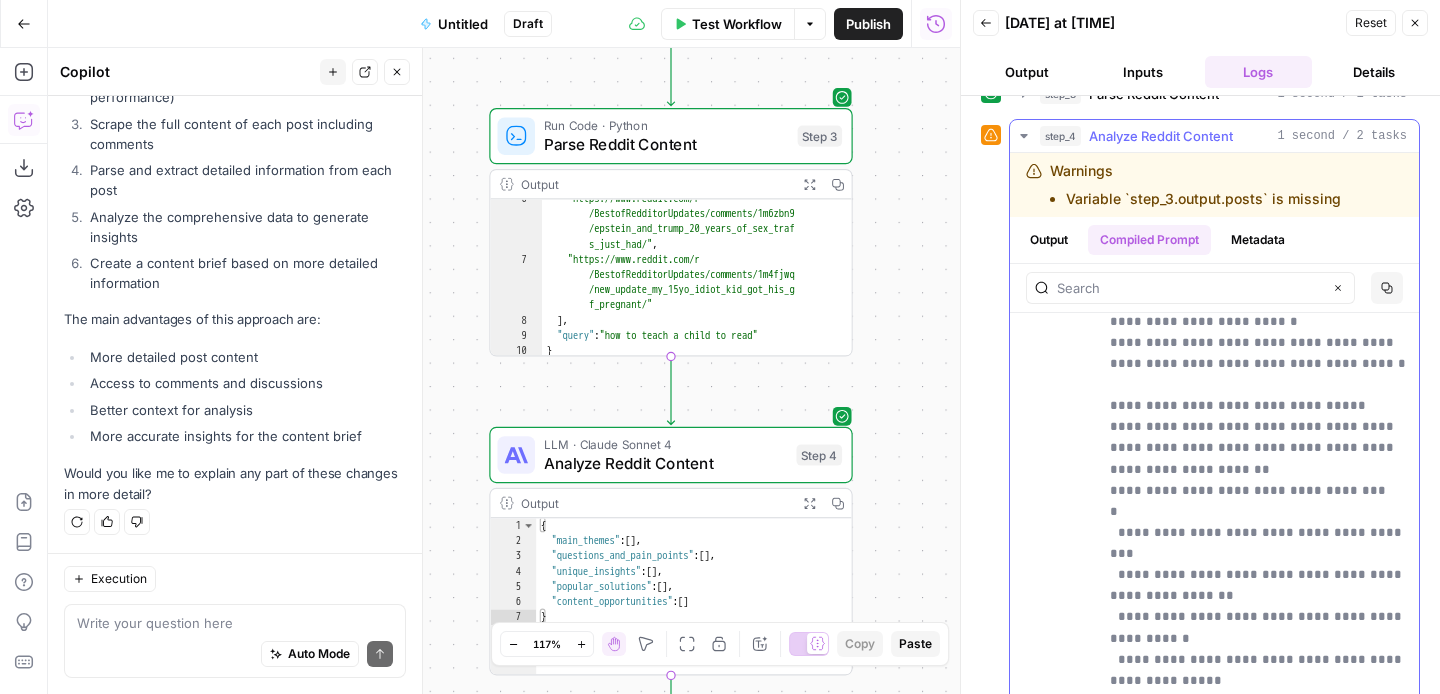scroll, scrollTop: 2463, scrollLeft: 0, axis: vertical 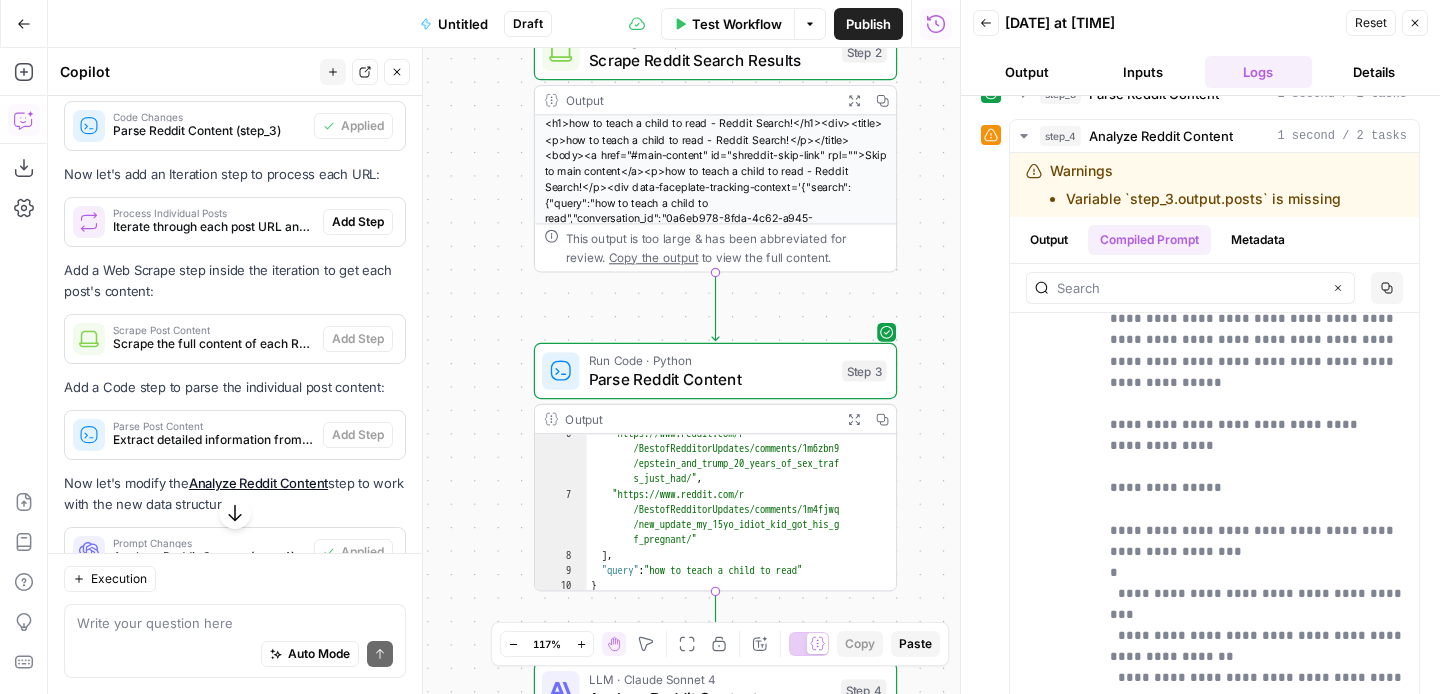 click on "Add Step" at bounding box center (358, 222) 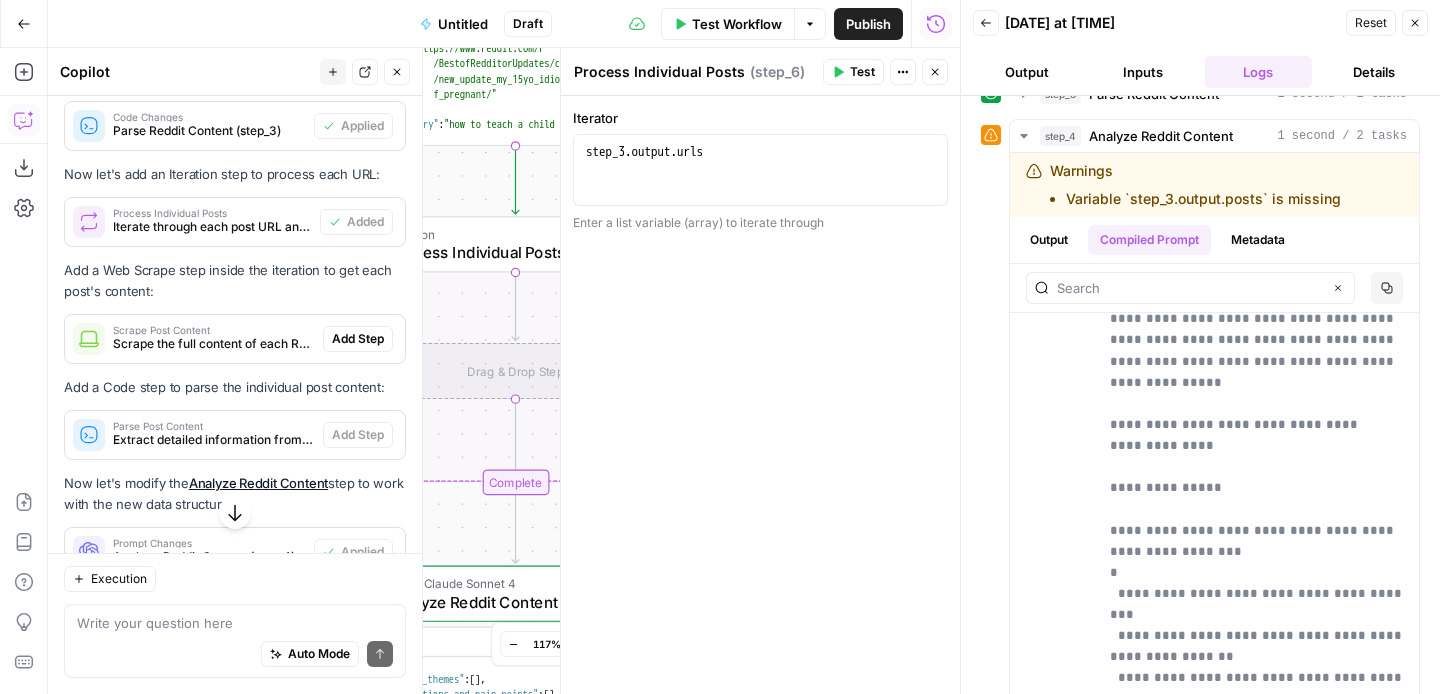 click on "Test" at bounding box center [862, 72] 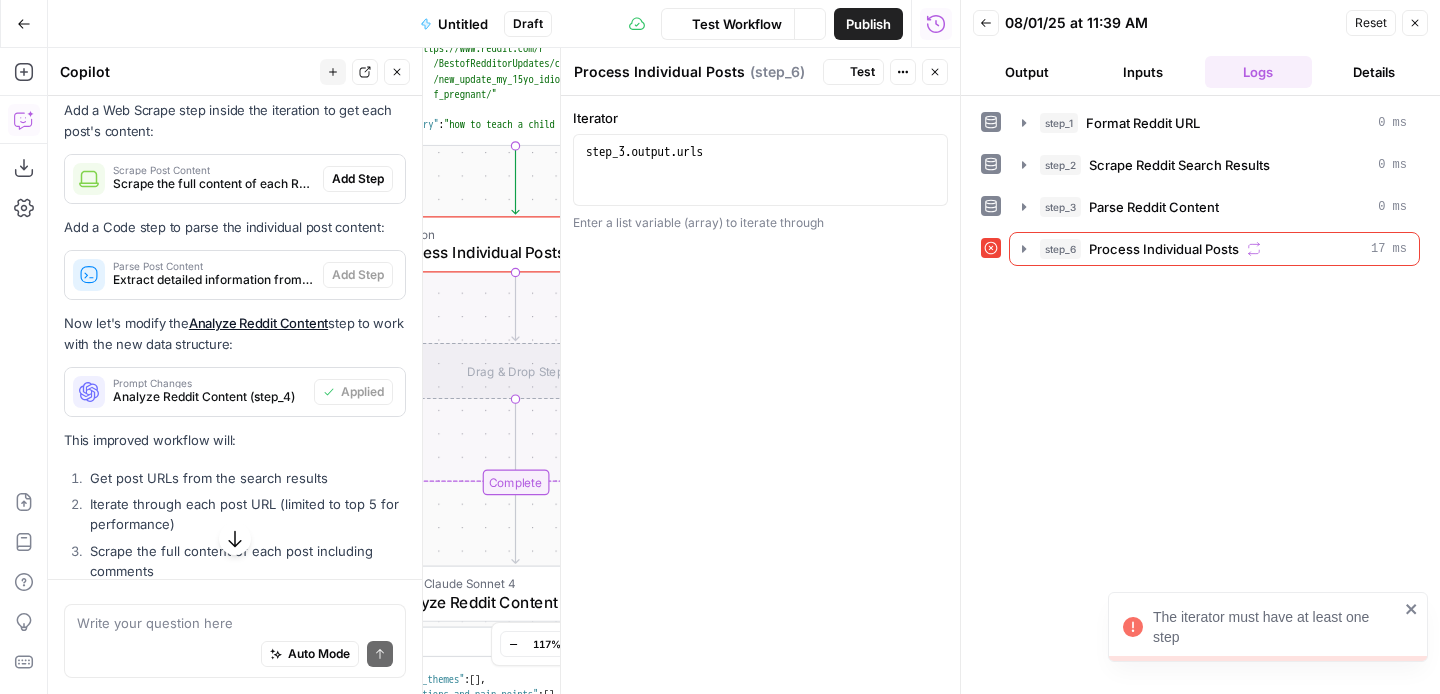 scroll, scrollTop: 4811, scrollLeft: 0, axis: vertical 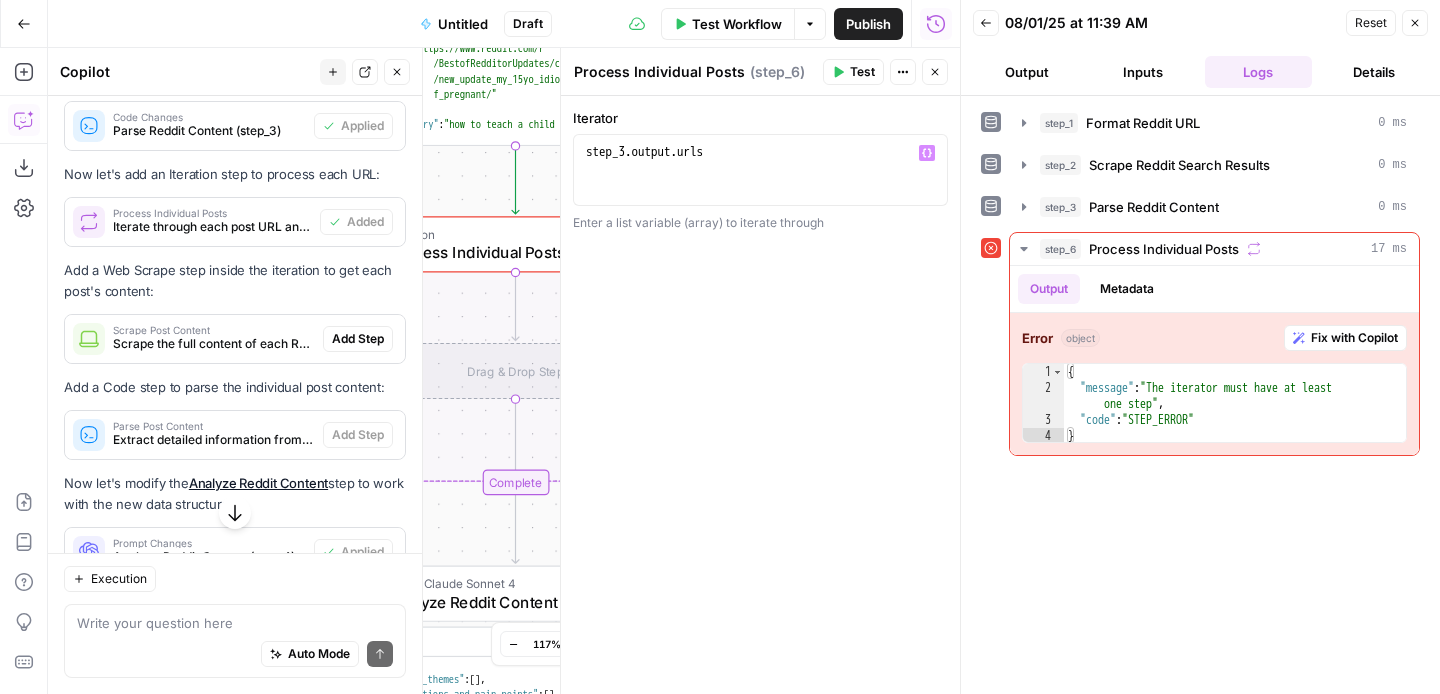 click on "Add Step" at bounding box center [358, 339] 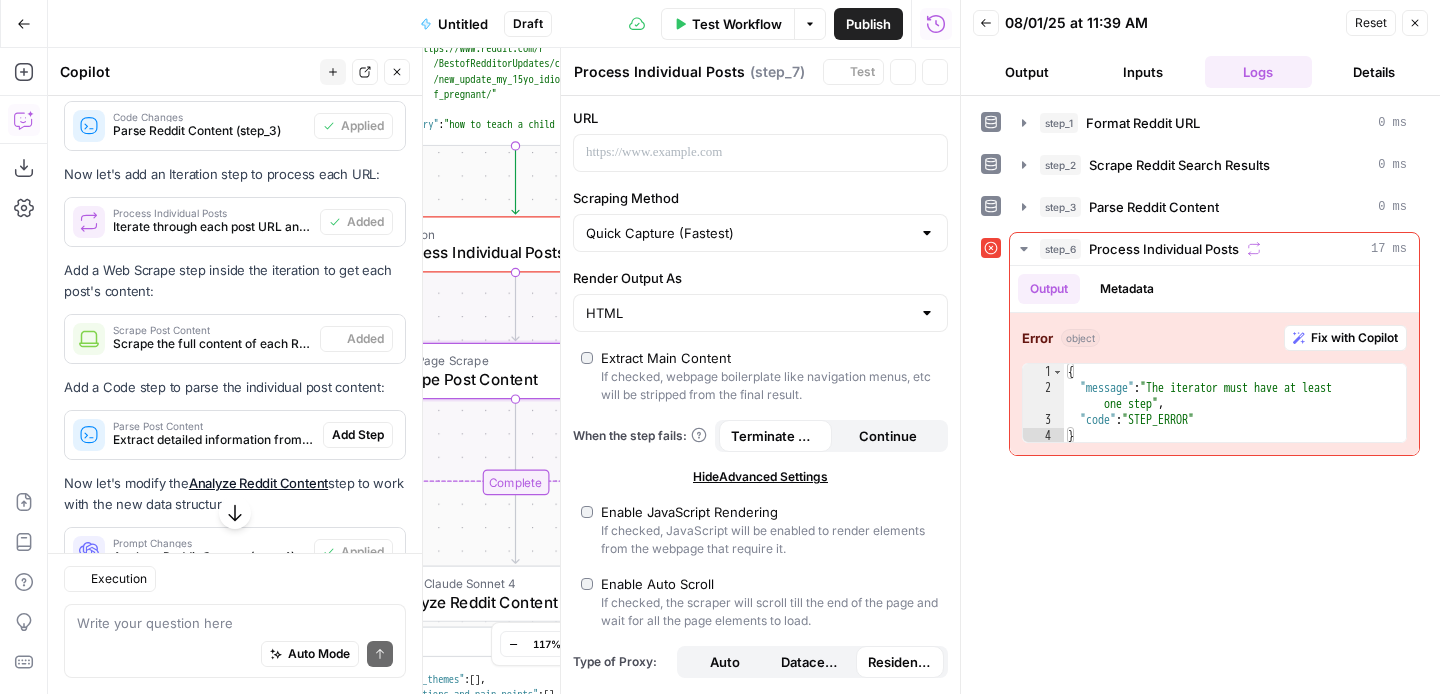 click on "Add Step" at bounding box center (358, 435) 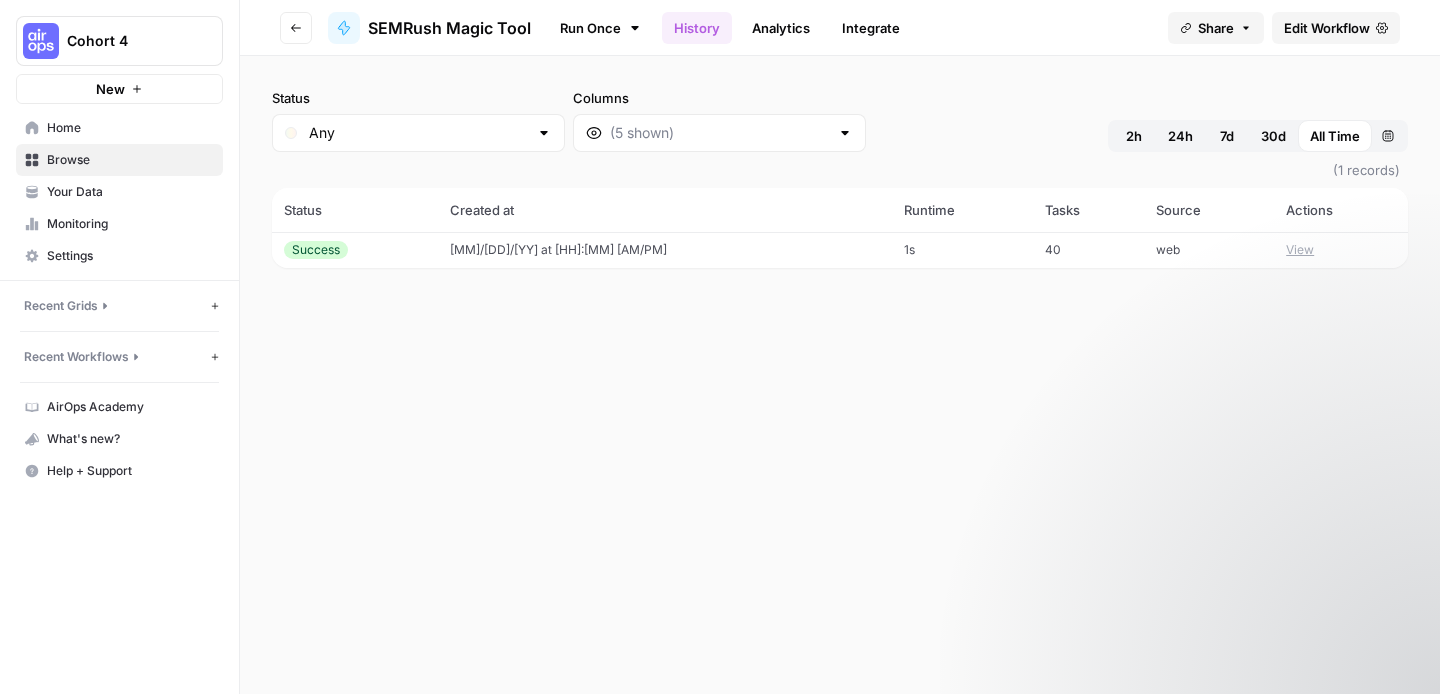 scroll, scrollTop: 0, scrollLeft: 0, axis: both 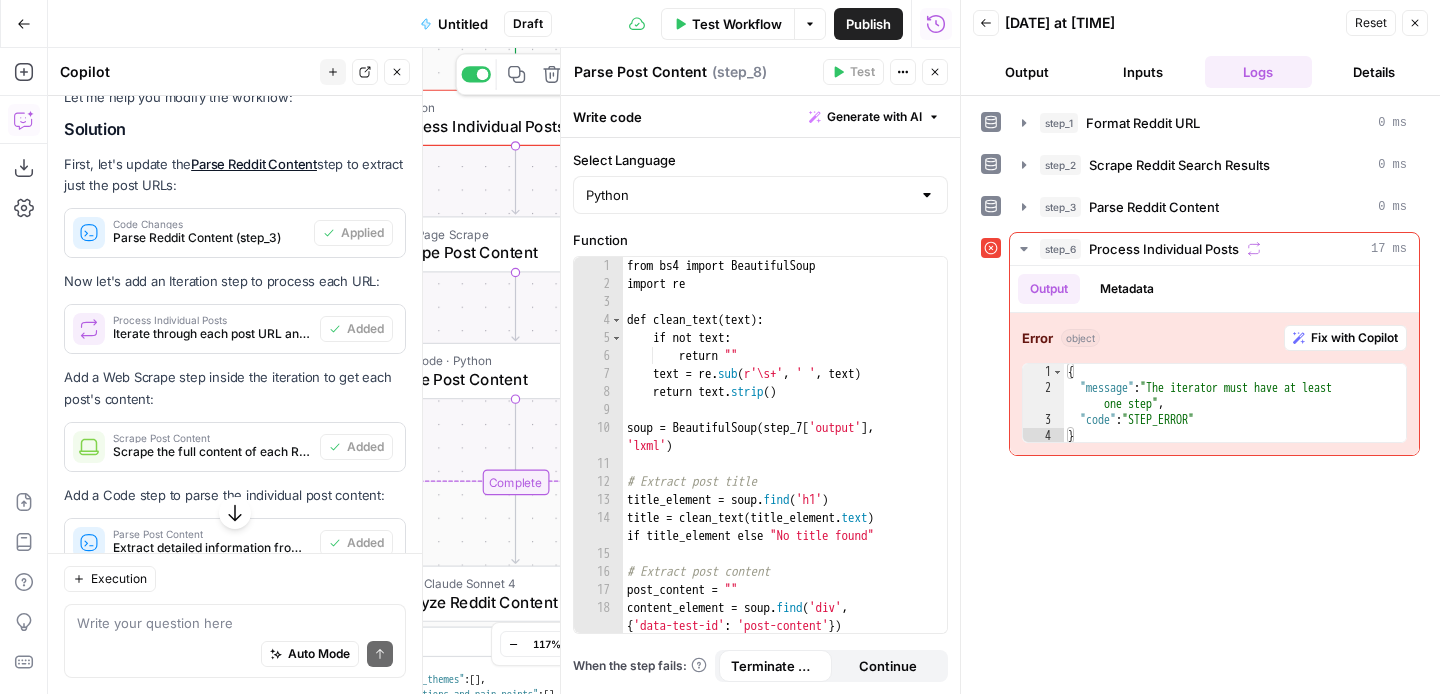 click on "Process Individual Posts" at bounding box center (511, 125) 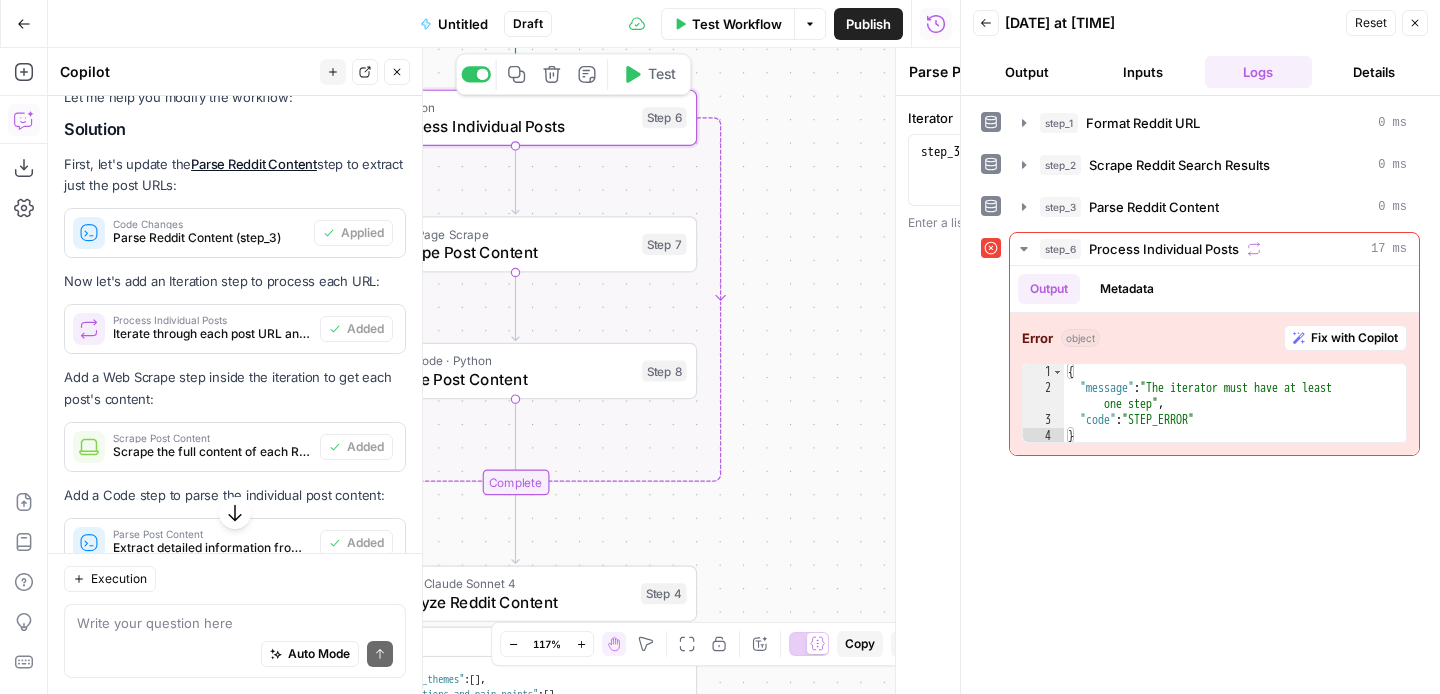 type on "Process Individual Posts" 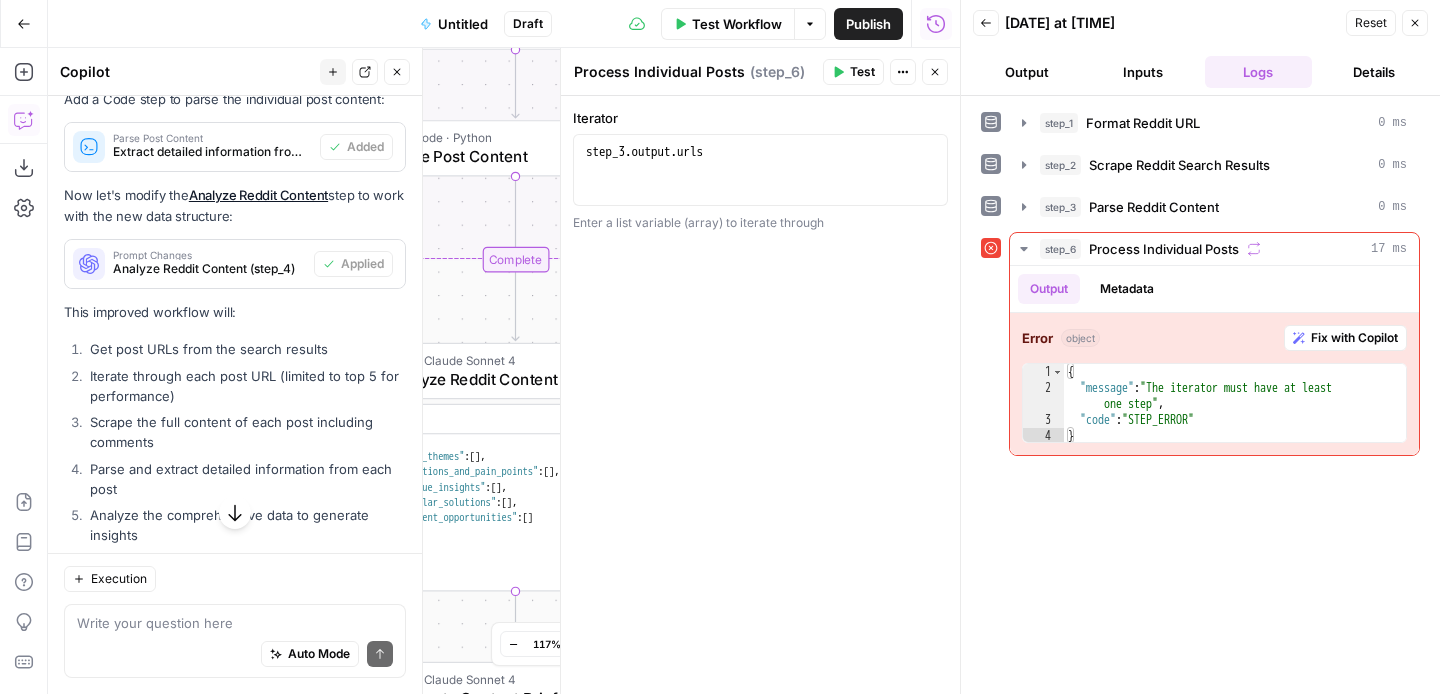 scroll, scrollTop: 5297, scrollLeft: 0, axis: vertical 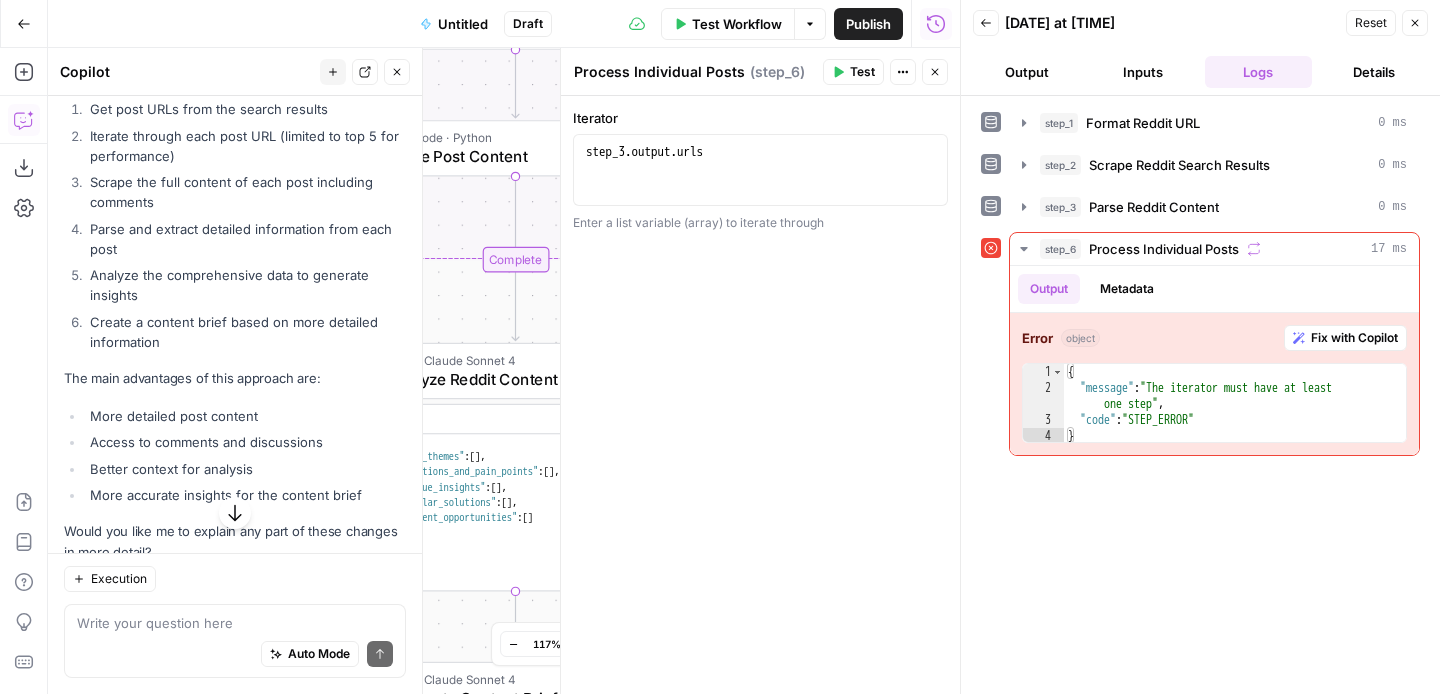 click on "Test Workflow" at bounding box center (737, 24) 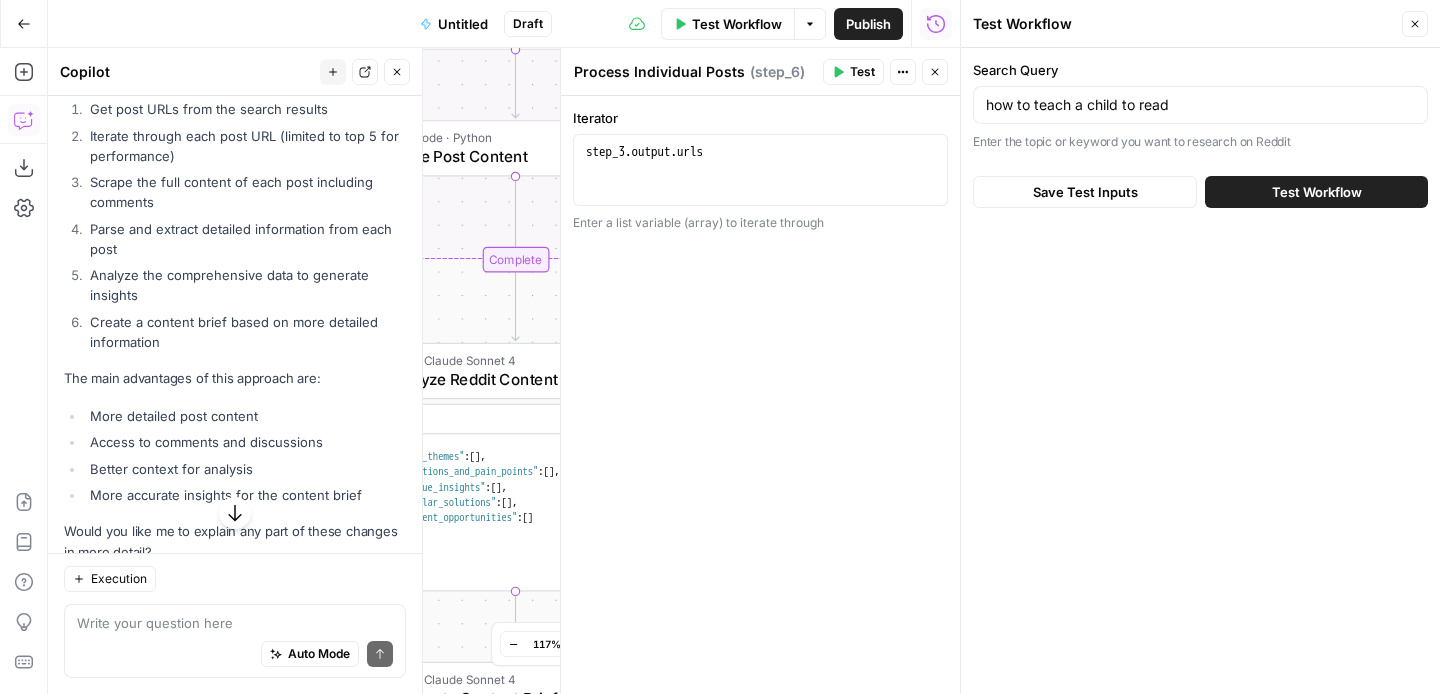 click on "Test Workflow" at bounding box center (1316, 192) 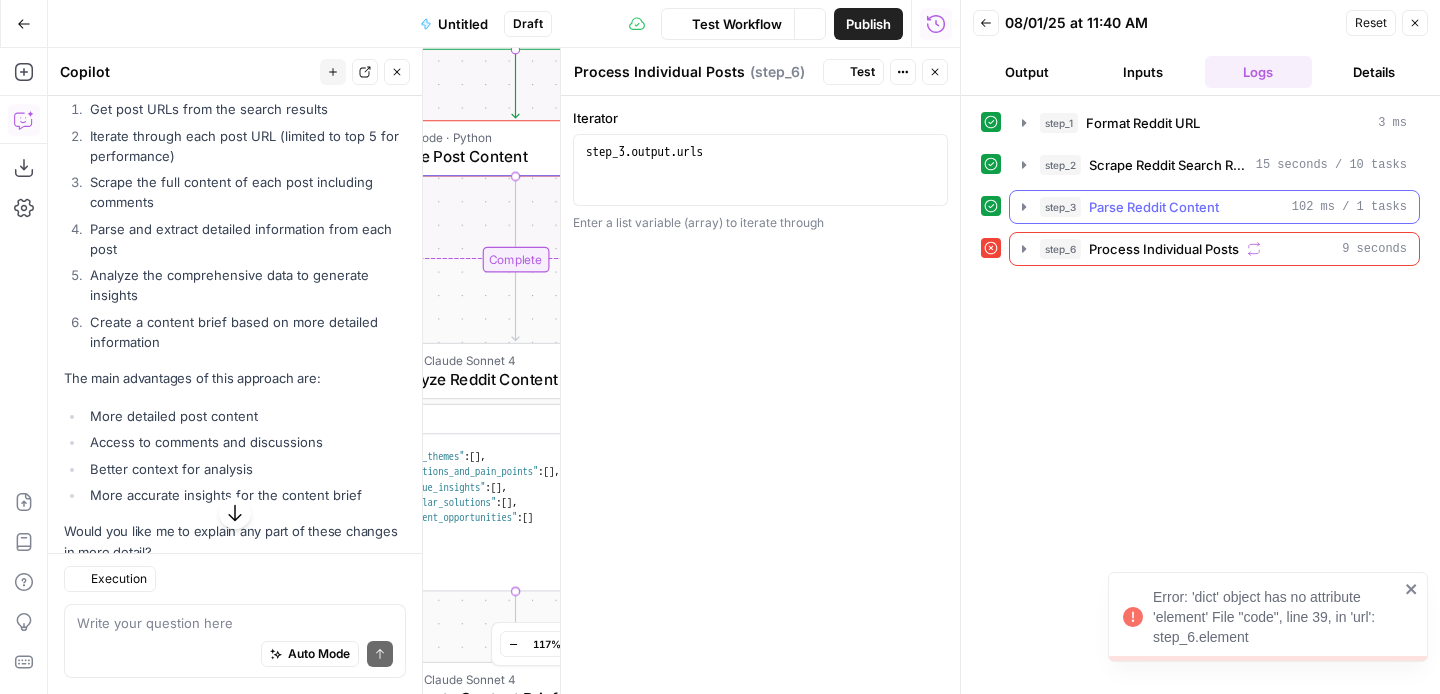 scroll, scrollTop: 5297, scrollLeft: 0, axis: vertical 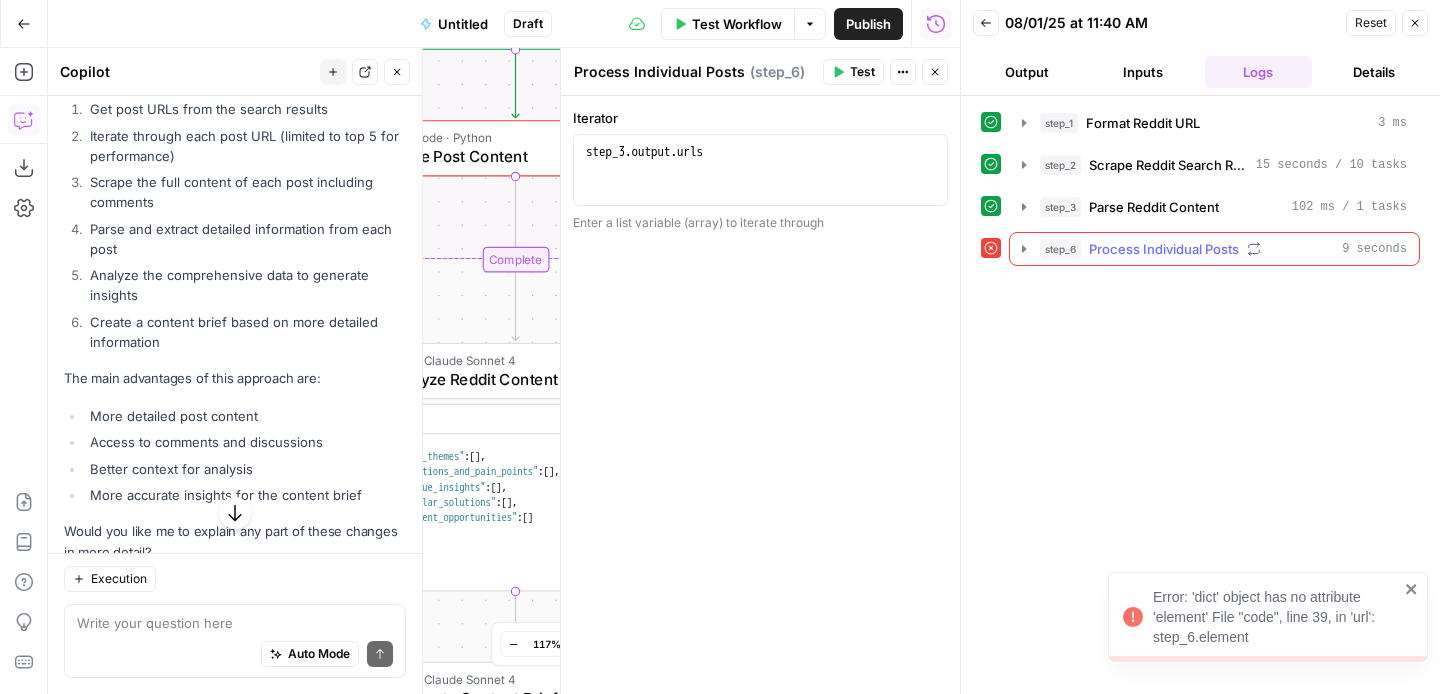 click on "step_6 Process Individual Posts 9 seconds" at bounding box center (1223, 249) 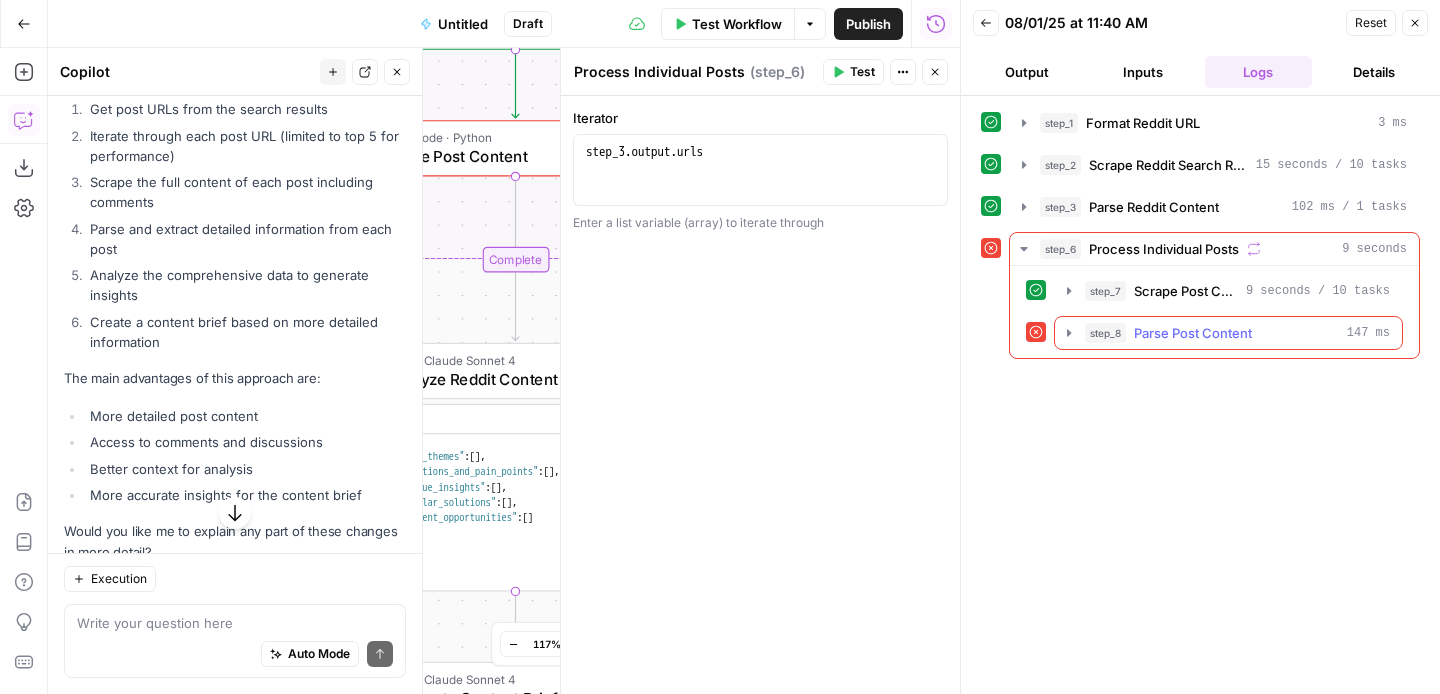 click on "step_8 Parse Post Content 147 ms" at bounding box center [1237, 333] 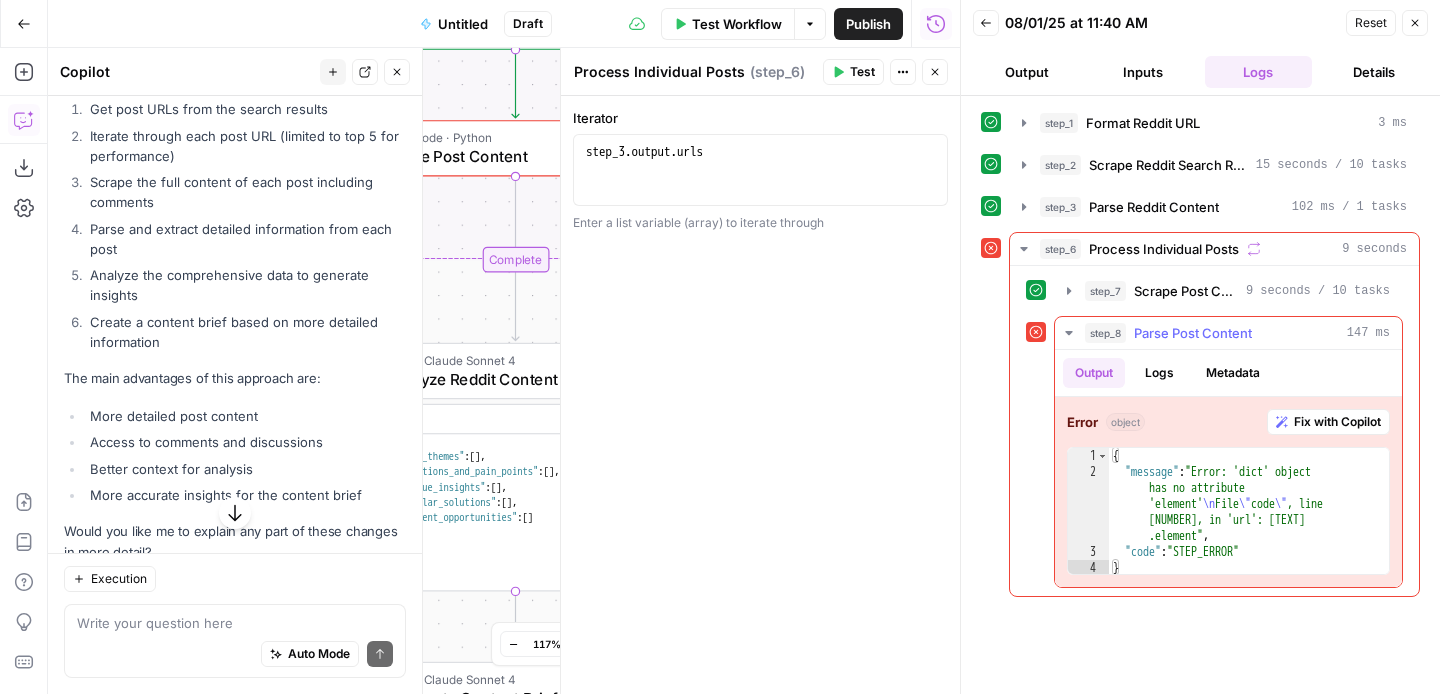 click on "Fix with Copilot" at bounding box center (1337, 422) 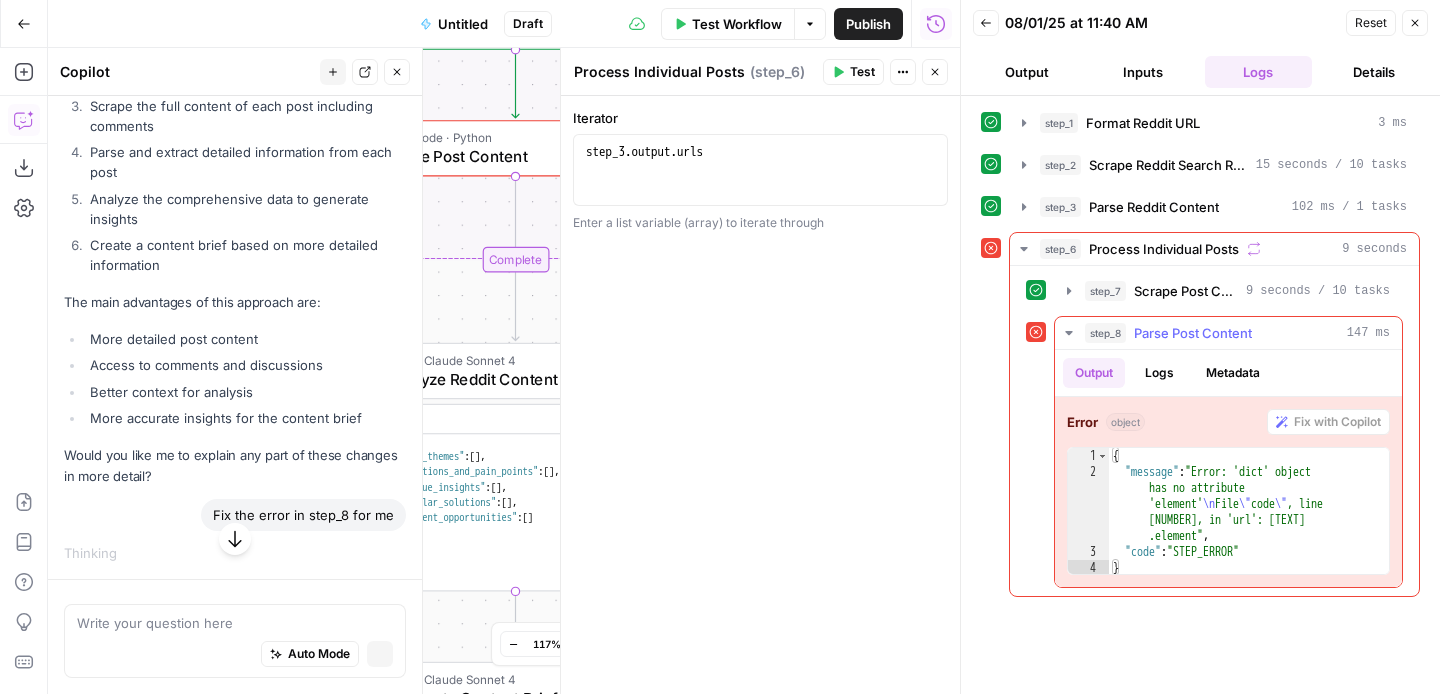 scroll, scrollTop: 5107, scrollLeft: 0, axis: vertical 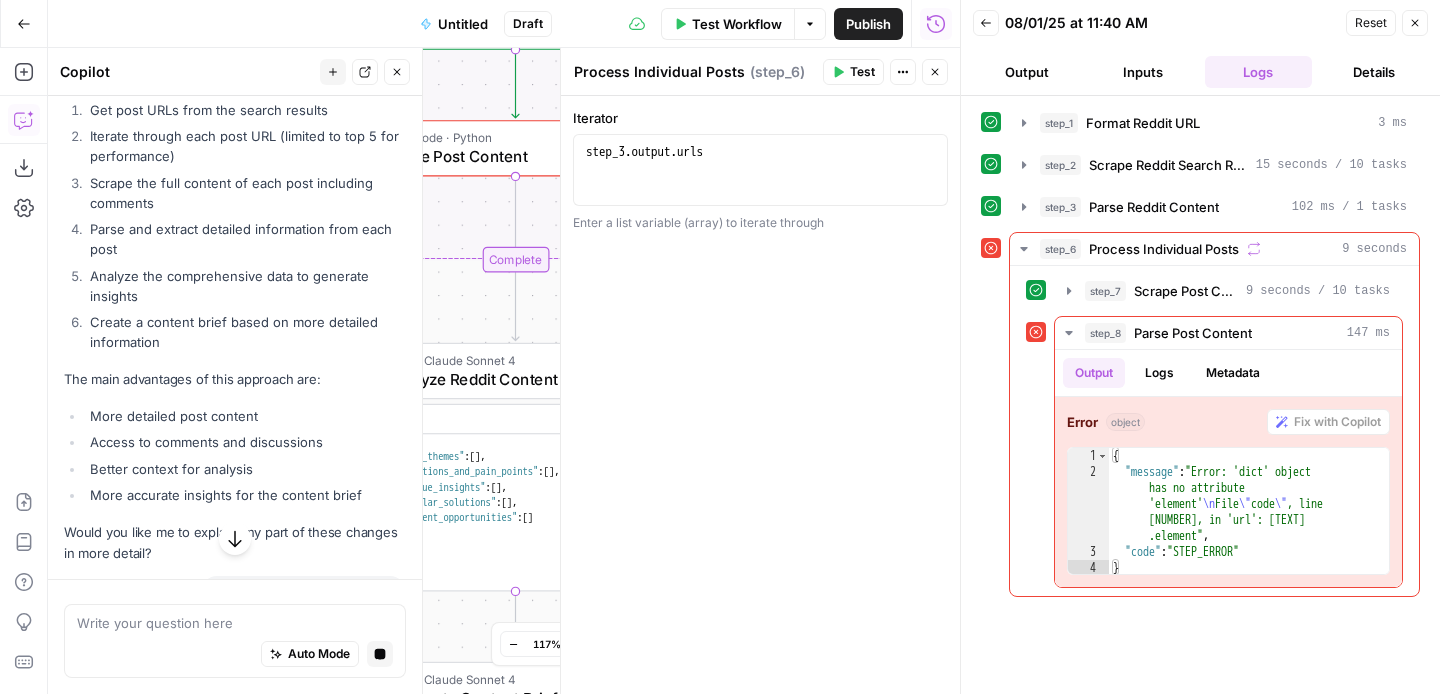 click 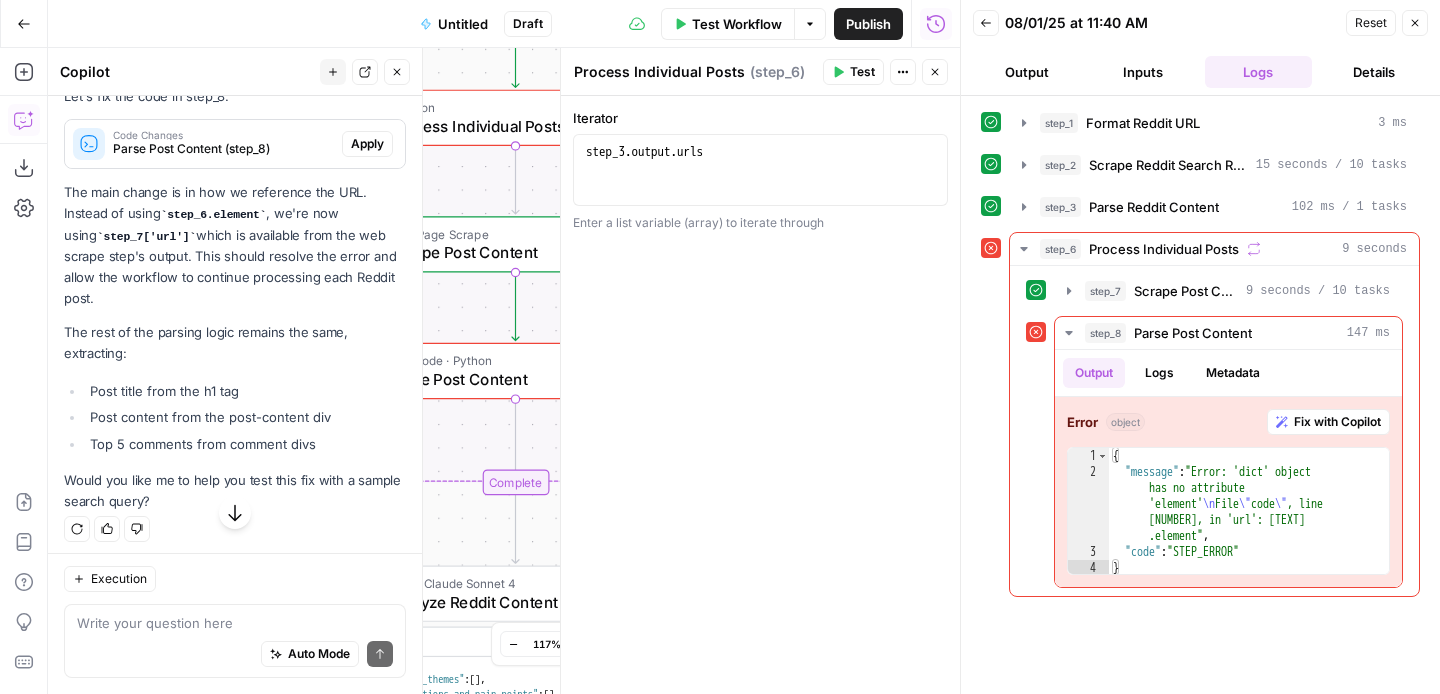 scroll, scrollTop: 6010, scrollLeft: 0, axis: vertical 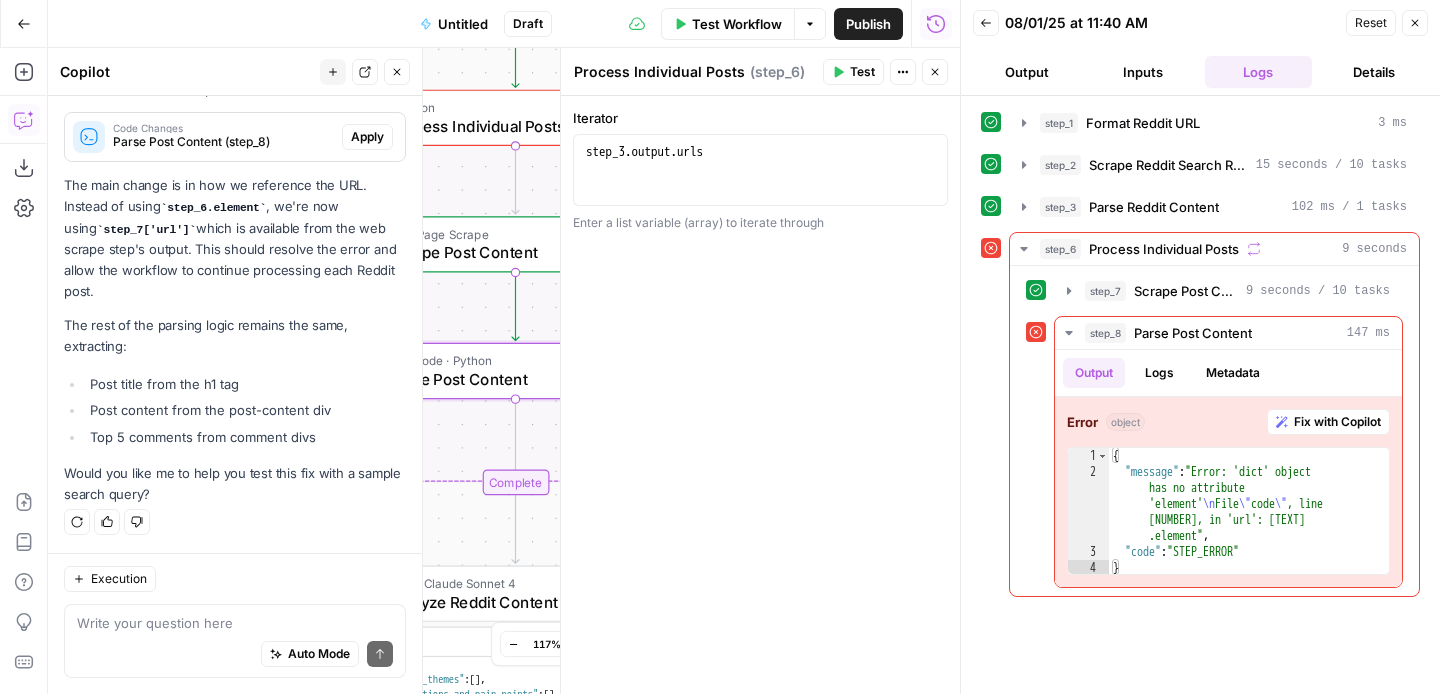 click on "Apply" at bounding box center (367, 137) 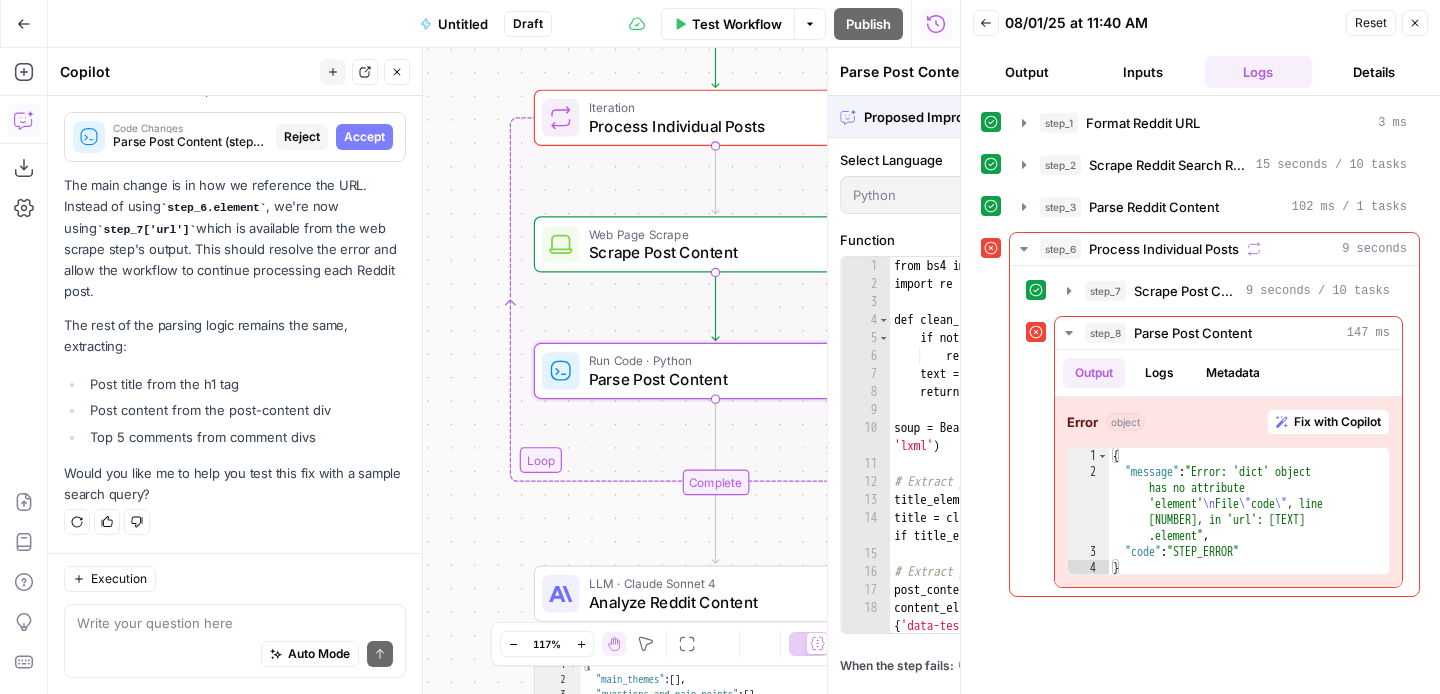 scroll, scrollTop: 5850, scrollLeft: 0, axis: vertical 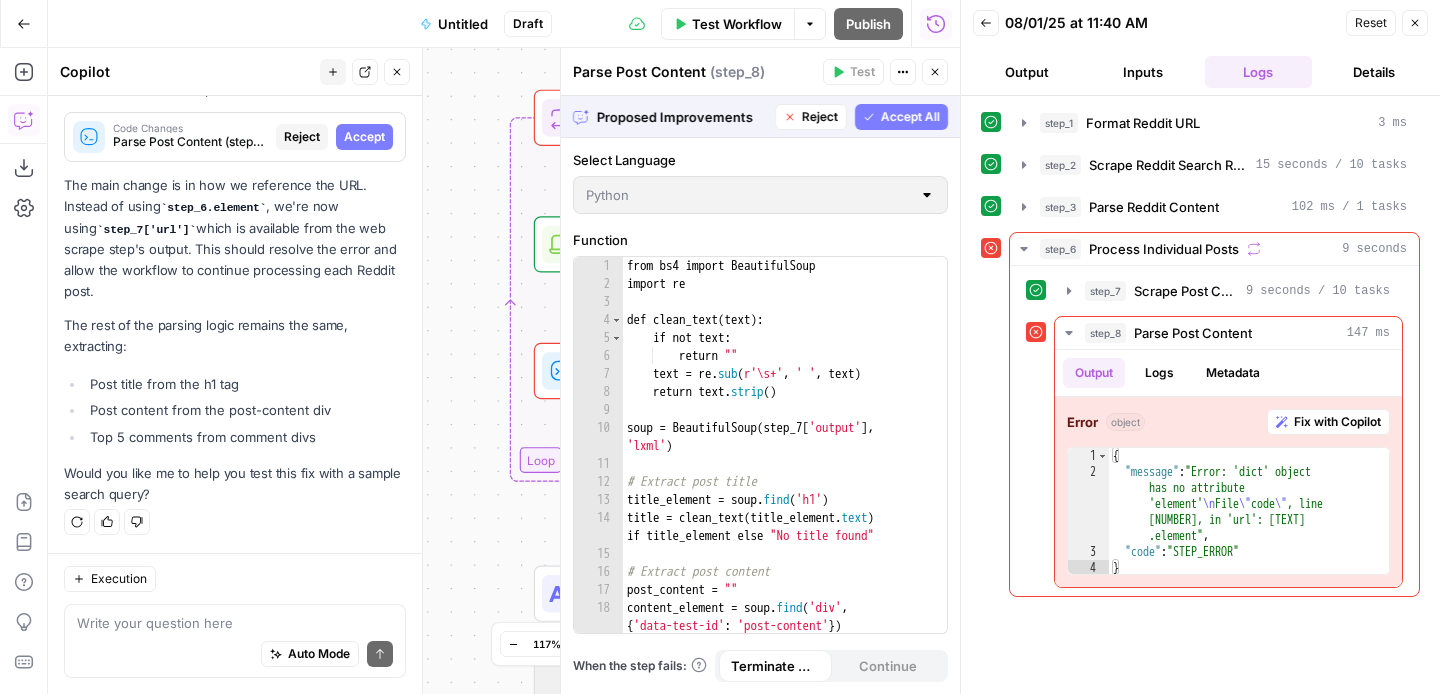 click on "Accept All" at bounding box center [910, 117] 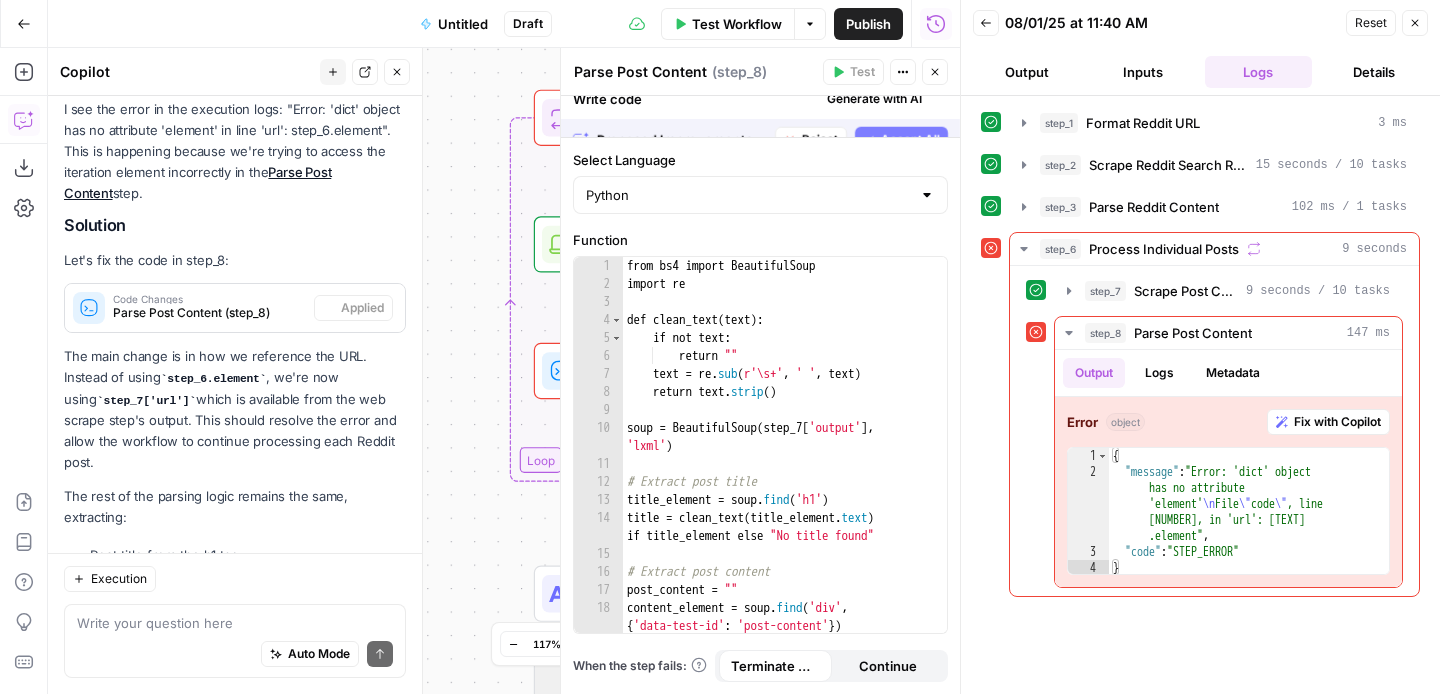 scroll, scrollTop: 6042, scrollLeft: 0, axis: vertical 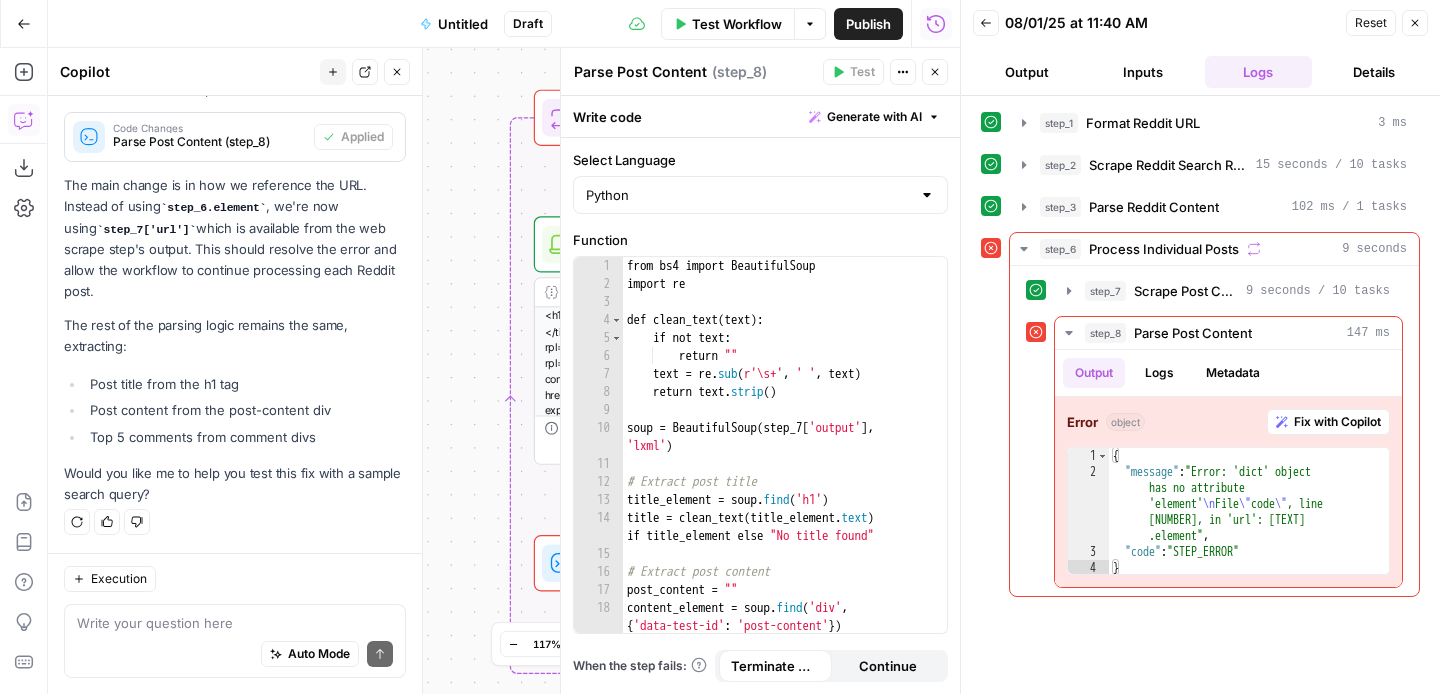 click on "Test Workflow" at bounding box center (737, 24) 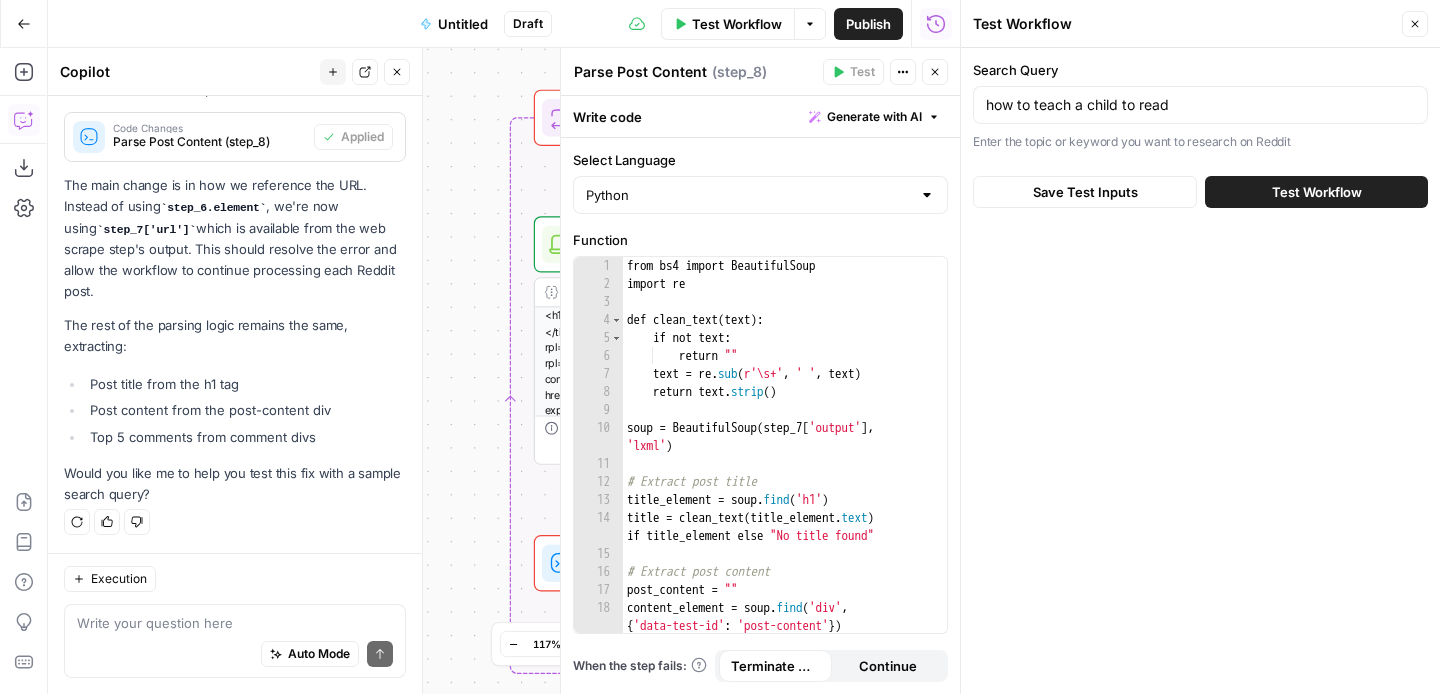 click on "Test Workflow" at bounding box center [1317, 192] 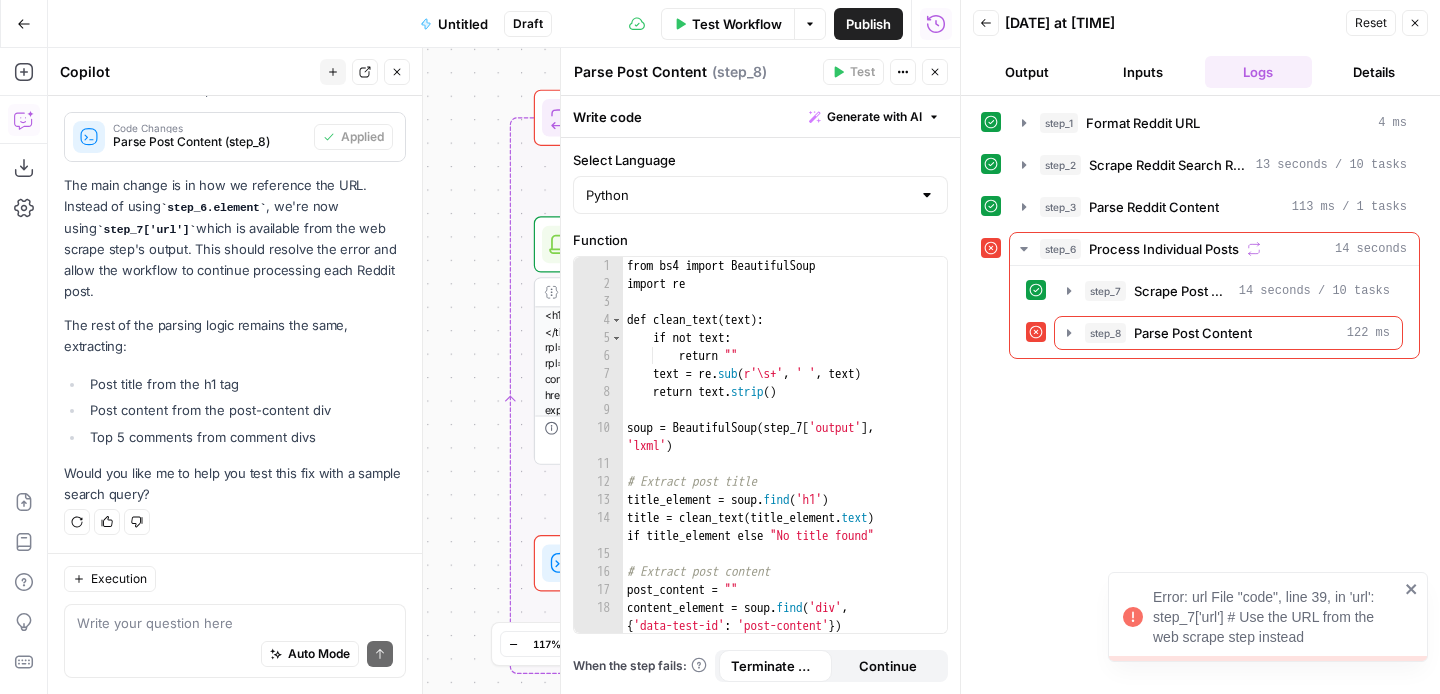 scroll, scrollTop: 6042, scrollLeft: 0, axis: vertical 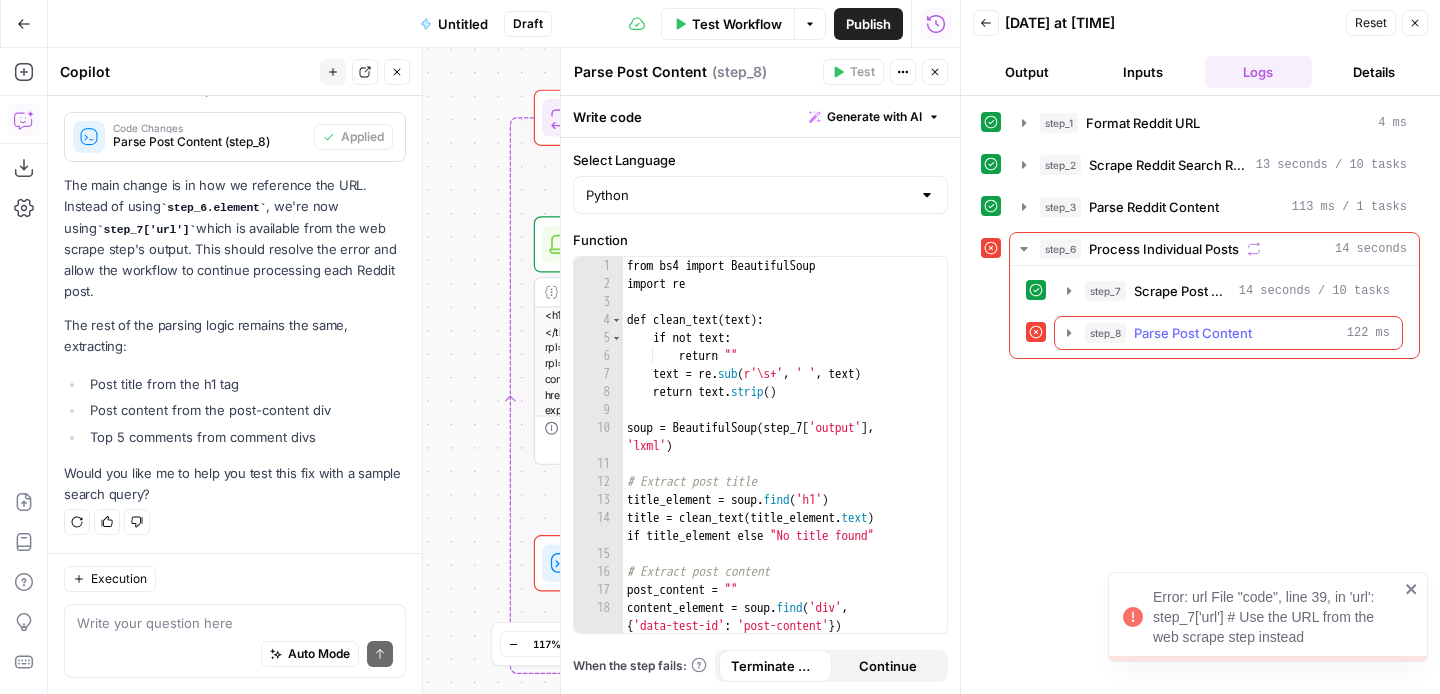 click 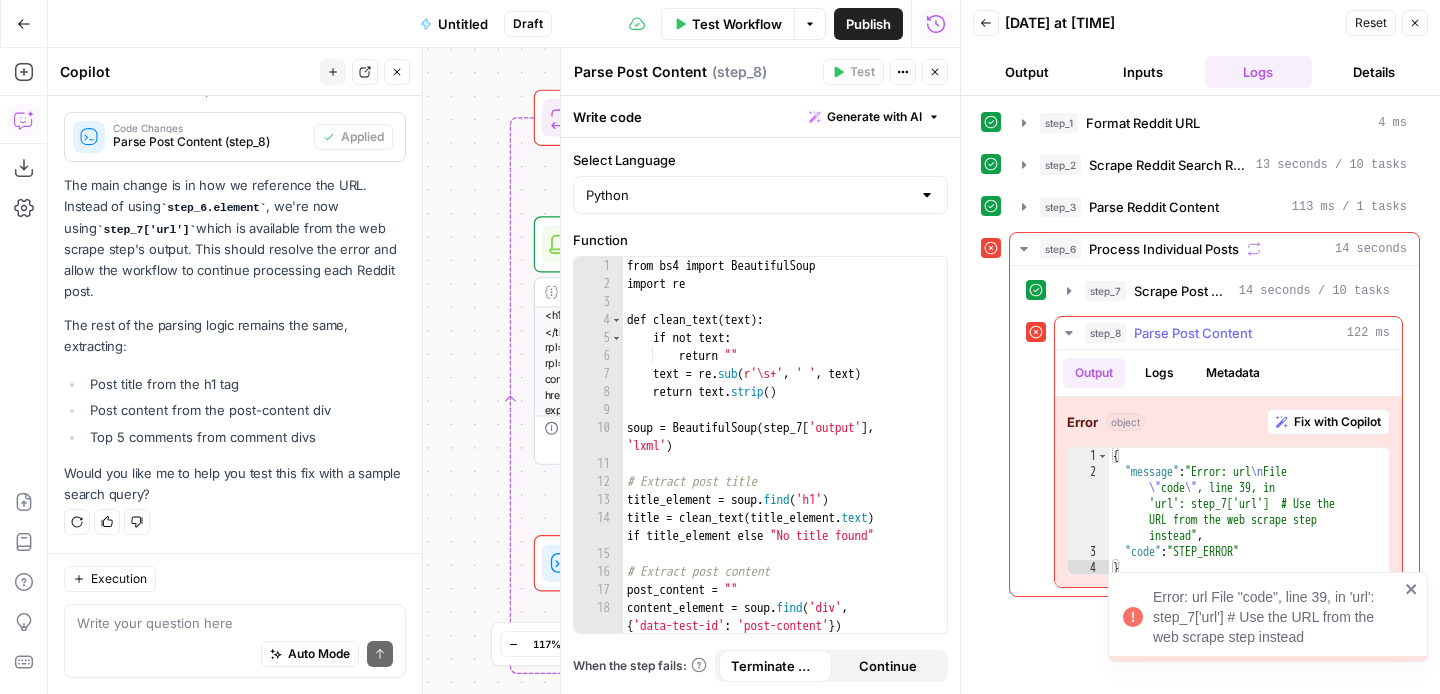 click on "Fix with Copilot" at bounding box center (1337, 422) 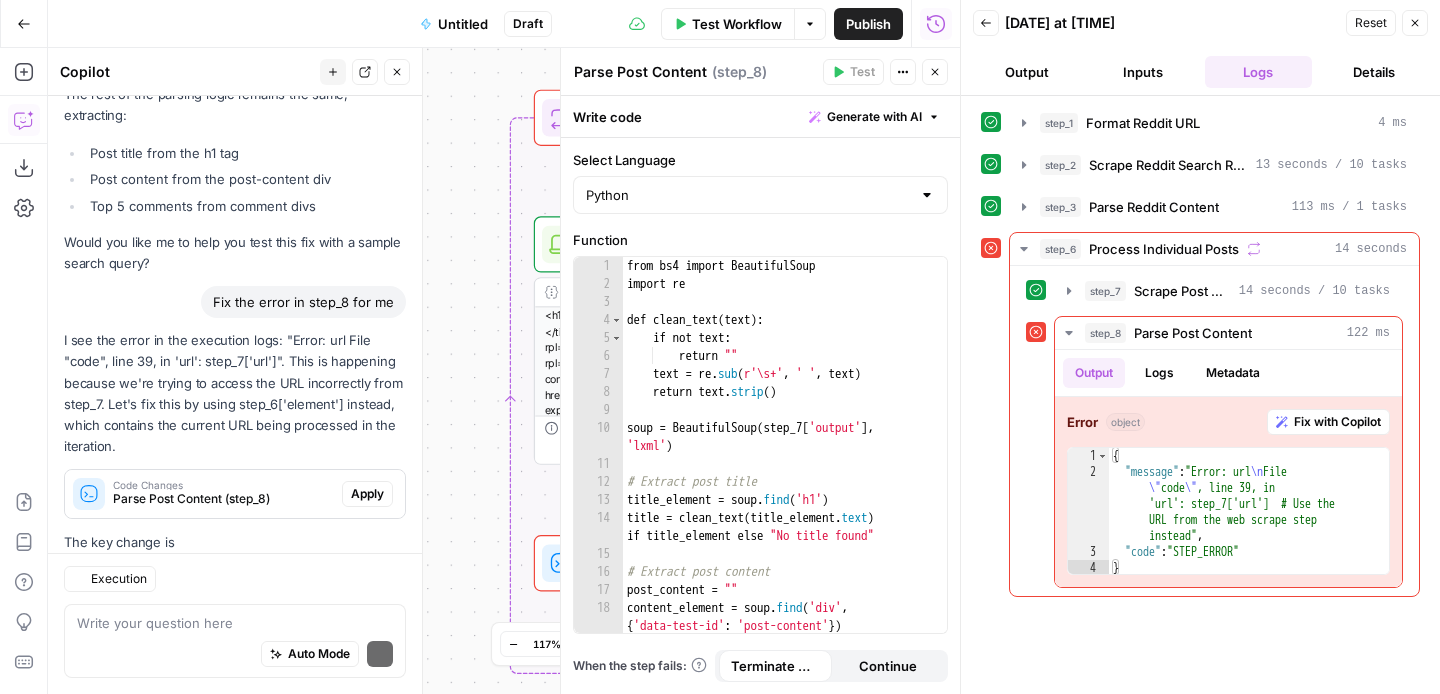 scroll, scrollTop: 6532, scrollLeft: 0, axis: vertical 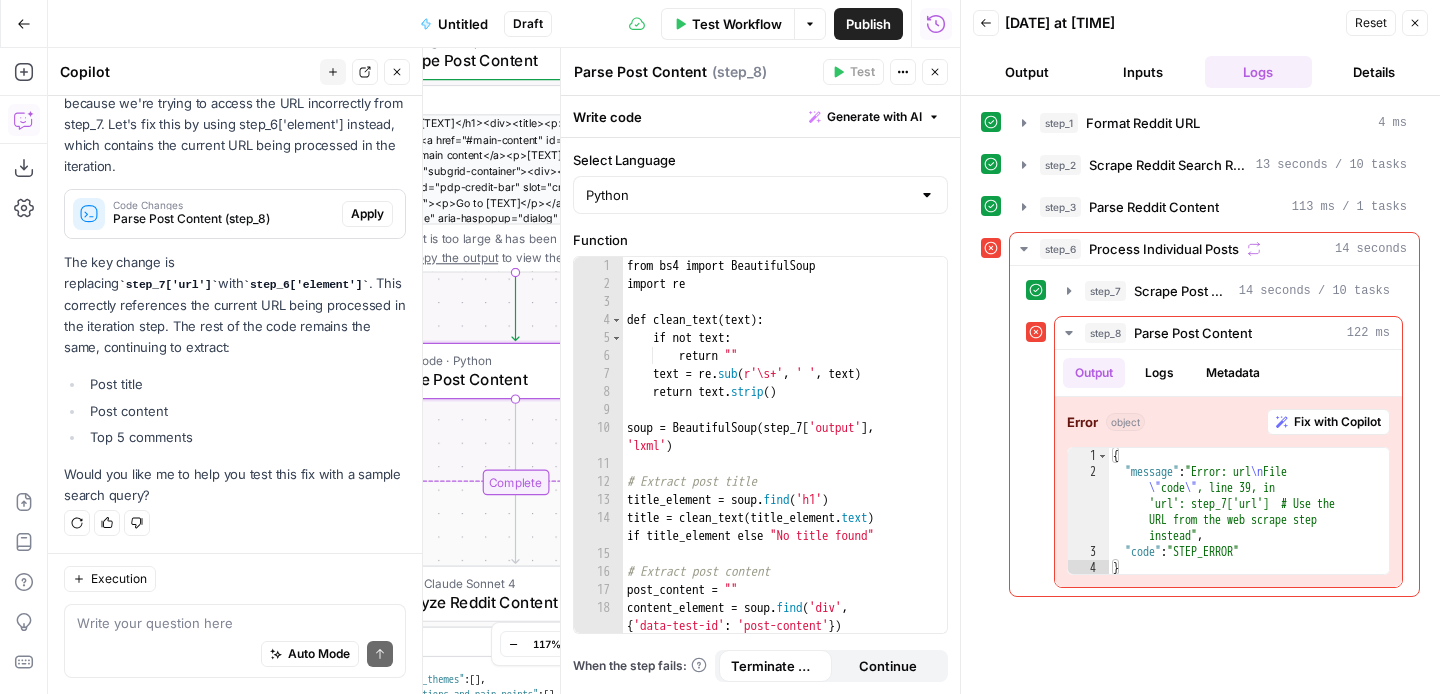 click on "Apply" at bounding box center (367, 214) 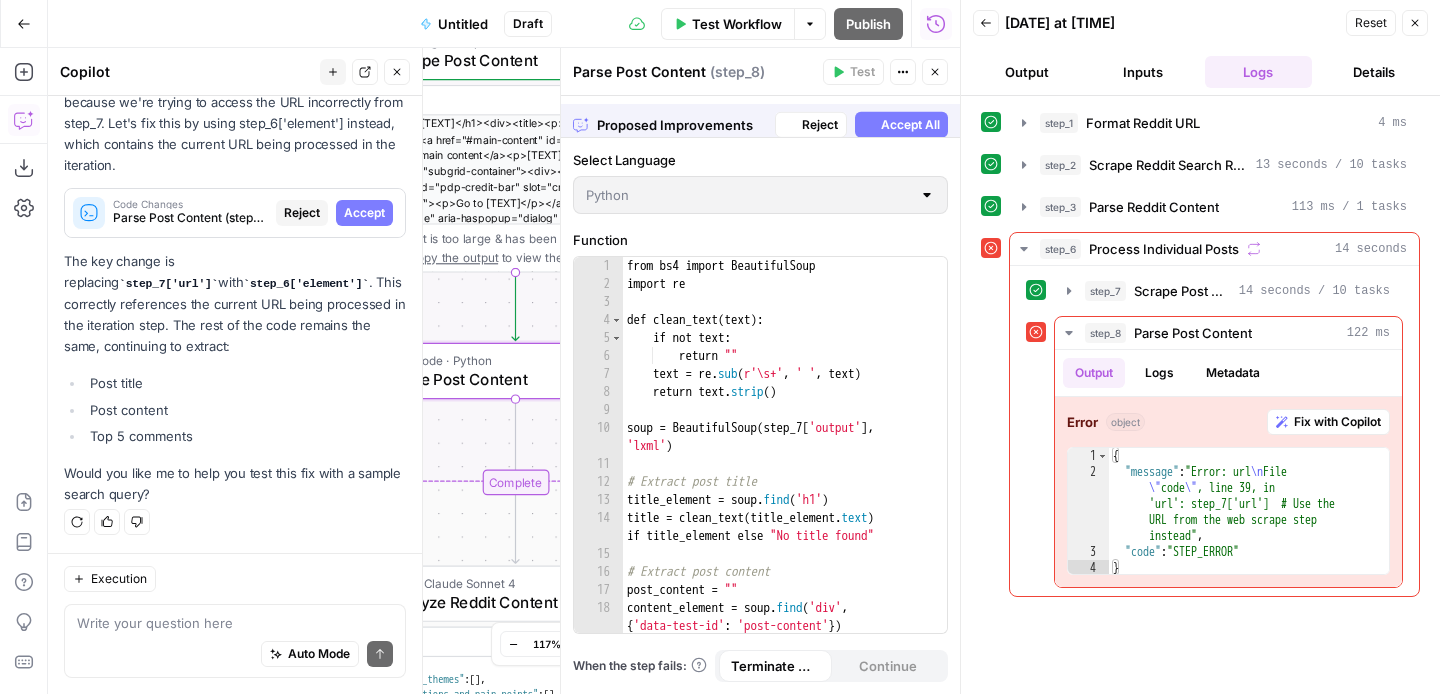 scroll, scrollTop: 6340, scrollLeft: 0, axis: vertical 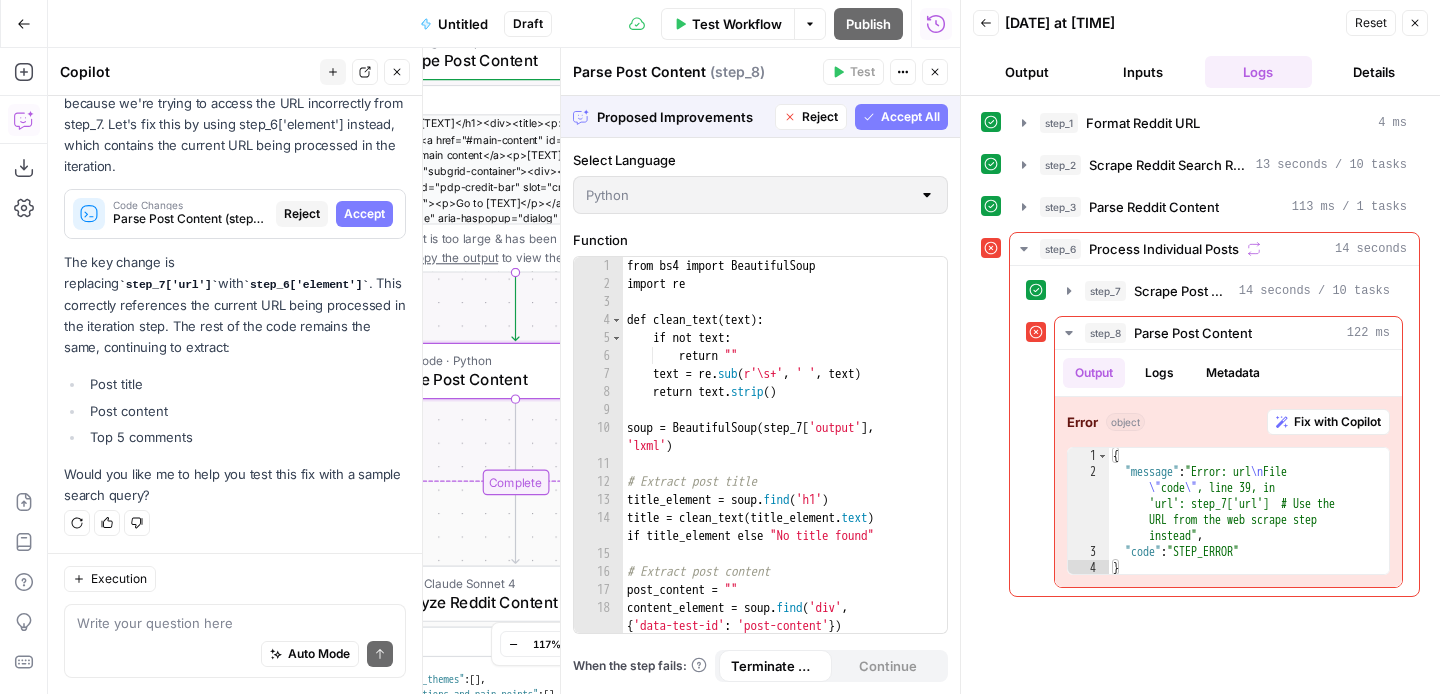click on "Accept" at bounding box center (364, 214) 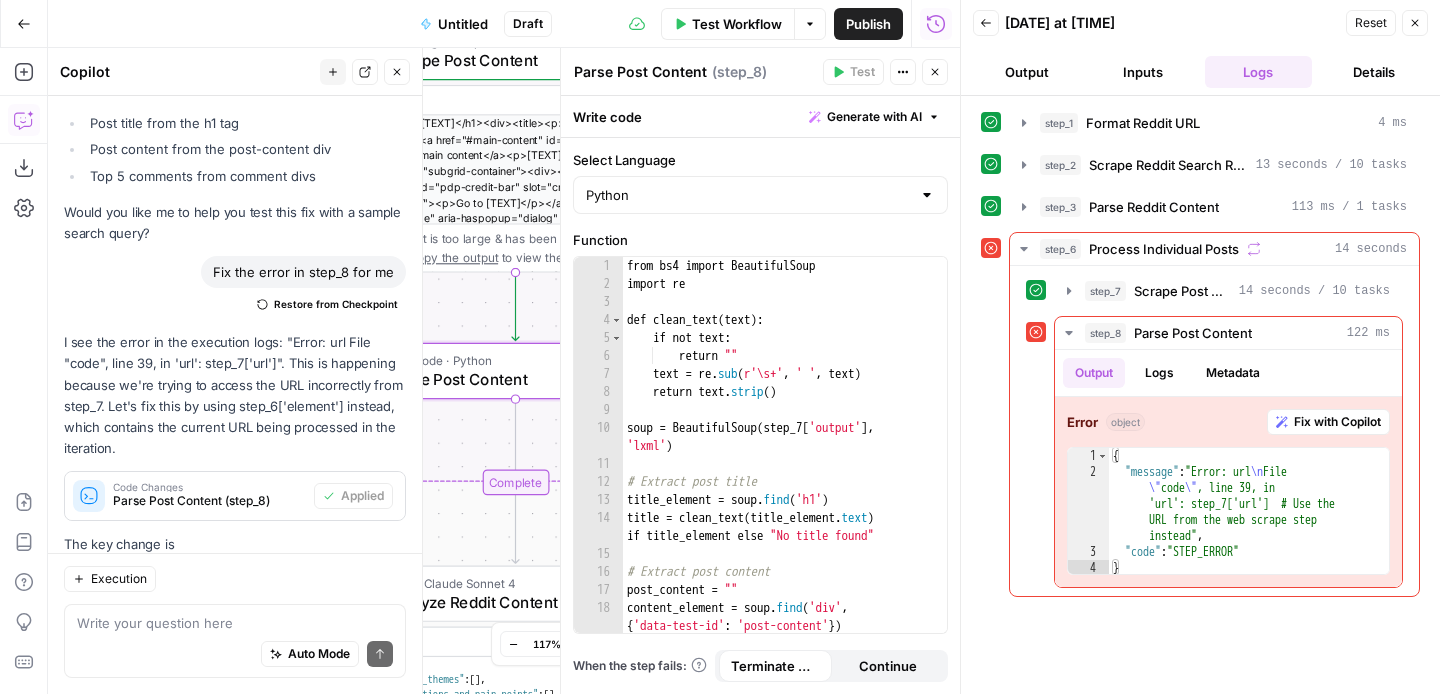 scroll, scrollTop: 6564, scrollLeft: 0, axis: vertical 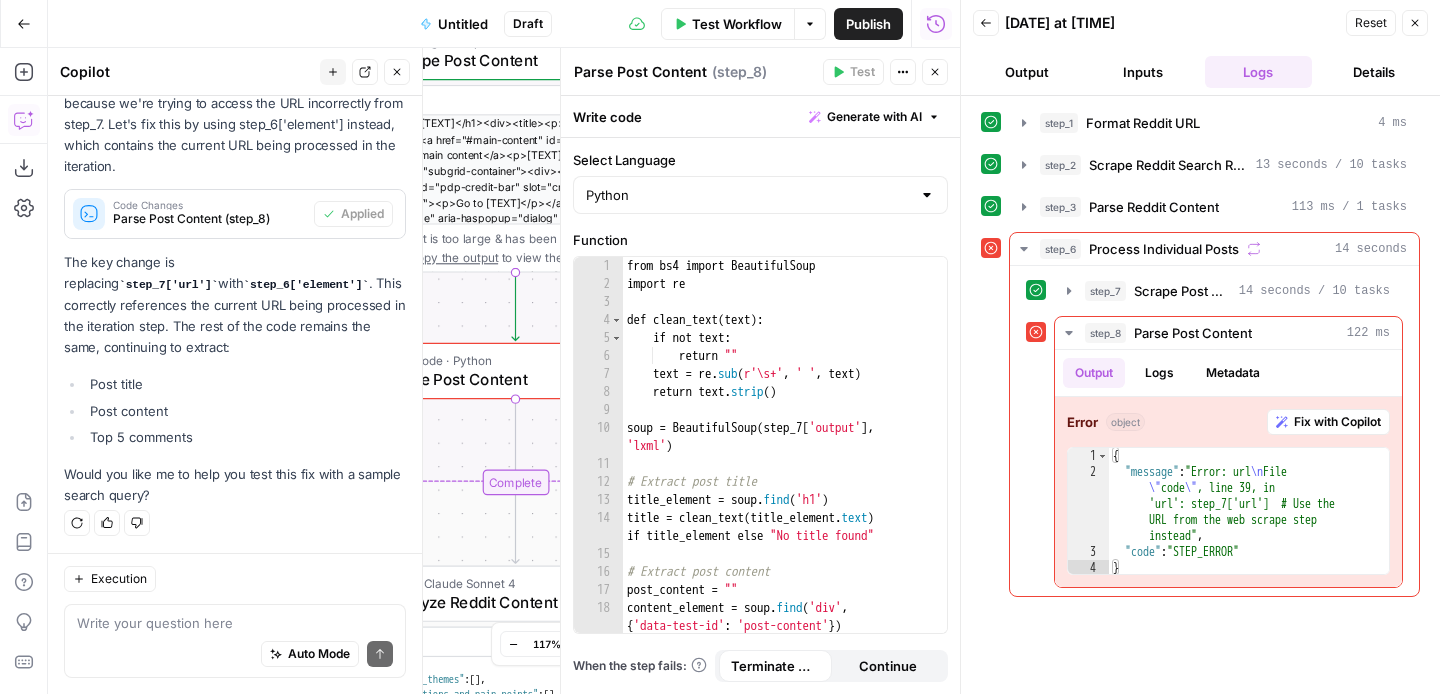click on "Test Workflow" at bounding box center [728, 24] 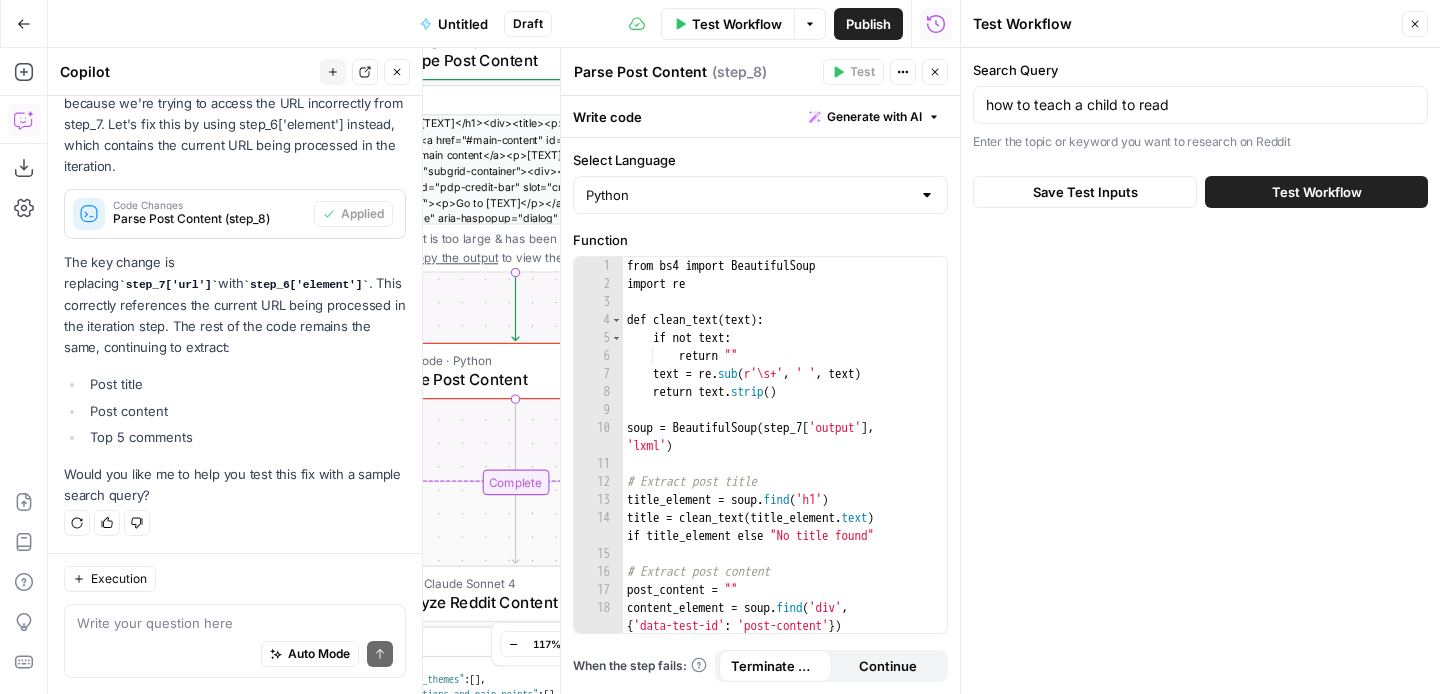 click on "Test Workflow" at bounding box center (1316, 192) 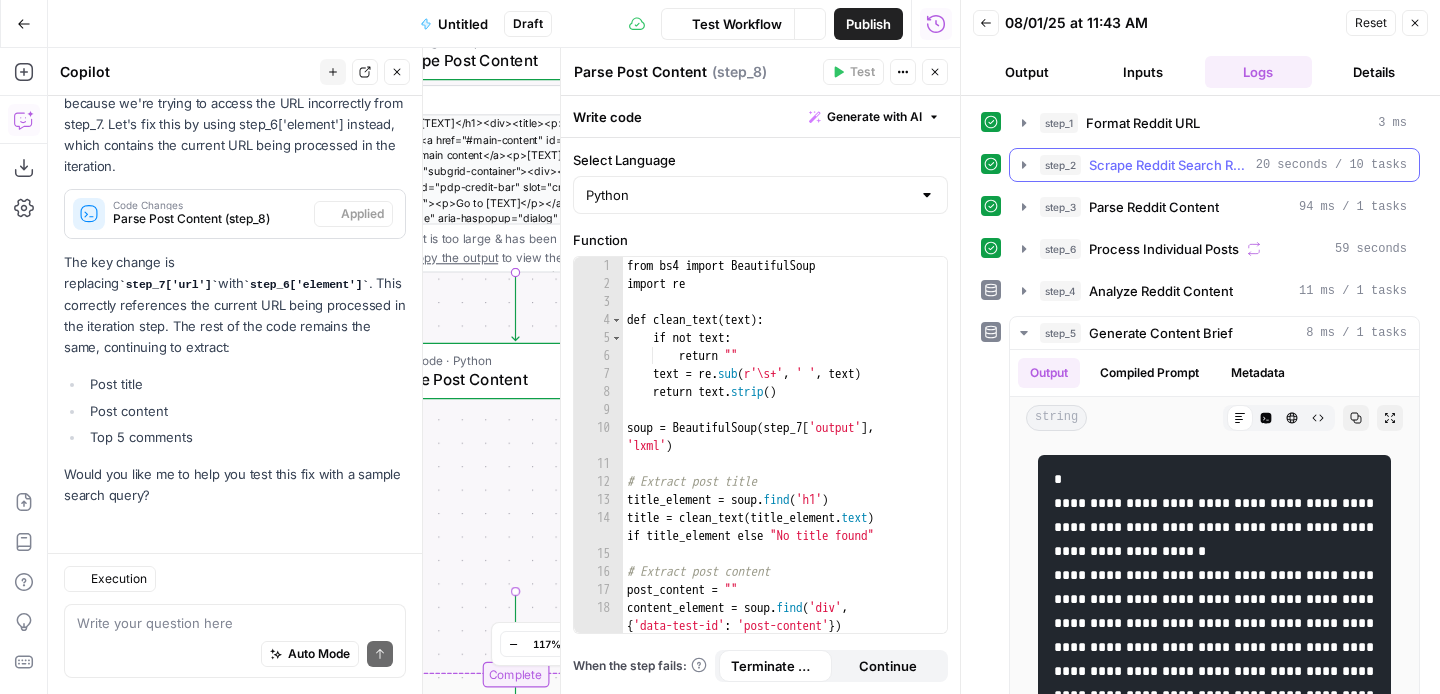 scroll, scrollTop: 6564, scrollLeft: 0, axis: vertical 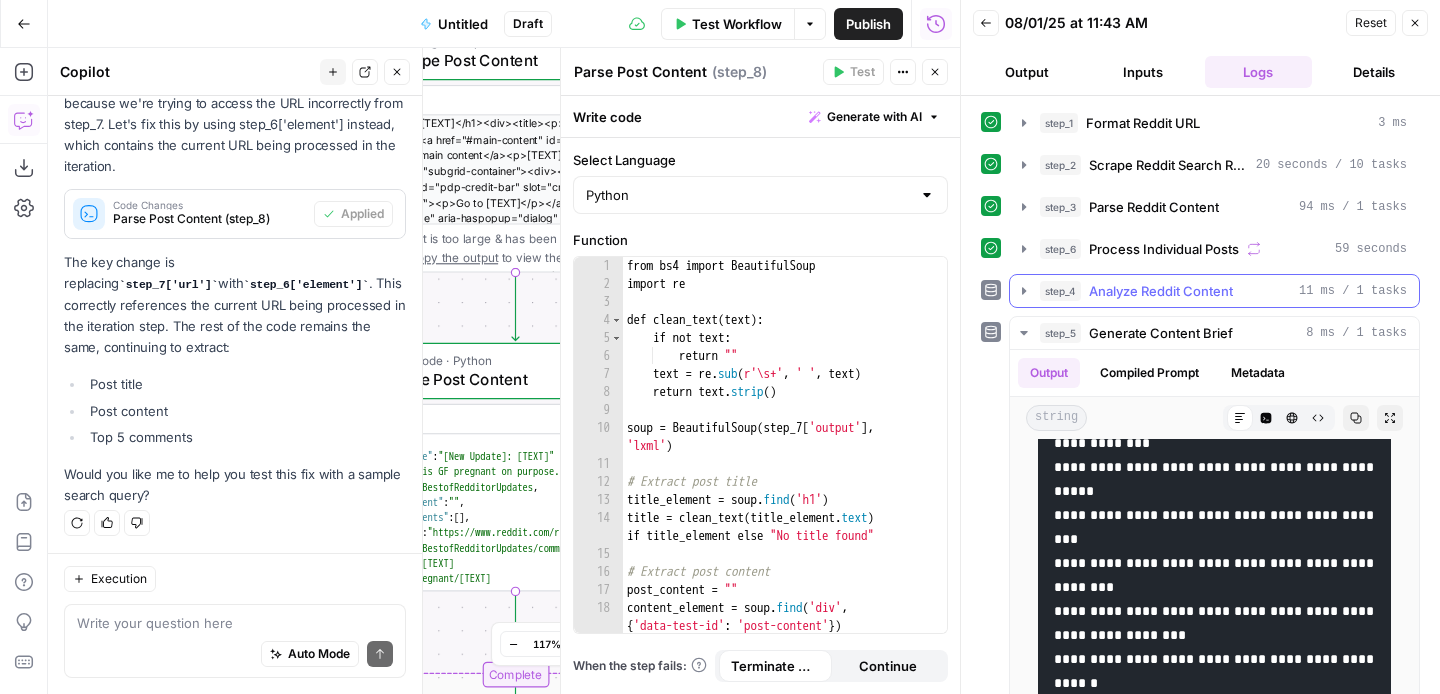 click on "Analyze Reddit Content" at bounding box center (1161, 291) 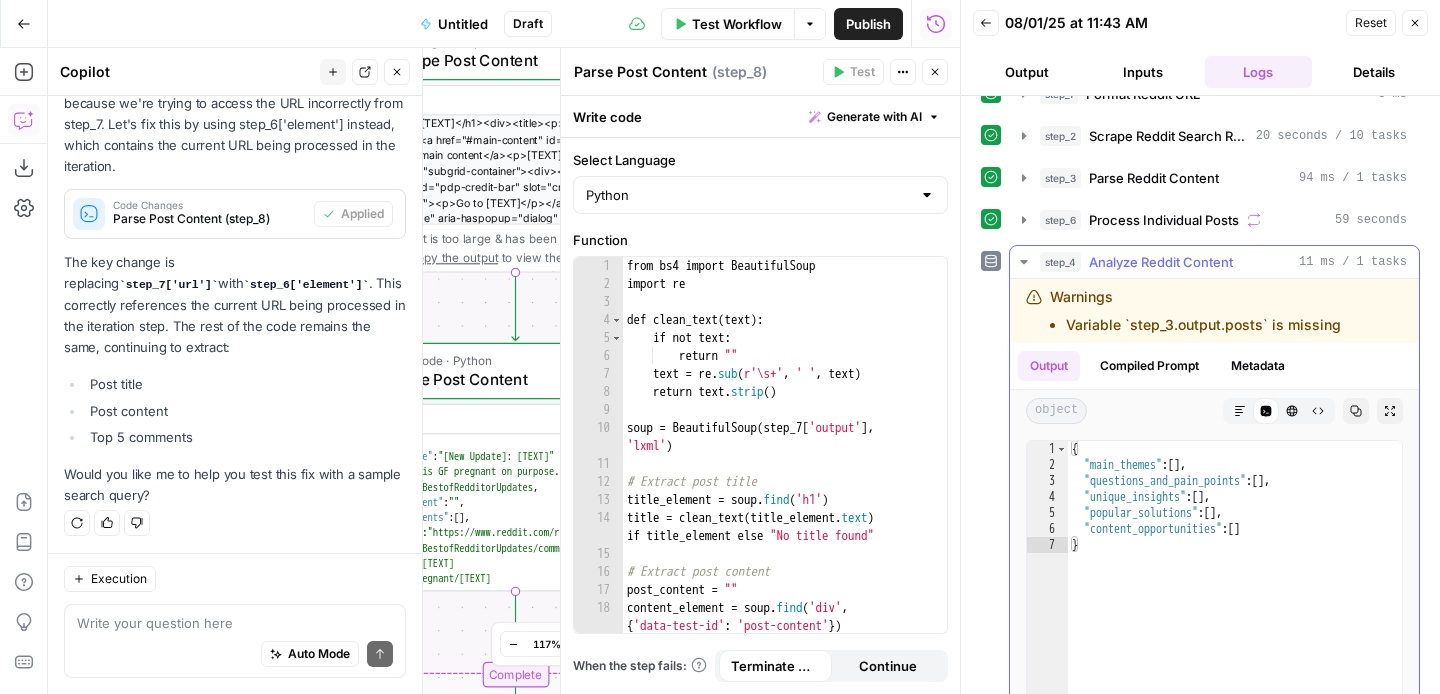 scroll, scrollTop: 0, scrollLeft: 0, axis: both 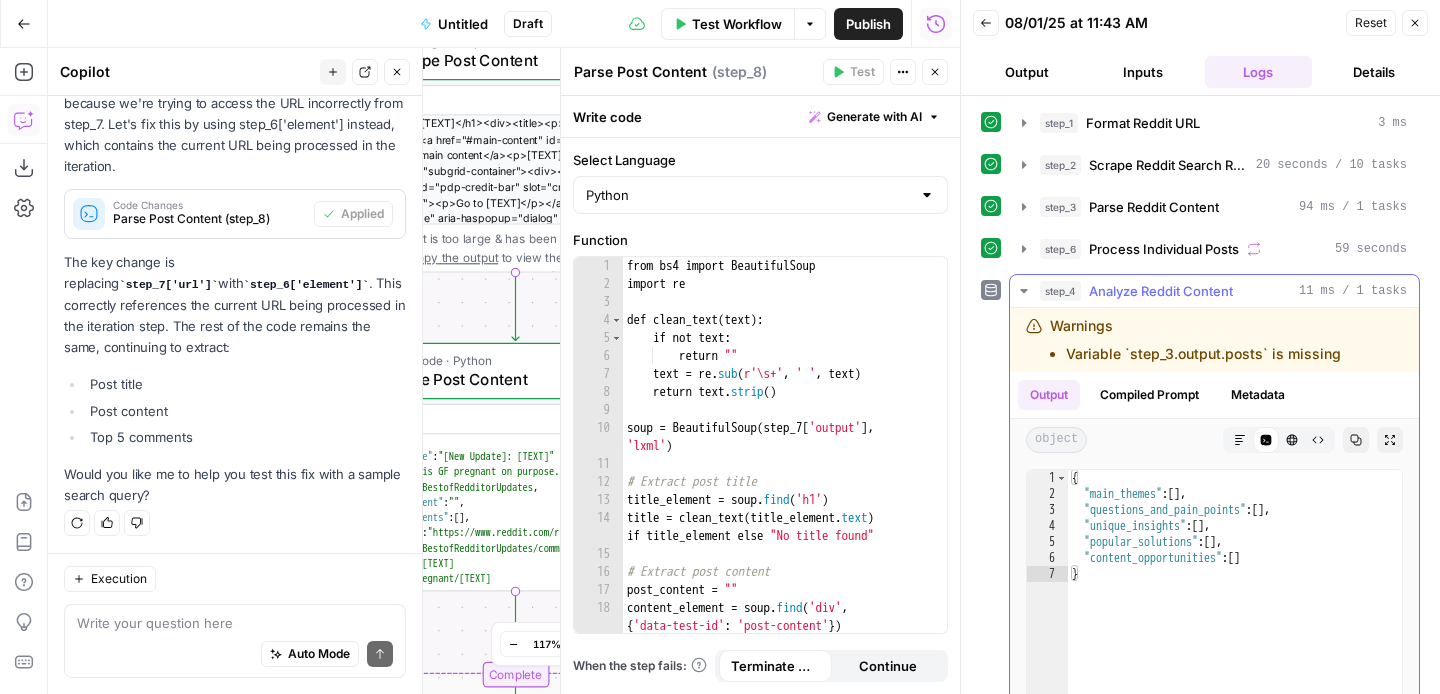 click on "Analyze Reddit Content" at bounding box center (1161, 291) 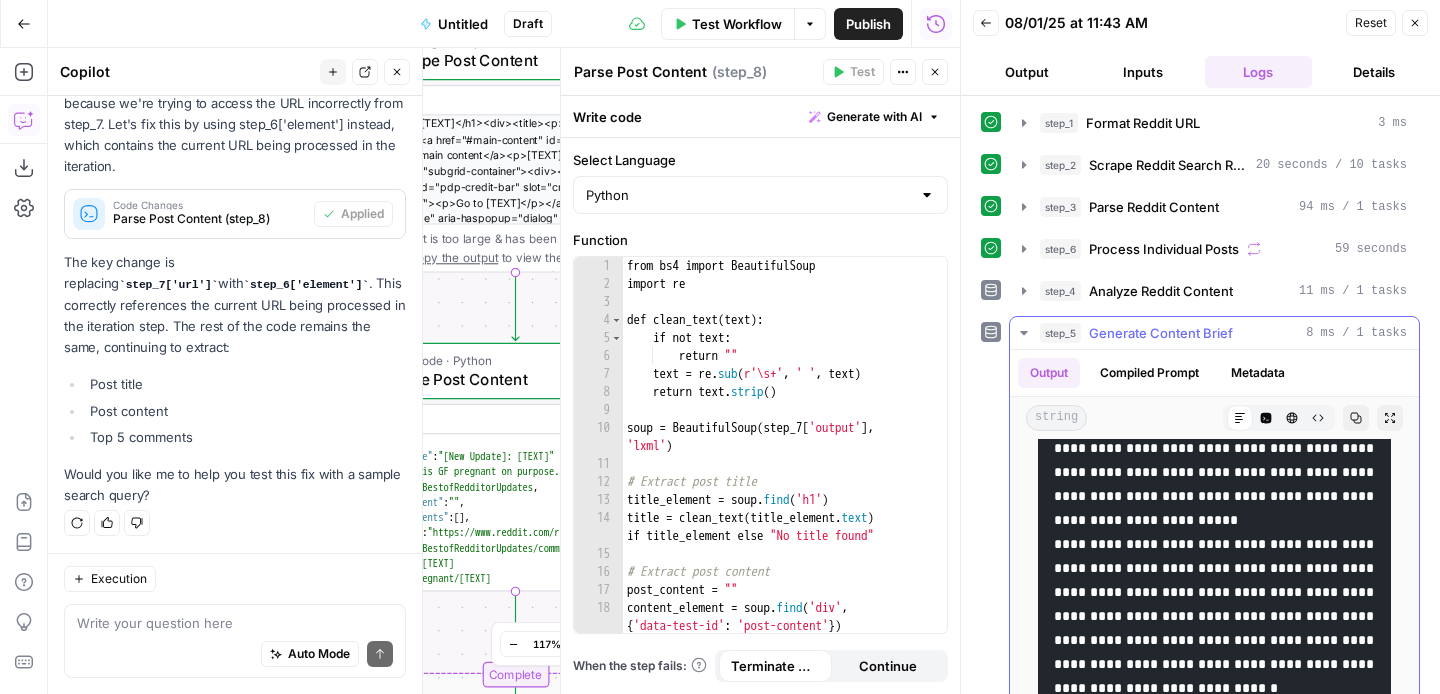 scroll, scrollTop: 0, scrollLeft: 0, axis: both 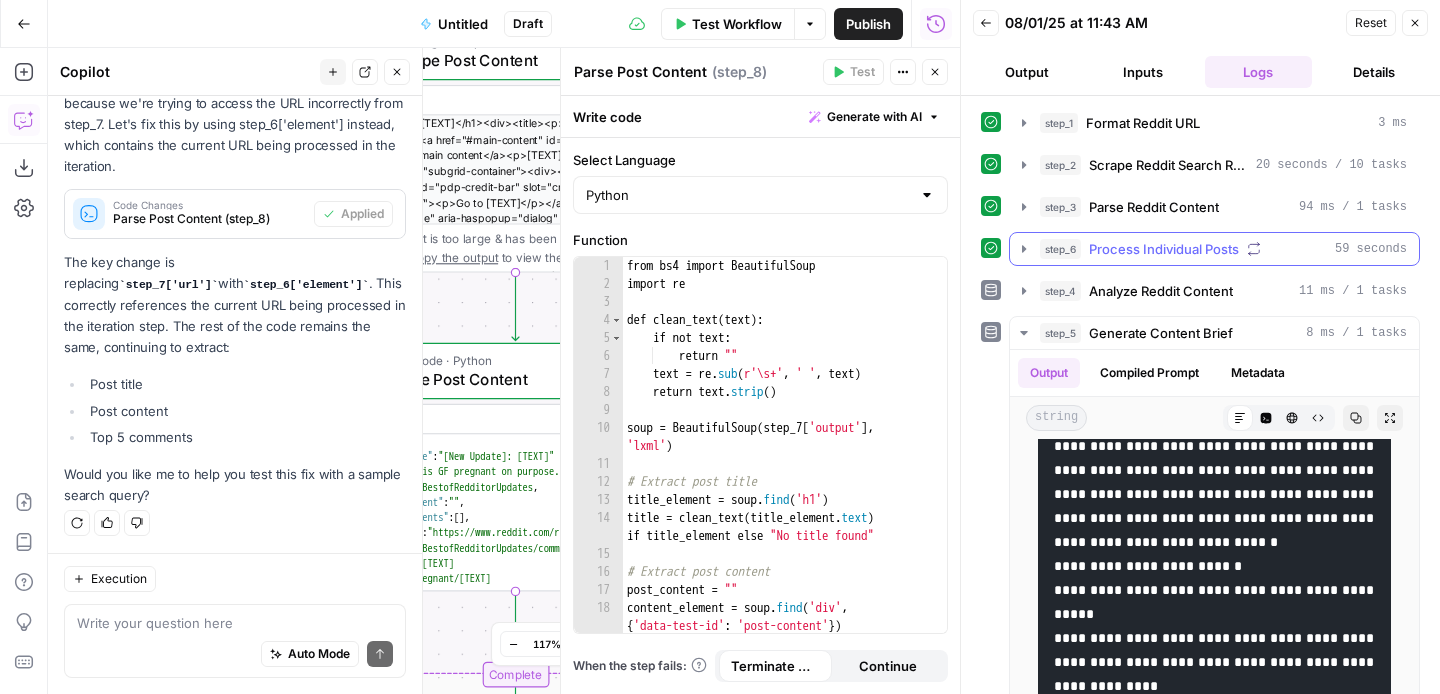 click on "Process Individual Posts" at bounding box center (1164, 249) 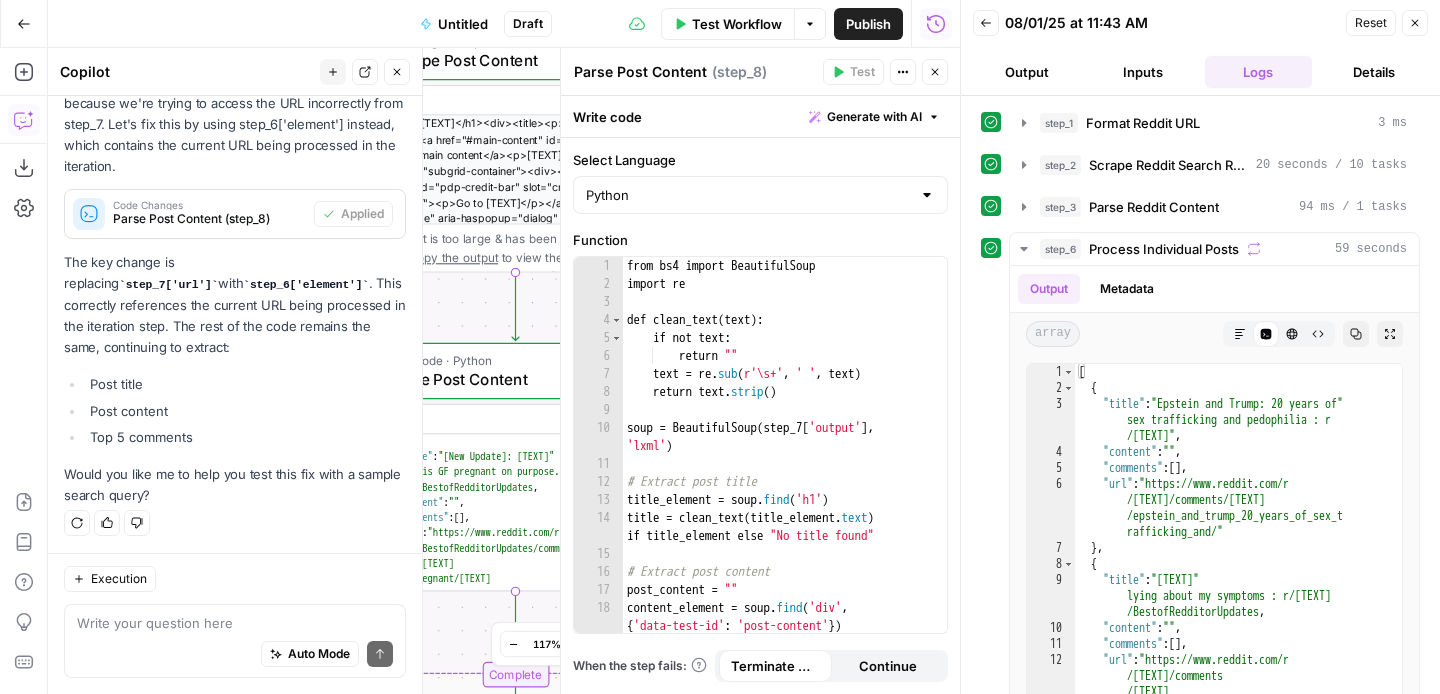 scroll, scrollTop: 0, scrollLeft: 0, axis: both 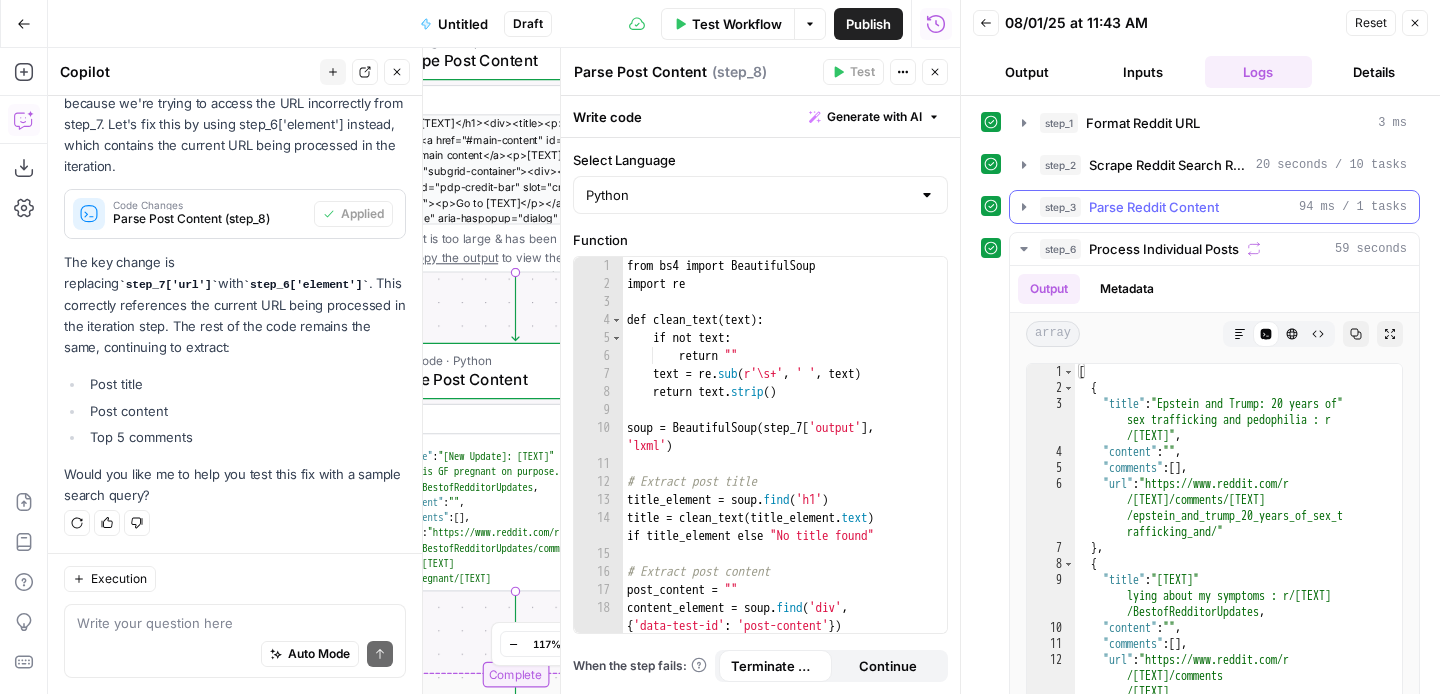 click on "Parse Reddit Content" at bounding box center (1154, 207) 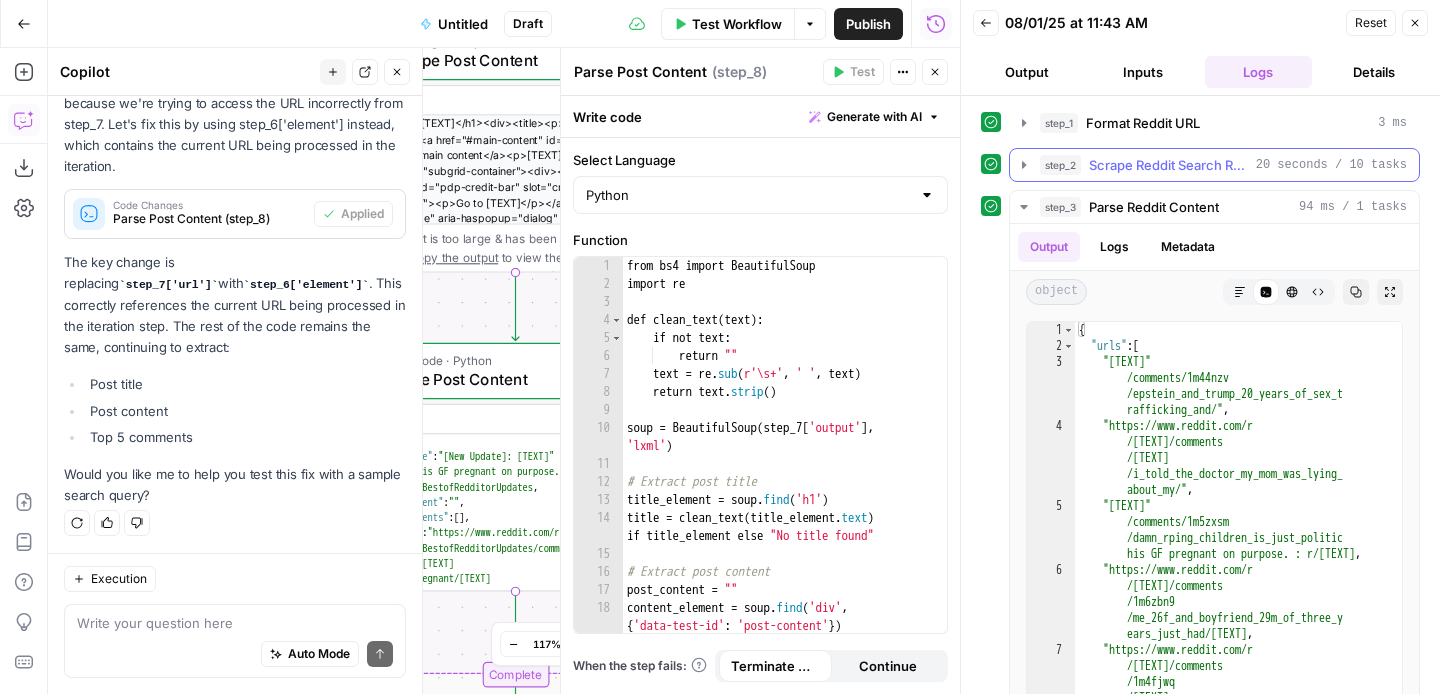click on "Scrape Reddit Search Results" at bounding box center (1168, 165) 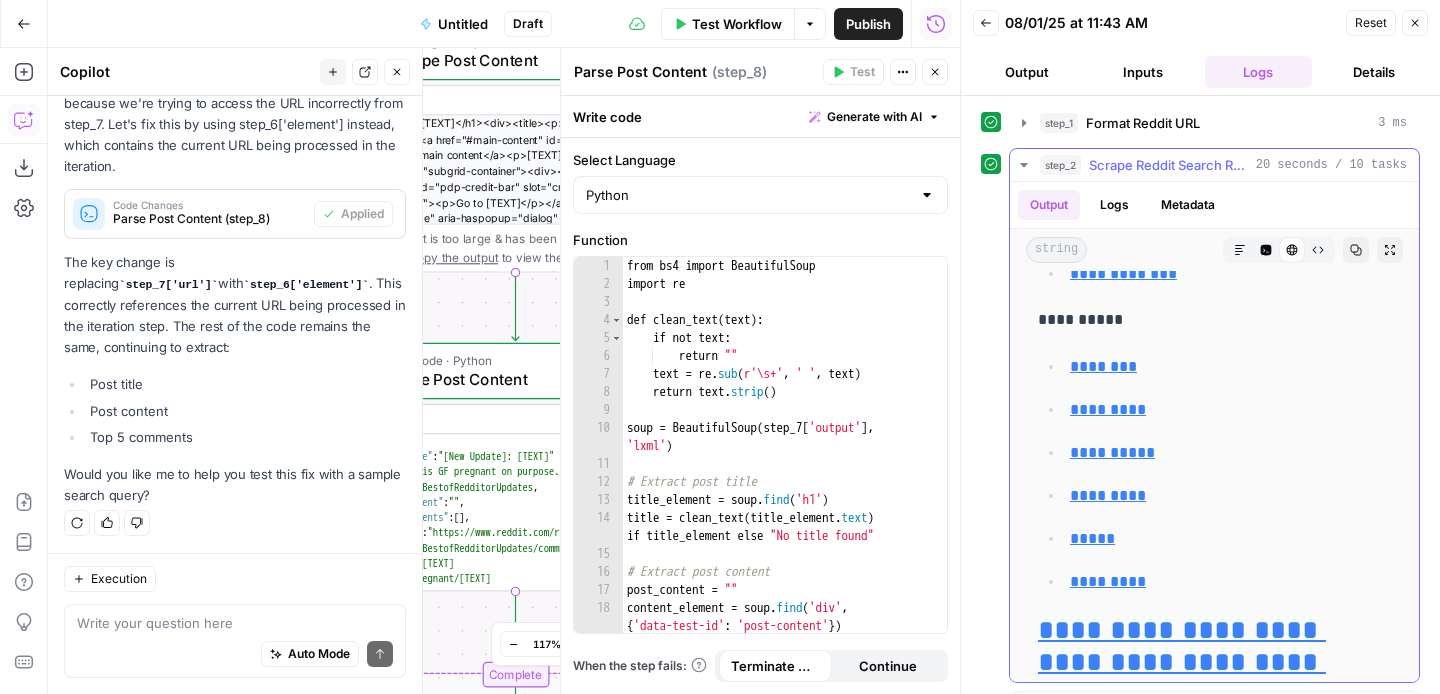 scroll, scrollTop: 0, scrollLeft: 0, axis: both 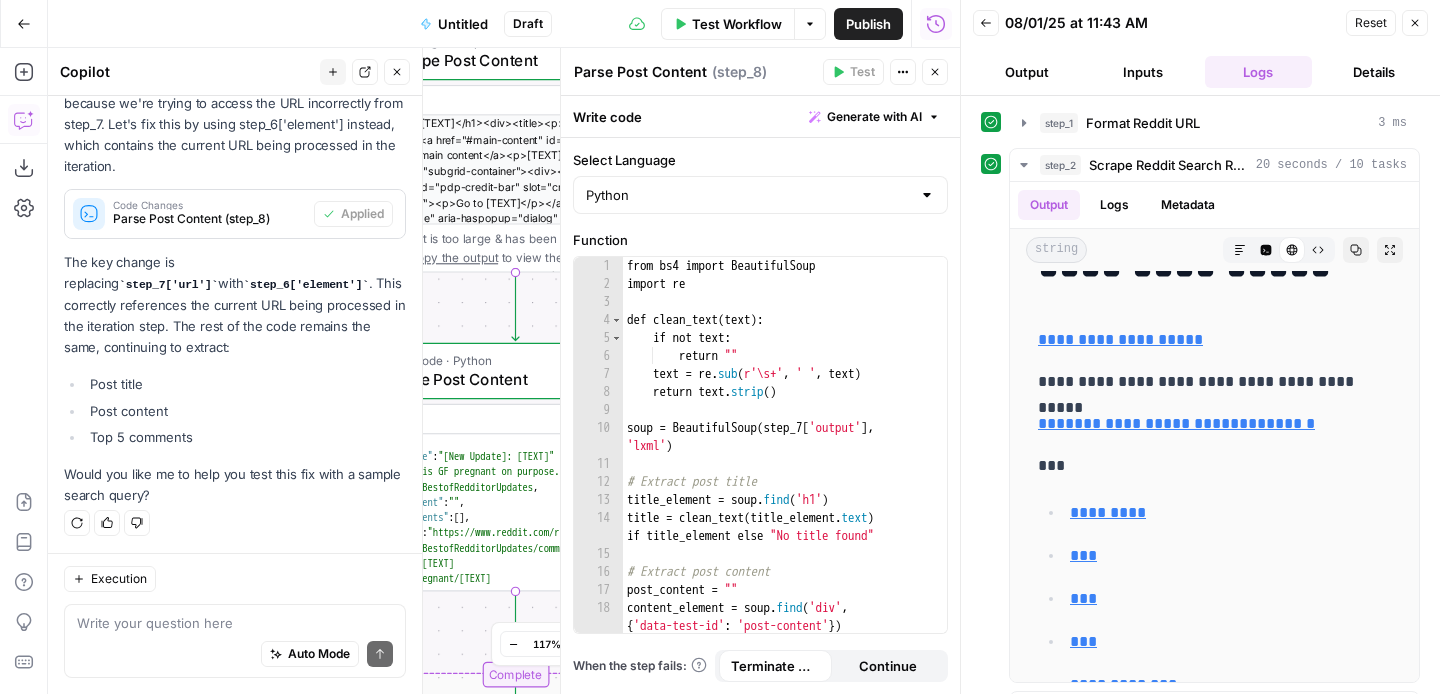 click 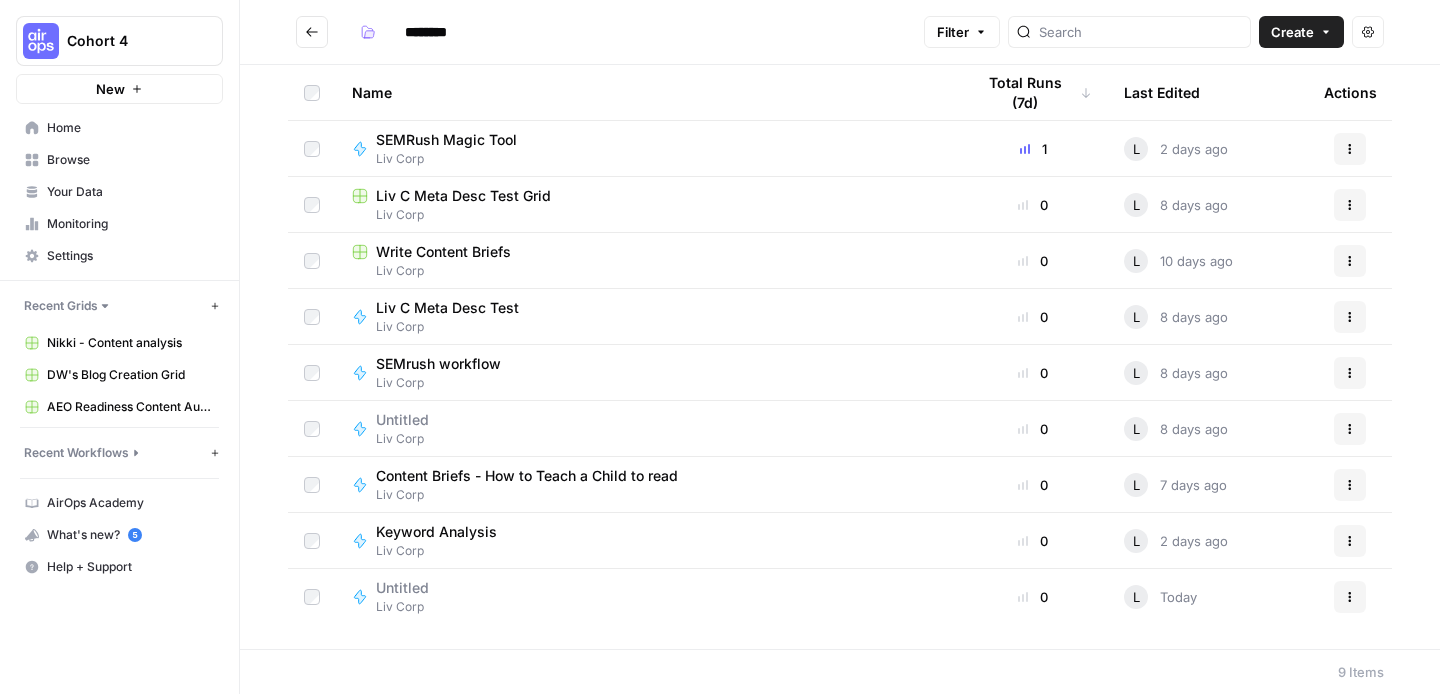 type on "********" 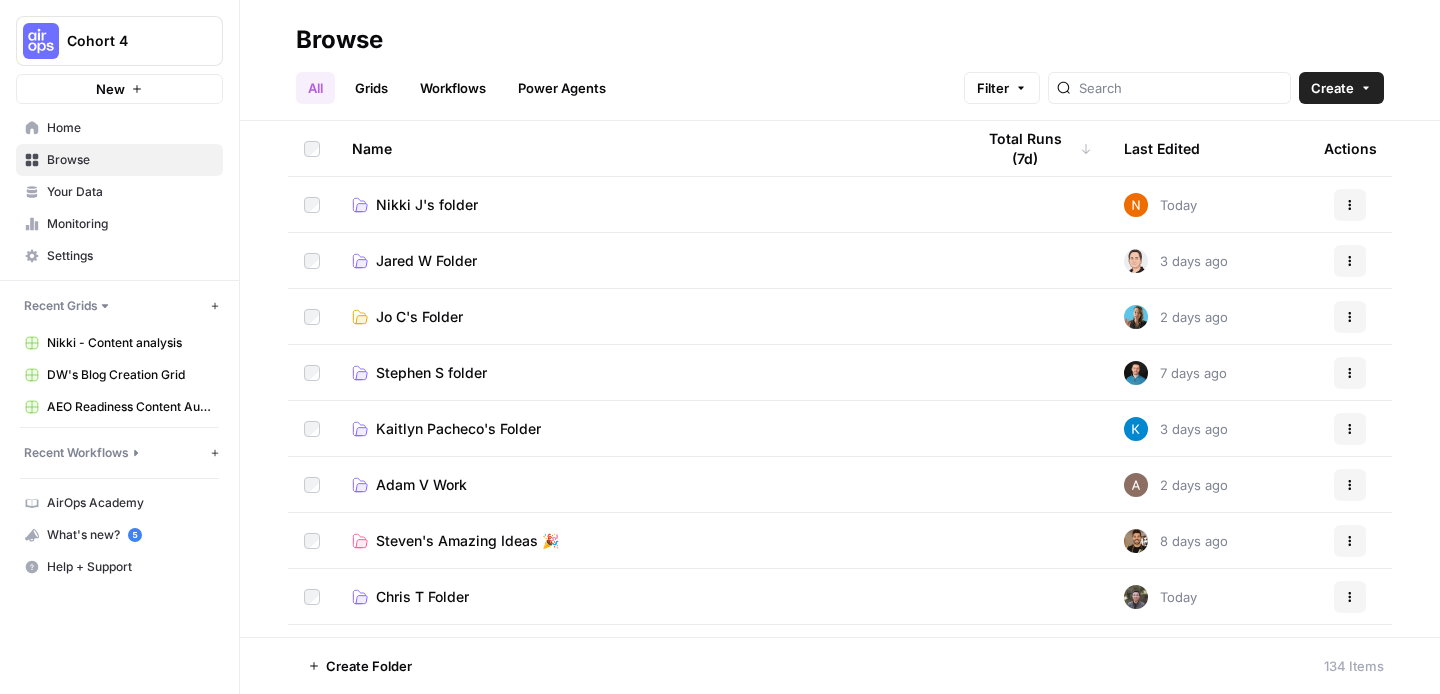scroll, scrollTop: 150, scrollLeft: 0, axis: vertical 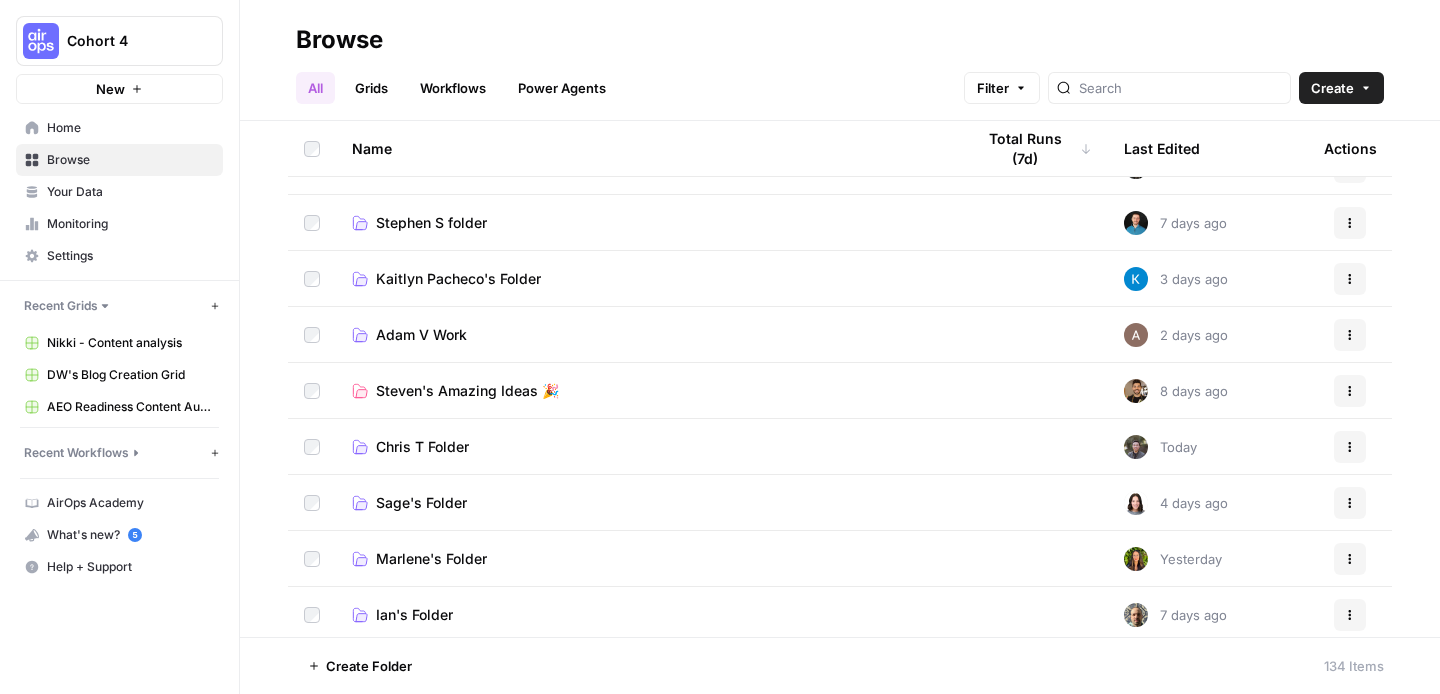 click on "Workflows" at bounding box center (453, 88) 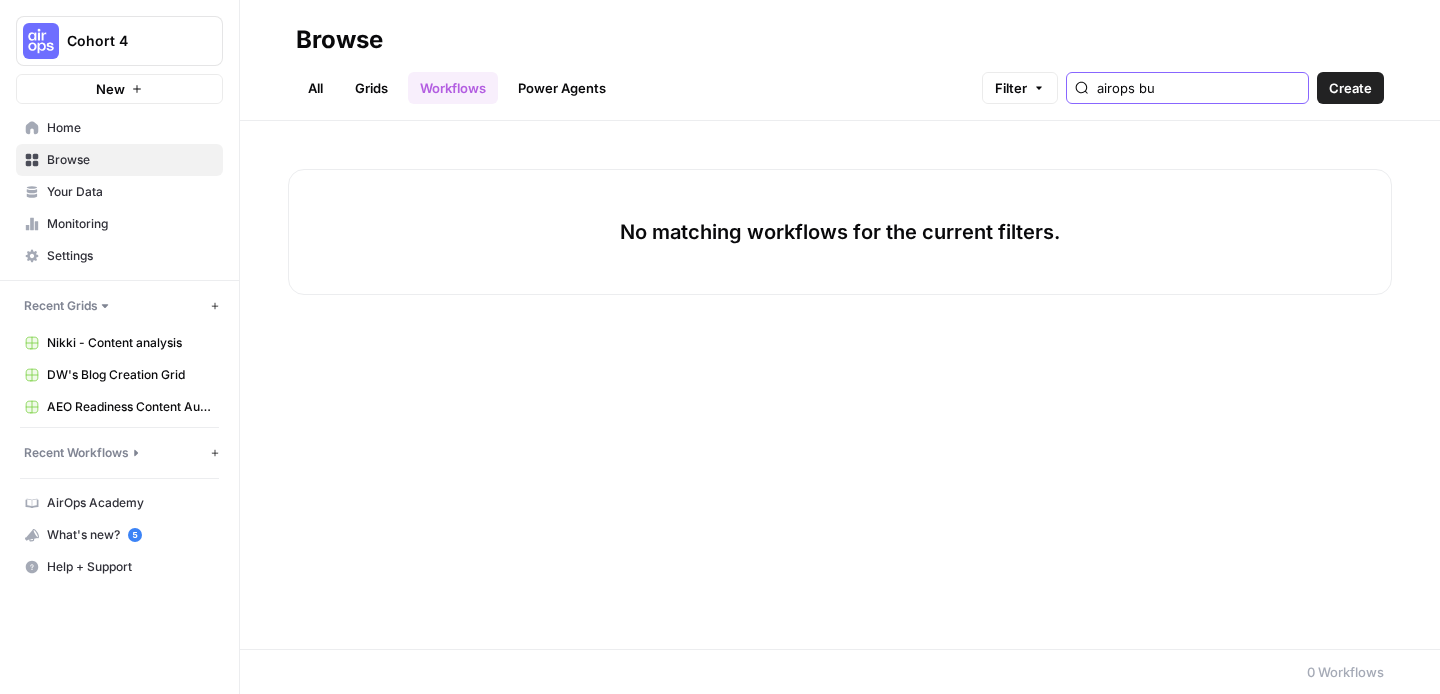 click on "airops bu" at bounding box center (1198, 88) 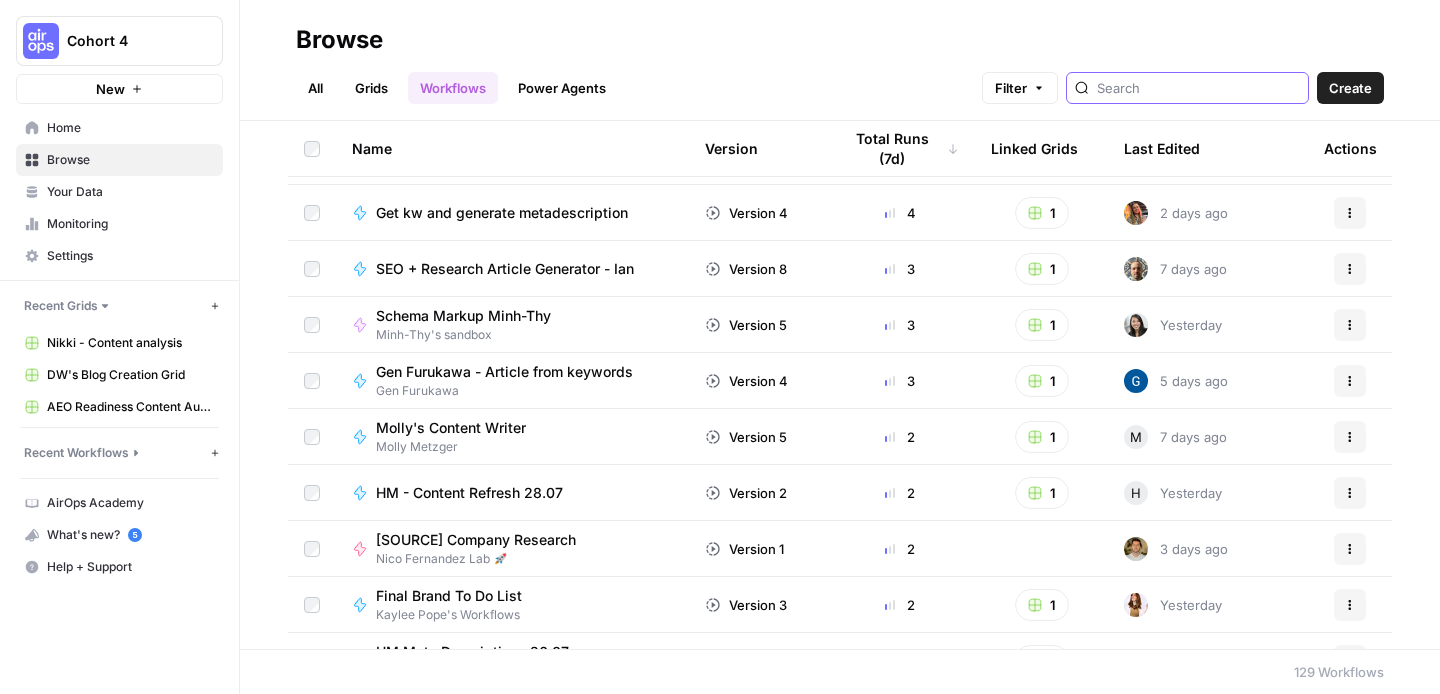 scroll, scrollTop: 1167, scrollLeft: 0, axis: vertical 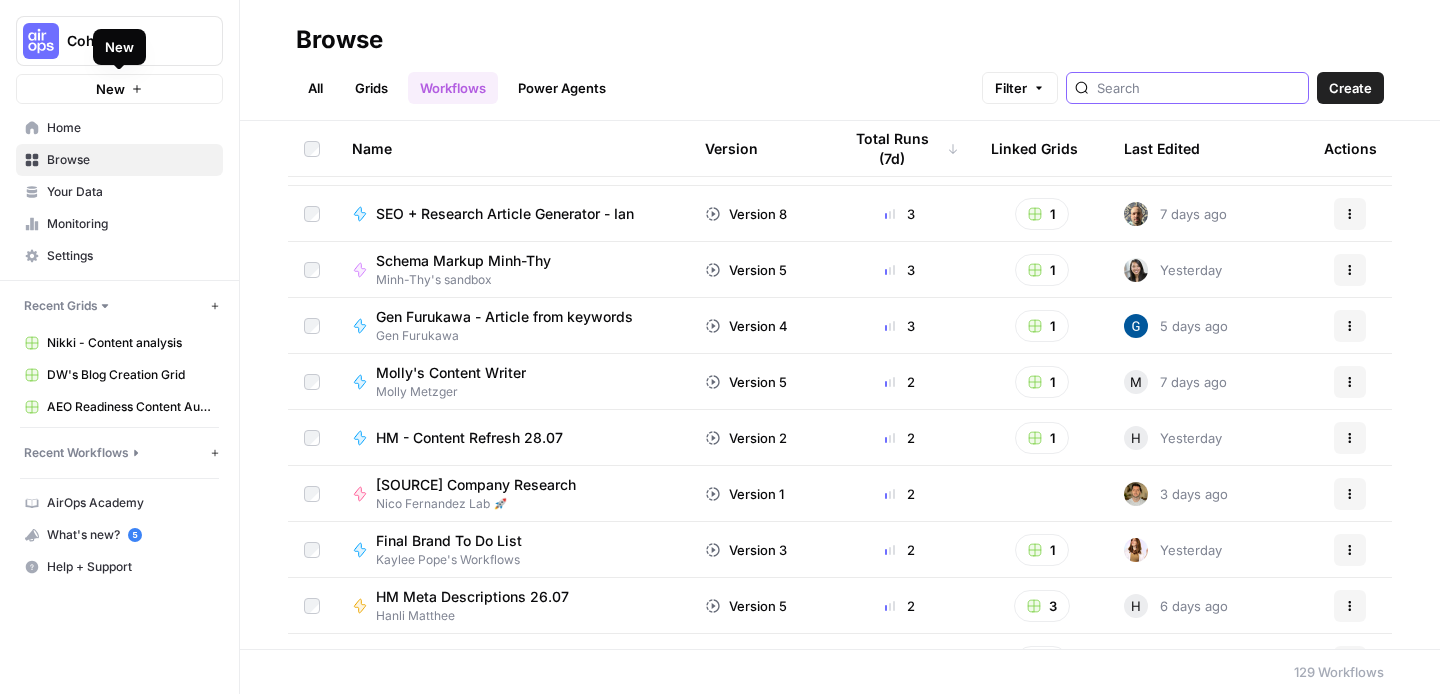 type 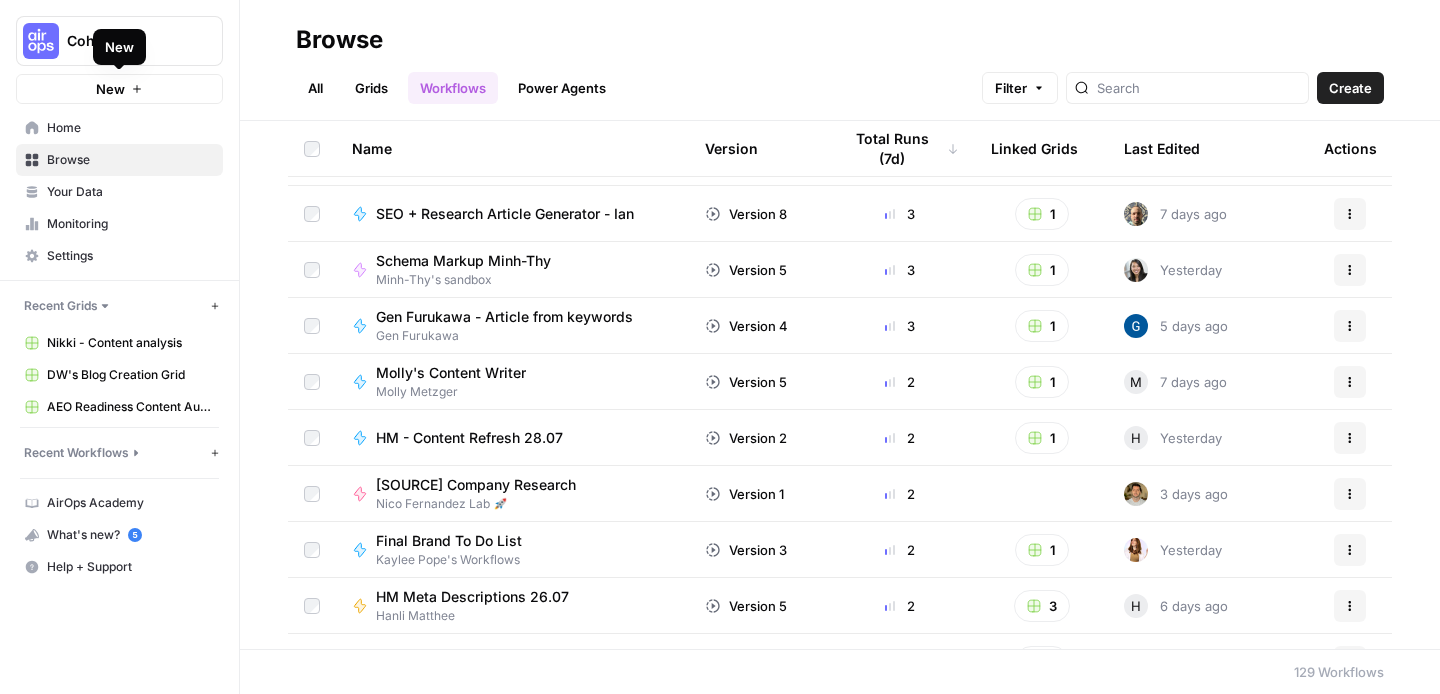 click 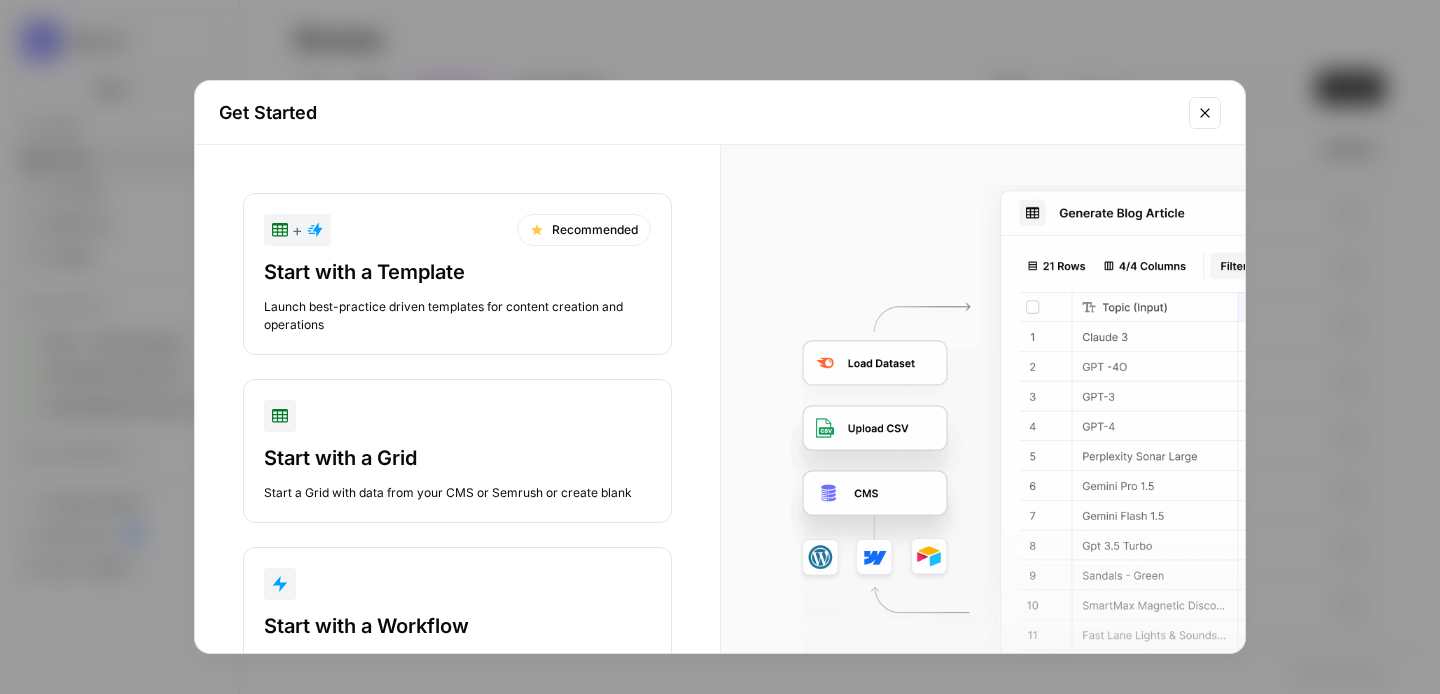 scroll, scrollTop: 86, scrollLeft: 0, axis: vertical 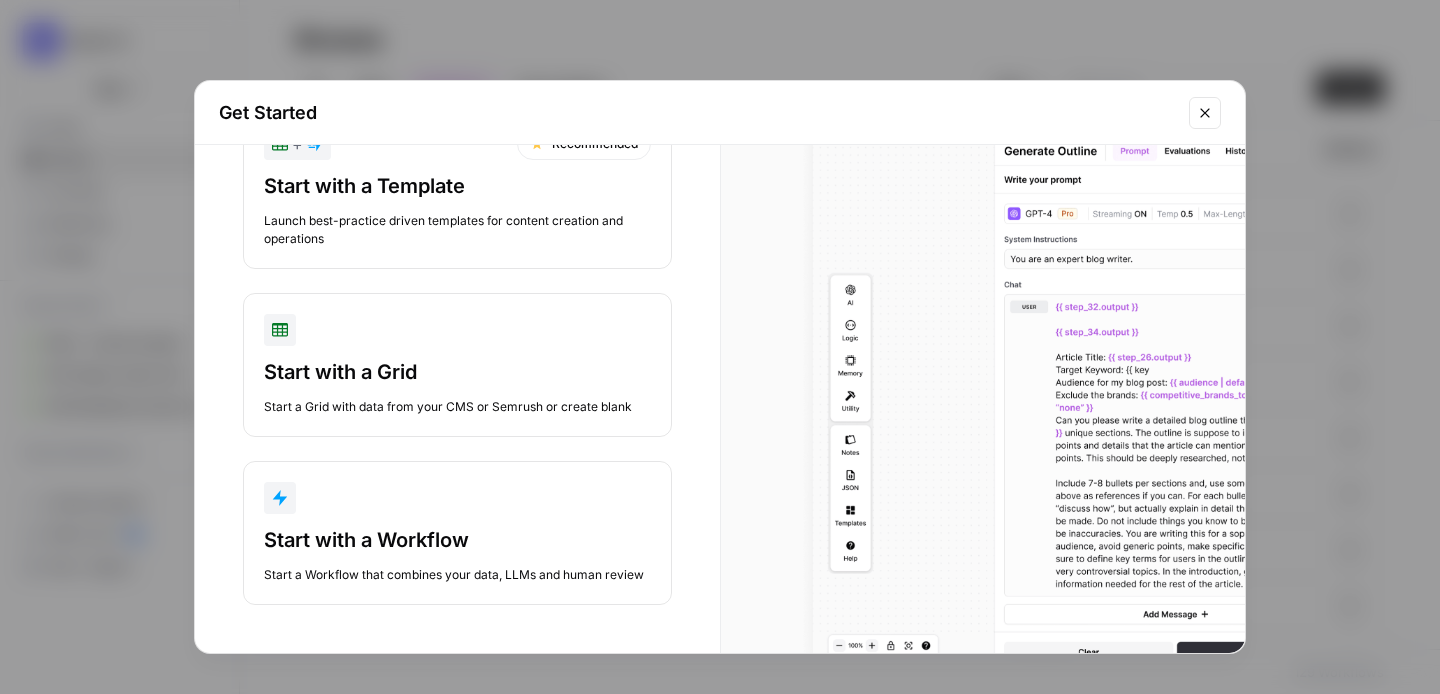 click on "Start with a Workflow Start a Workflow that combines your data, LLMs and human review" at bounding box center (457, 533) 